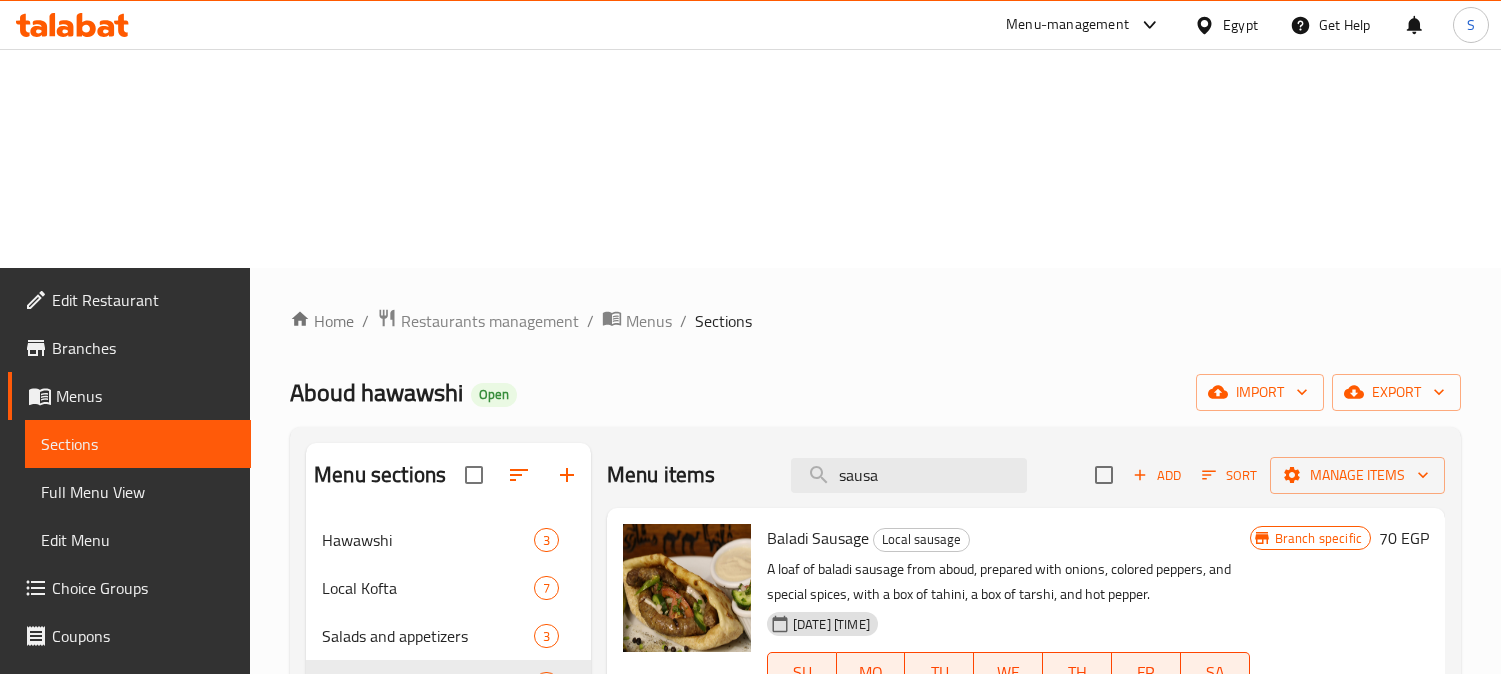 scroll, scrollTop: 0, scrollLeft: 0, axis: both 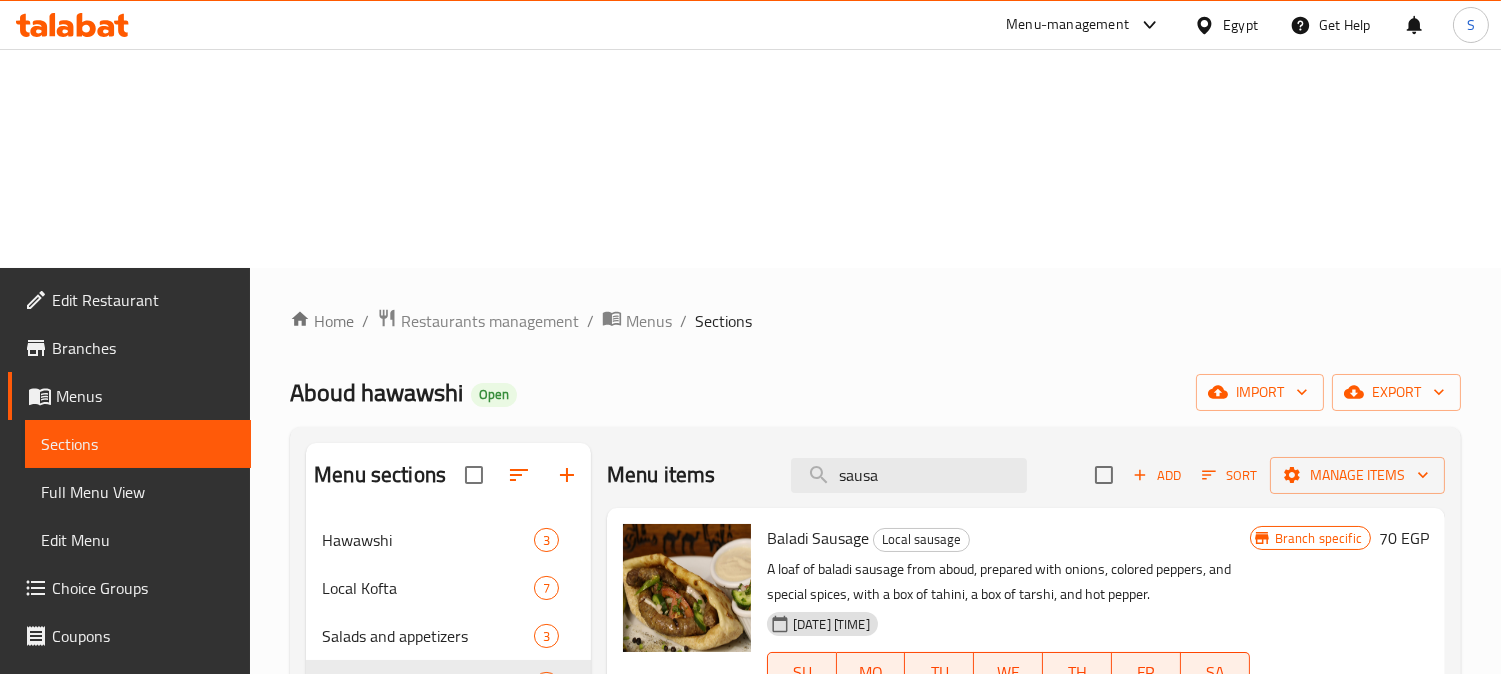 drag, startPoint x: 1, startPoint y: 245, endPoint x: 3, endPoint y: 332, distance: 87.02299 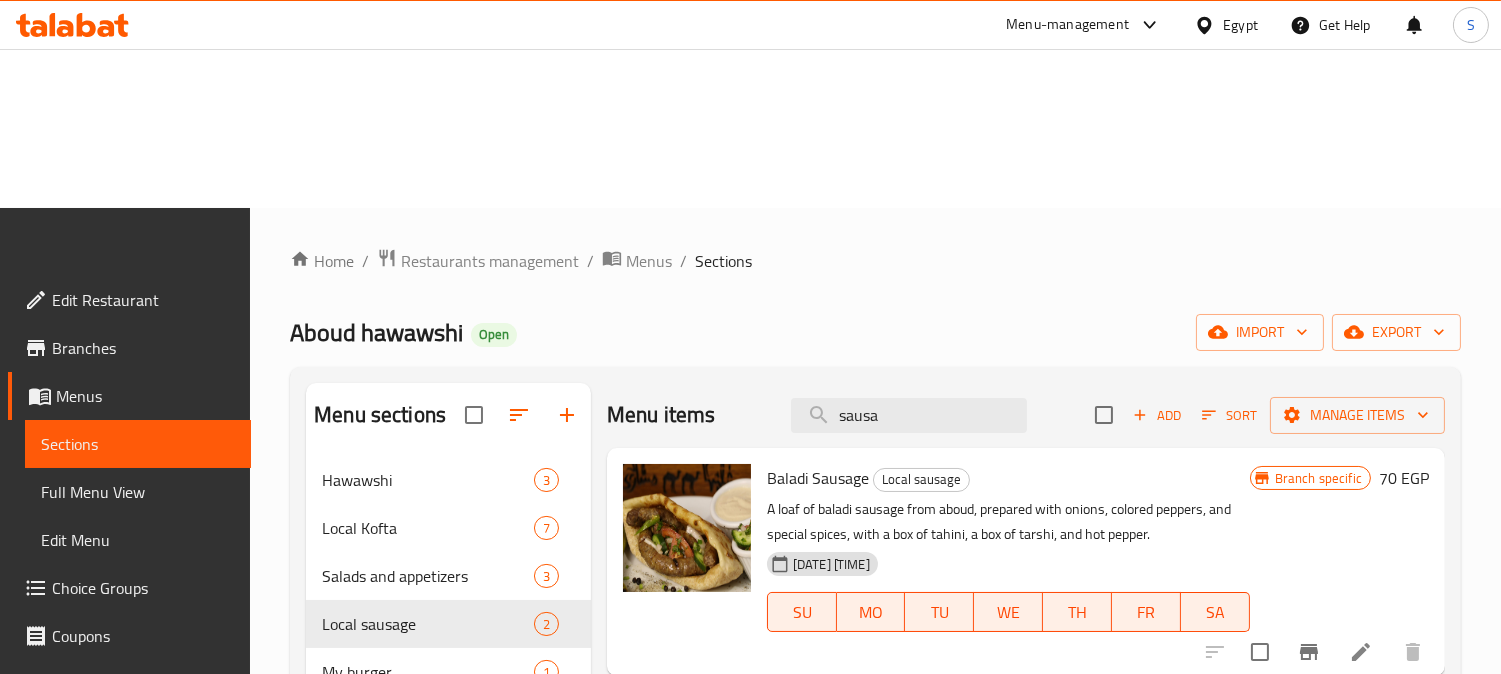 scroll, scrollTop: 111, scrollLeft: 0, axis: vertical 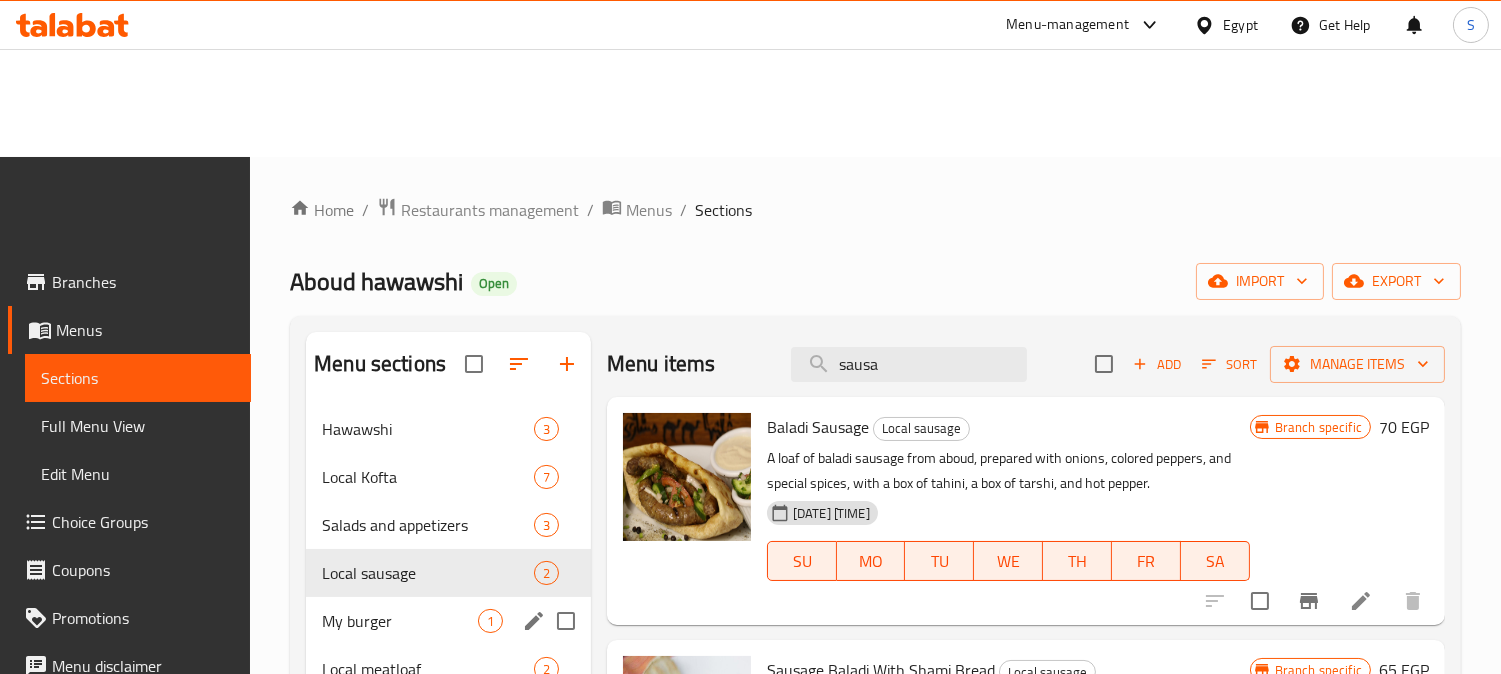click on "My burger 1" at bounding box center [448, 621] 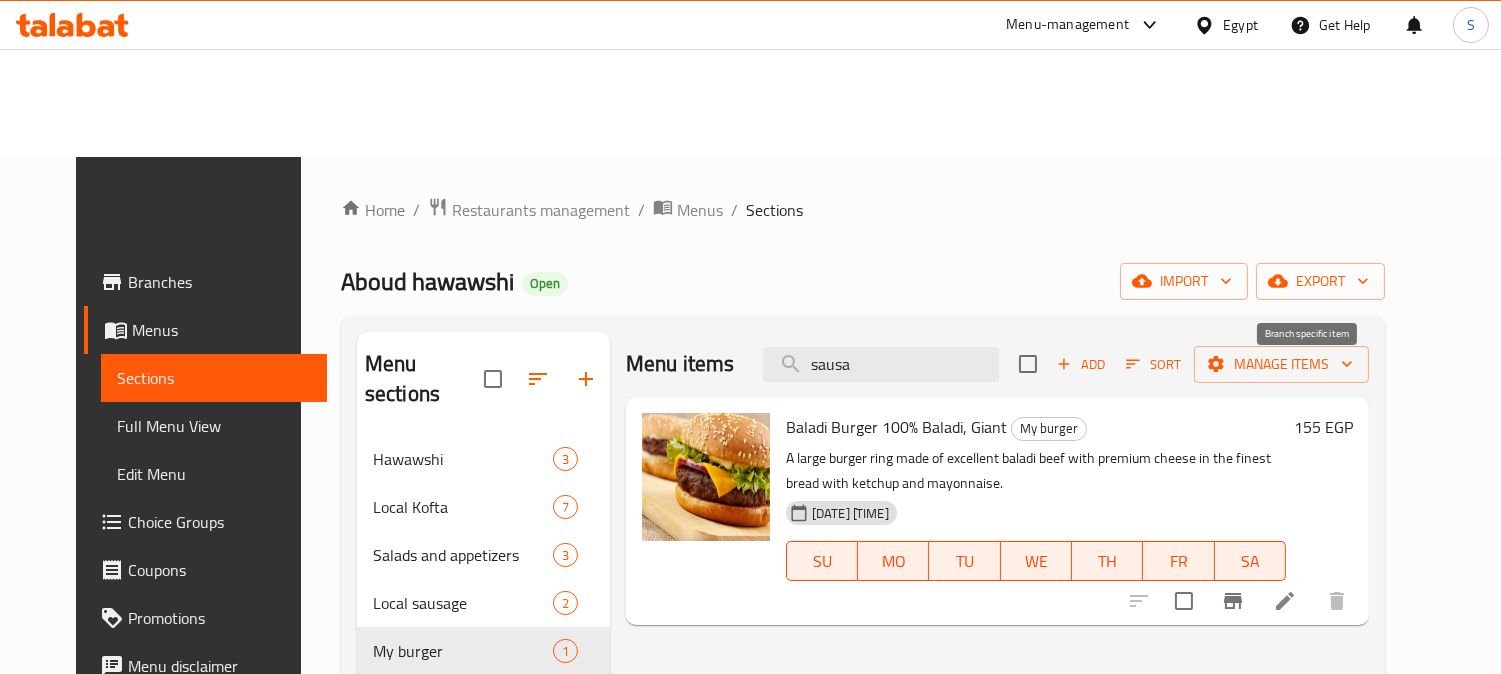 click 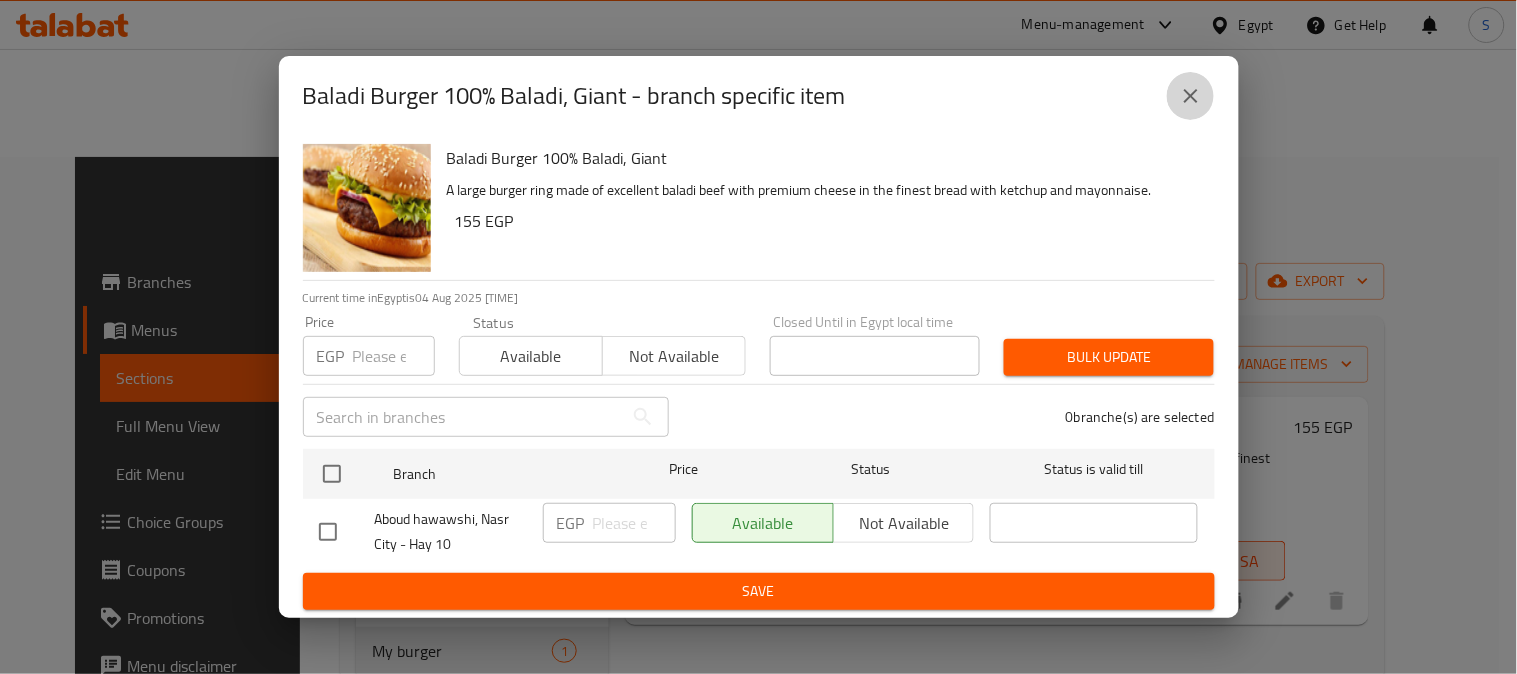 click 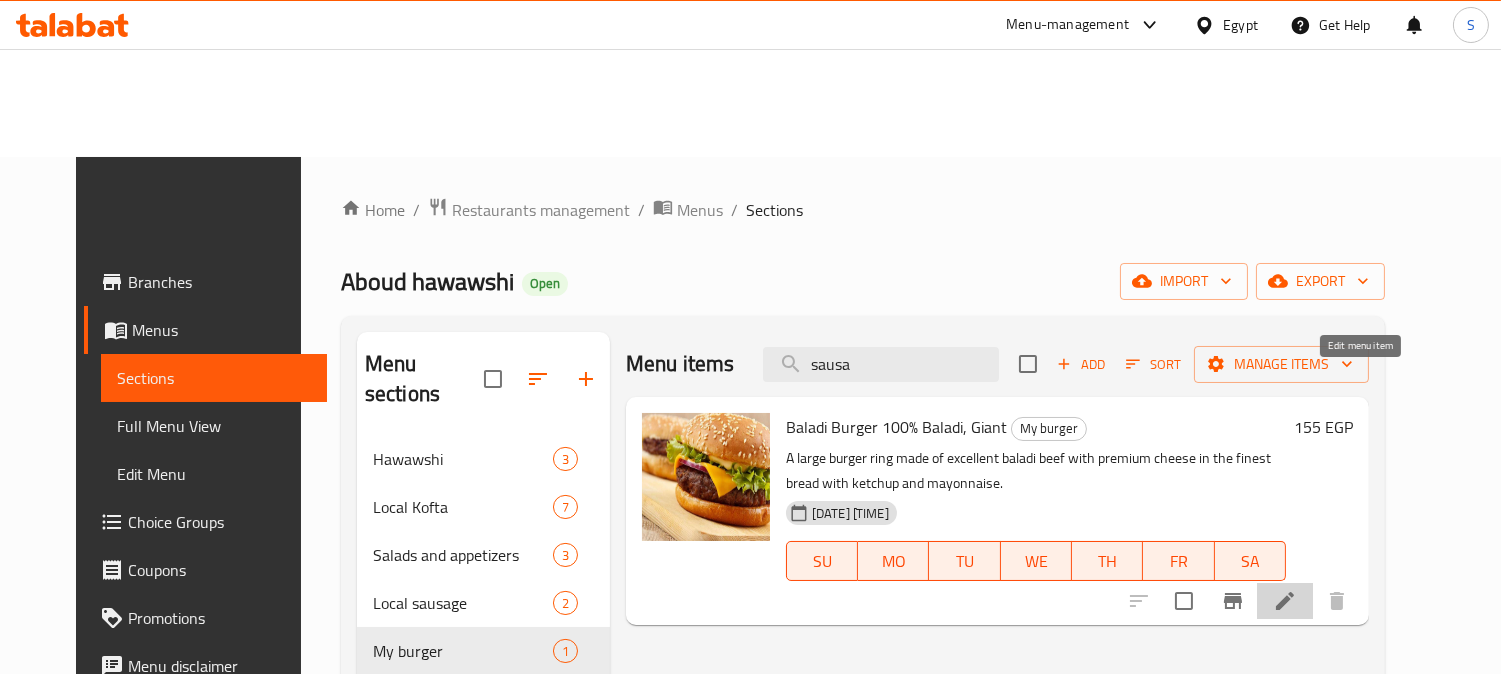 click 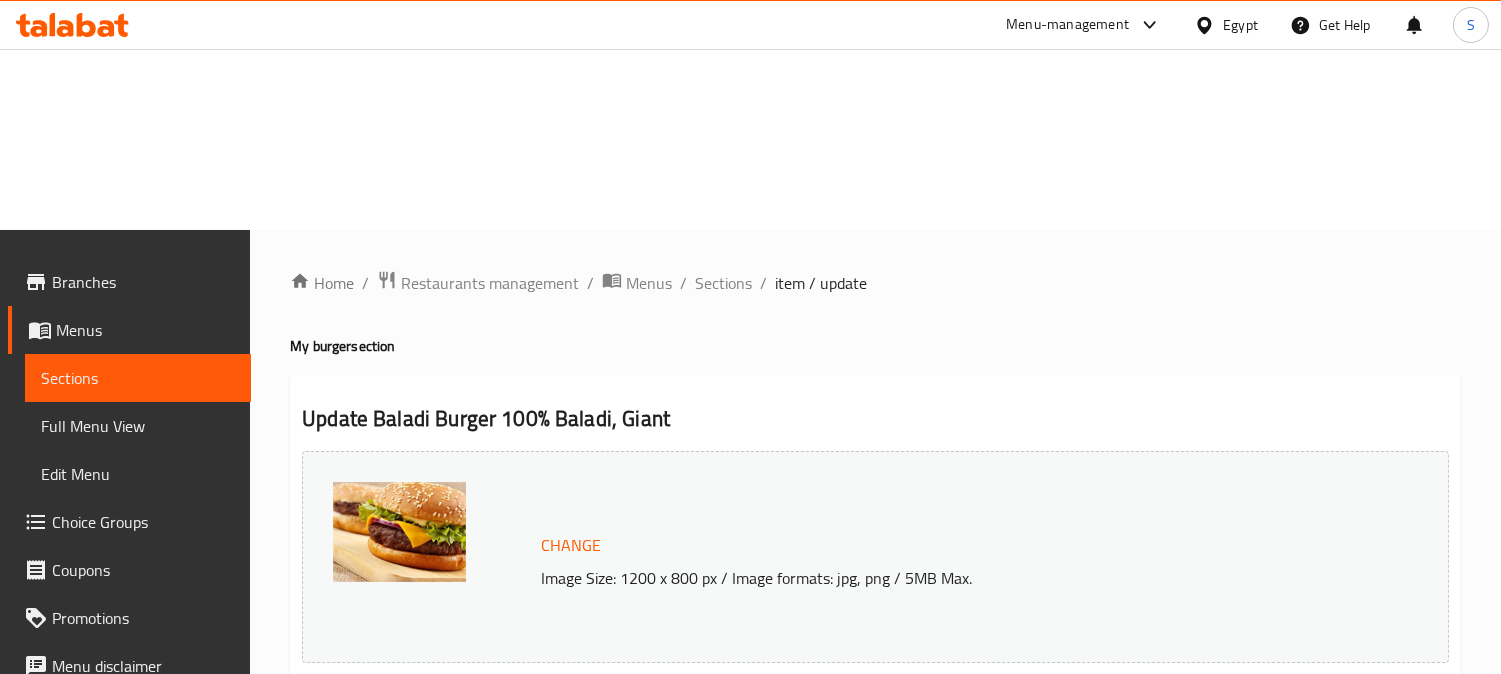 scroll, scrollTop: 0, scrollLeft: 0, axis: both 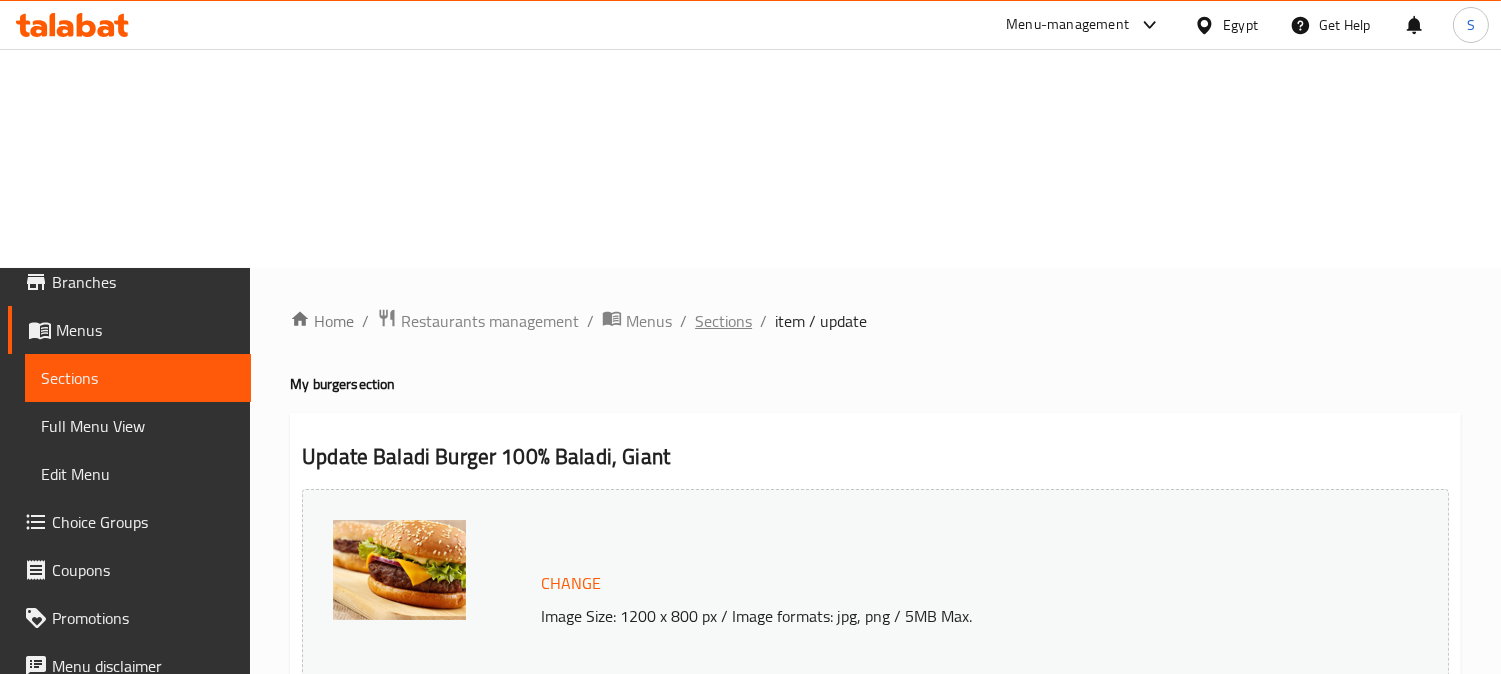 click on "Sections" at bounding box center [723, 321] 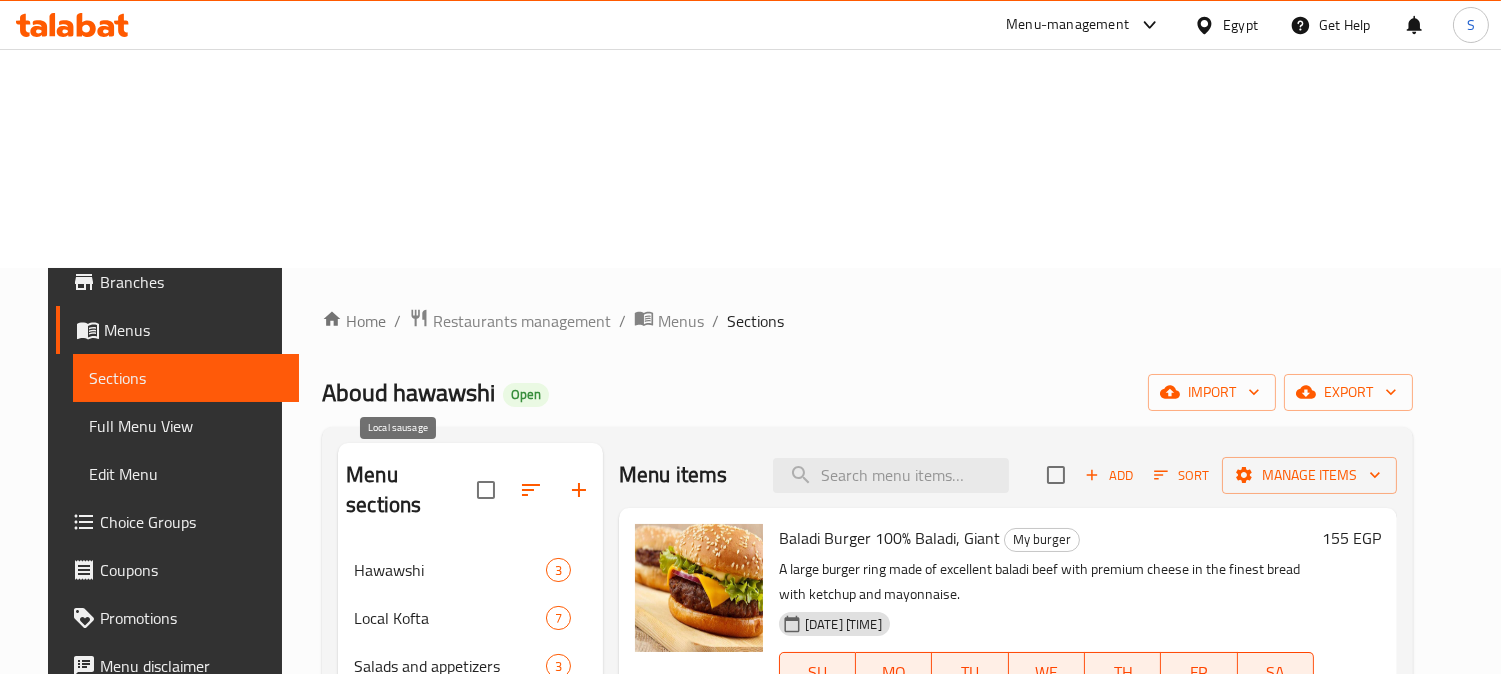 drag, startPoint x: 395, startPoint y: 465, endPoint x: 420, endPoint y: 463, distance: 25.079872 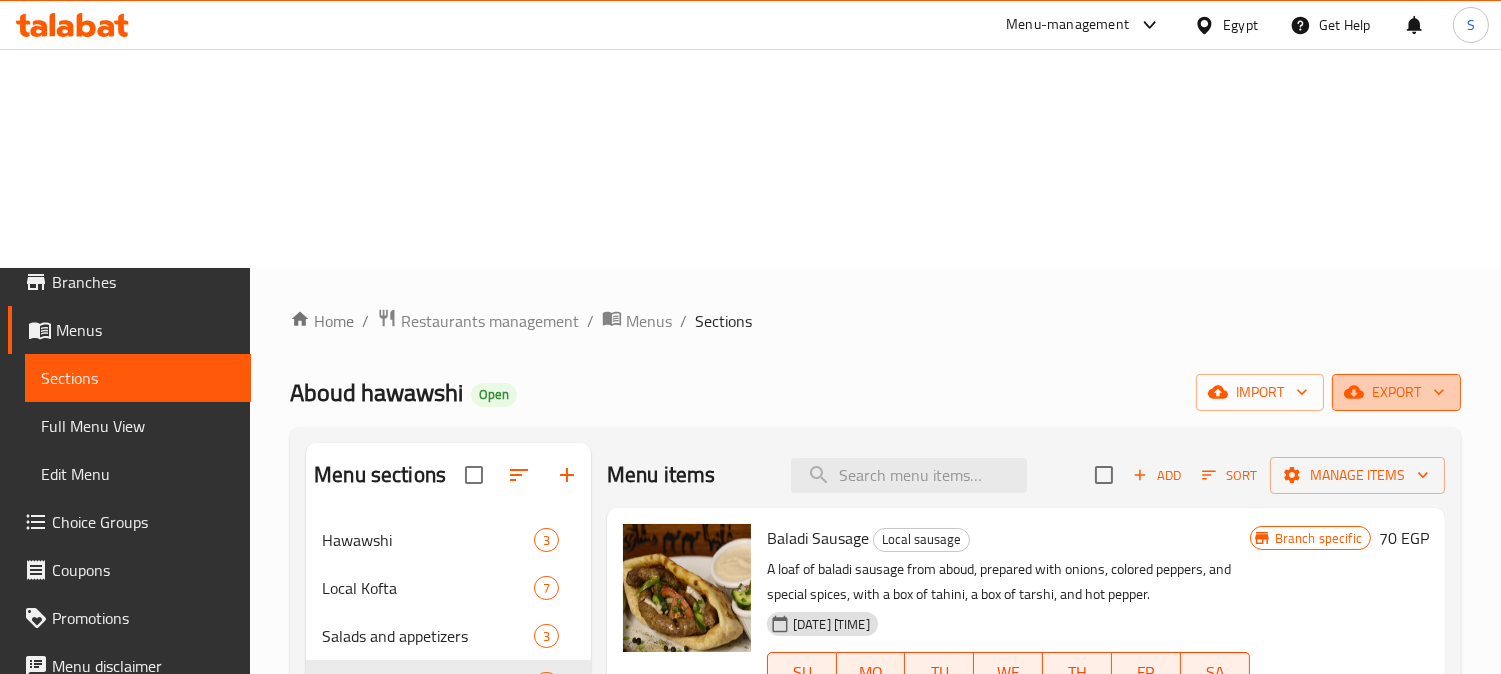click on "export" at bounding box center [1396, 392] 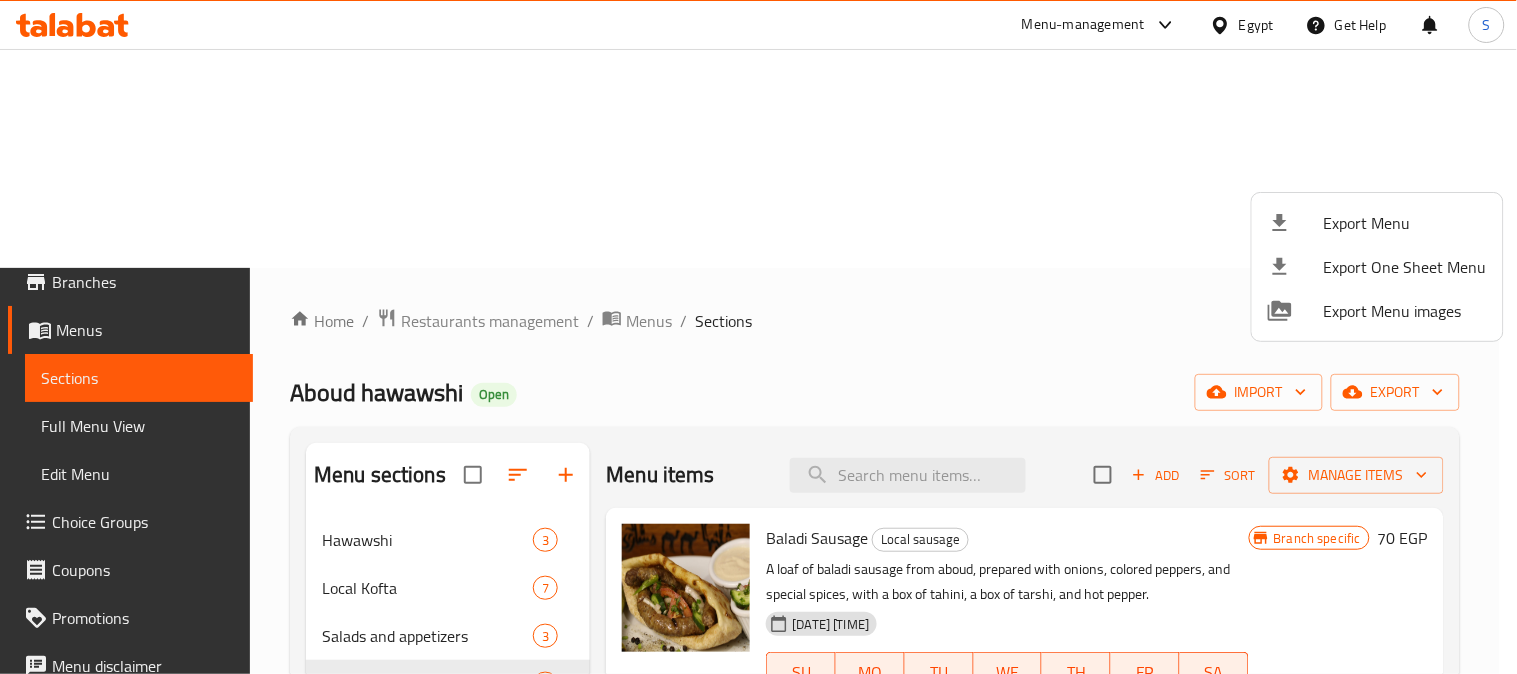 click on "Export Menu" at bounding box center (1405, 223) 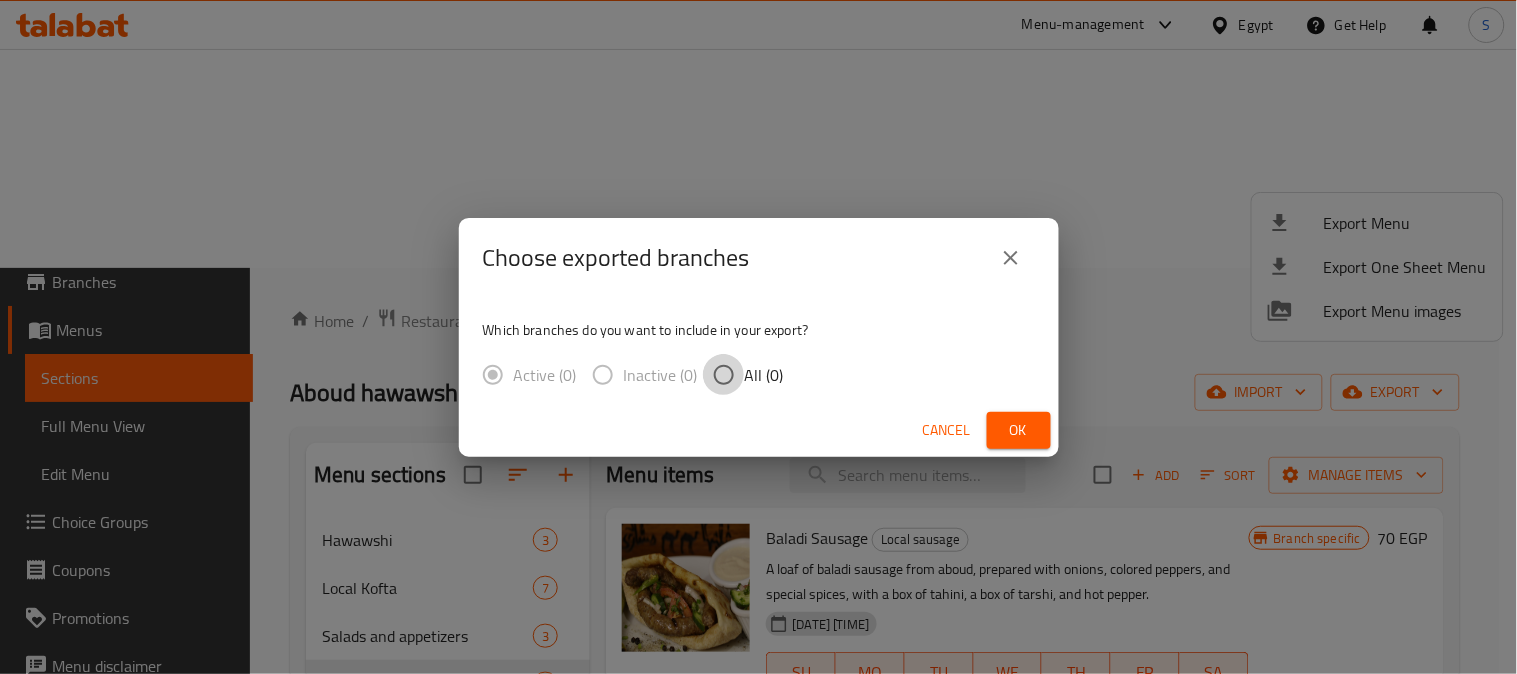 click on "All (0)" at bounding box center (724, 375) 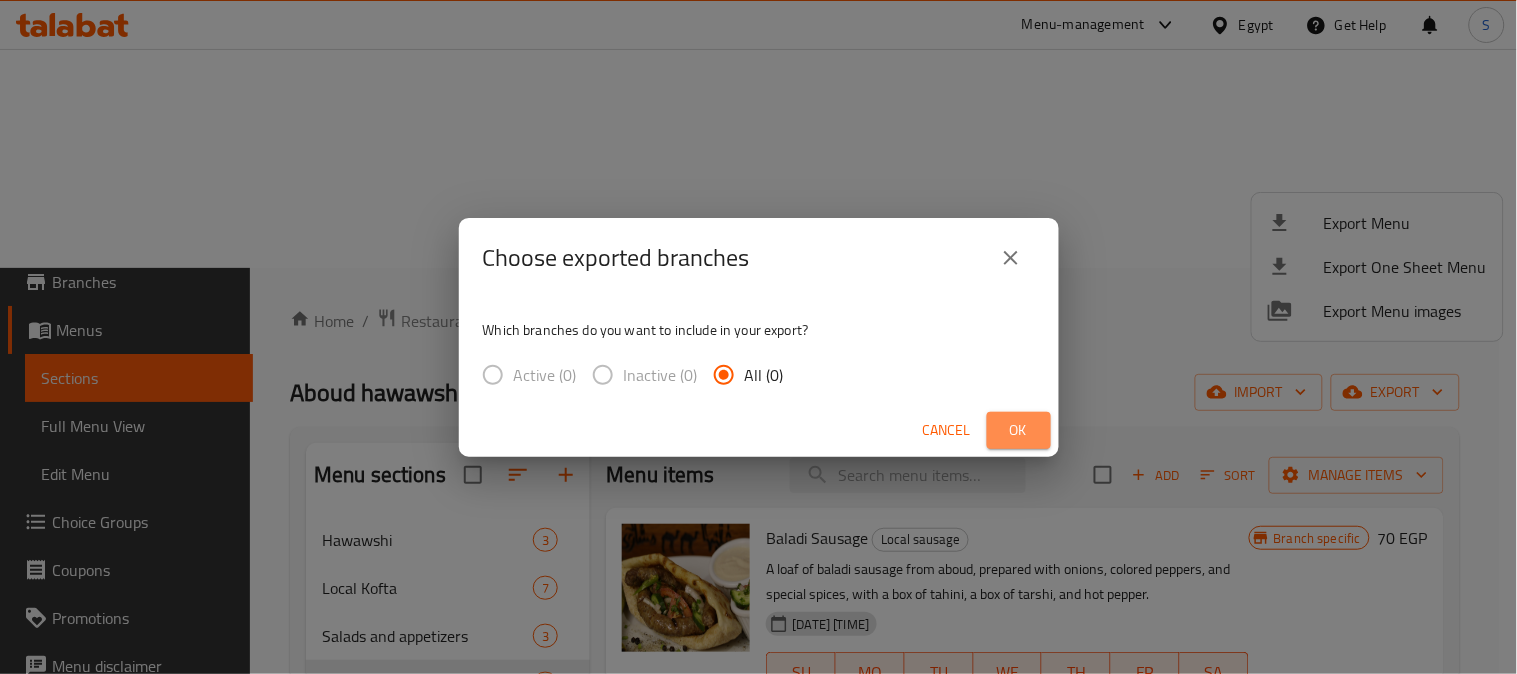 click on "Ok" at bounding box center (1019, 430) 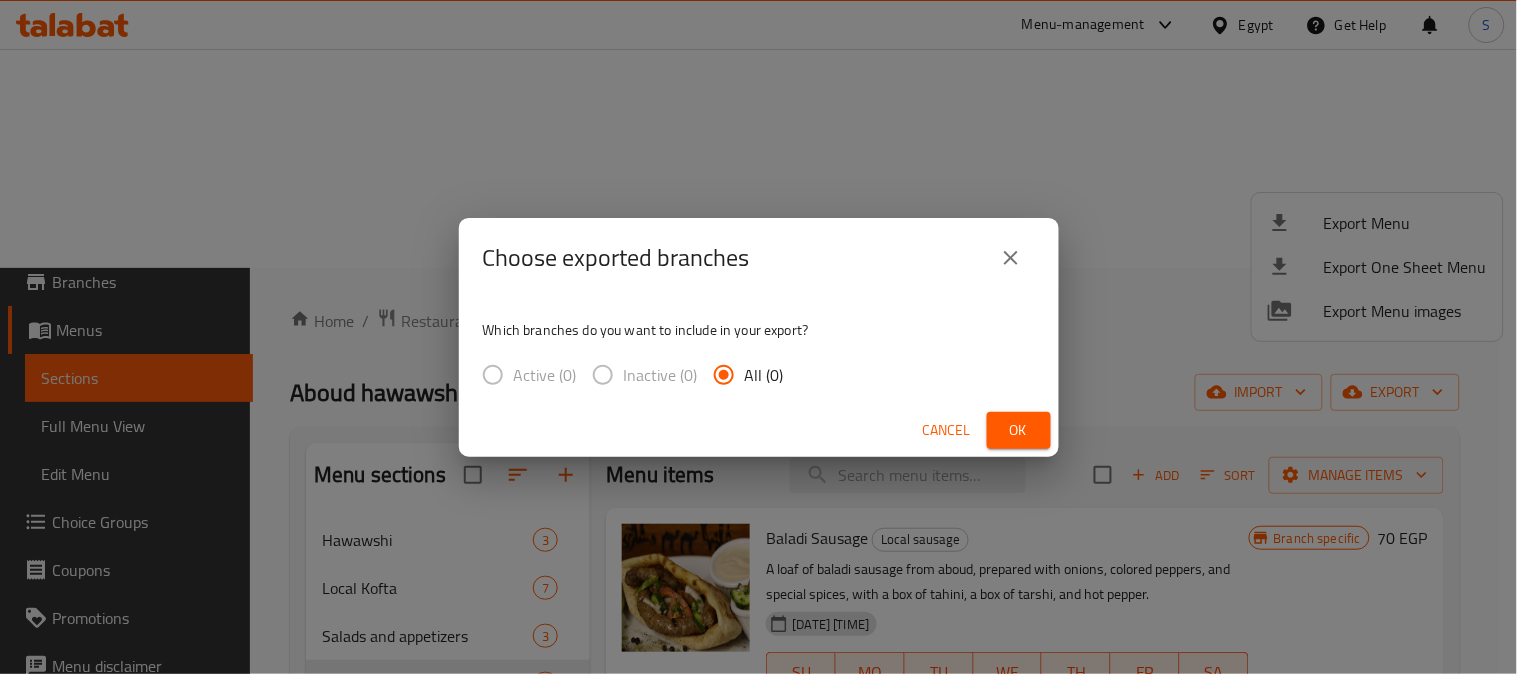 click on "Cancel" at bounding box center [947, 430] 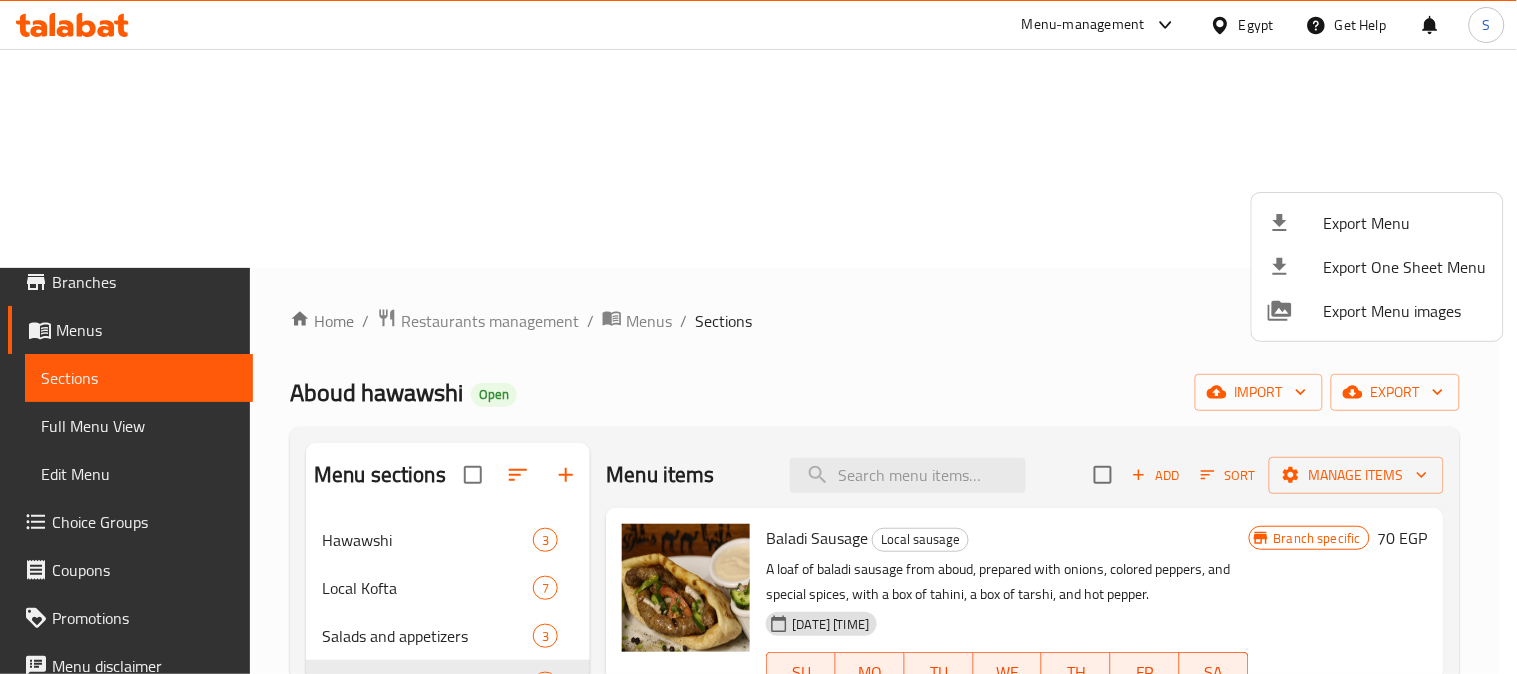 click at bounding box center [758, 337] 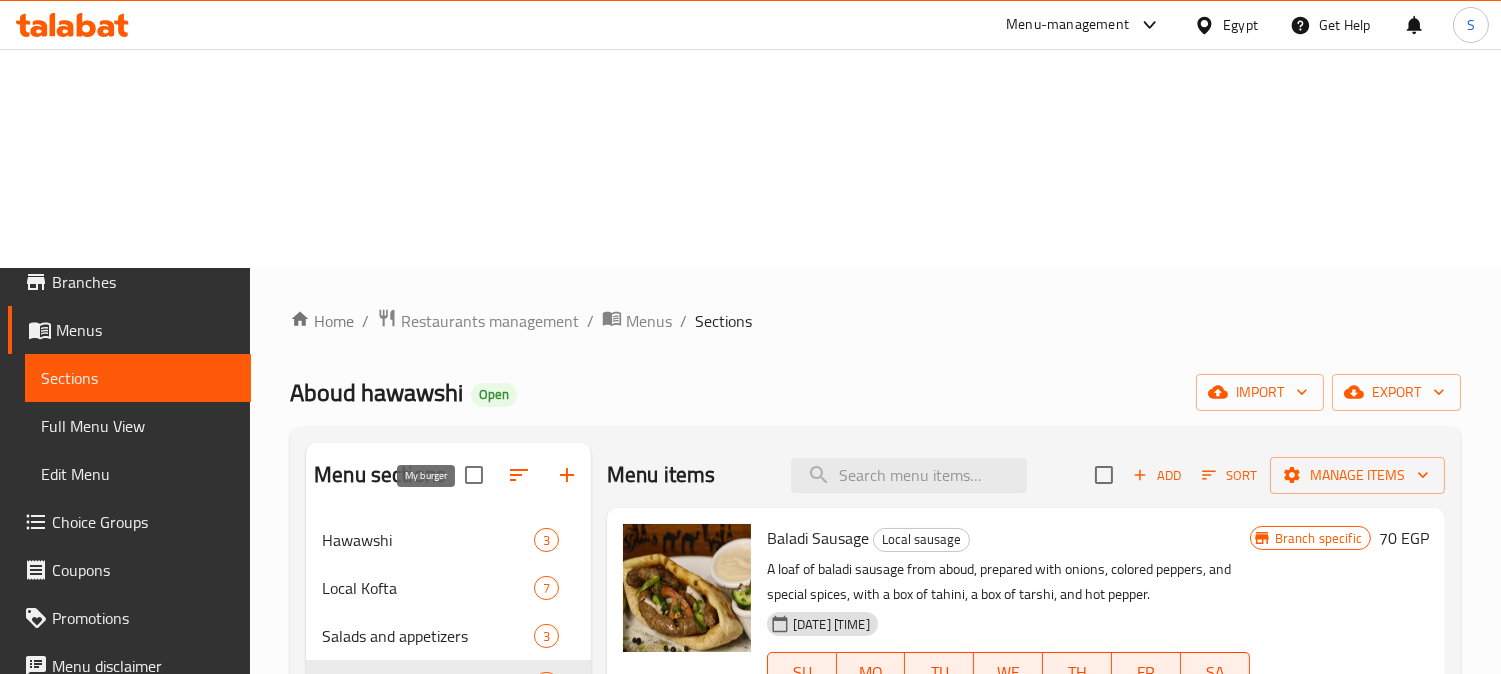 click on "My burger" at bounding box center [428, 732] 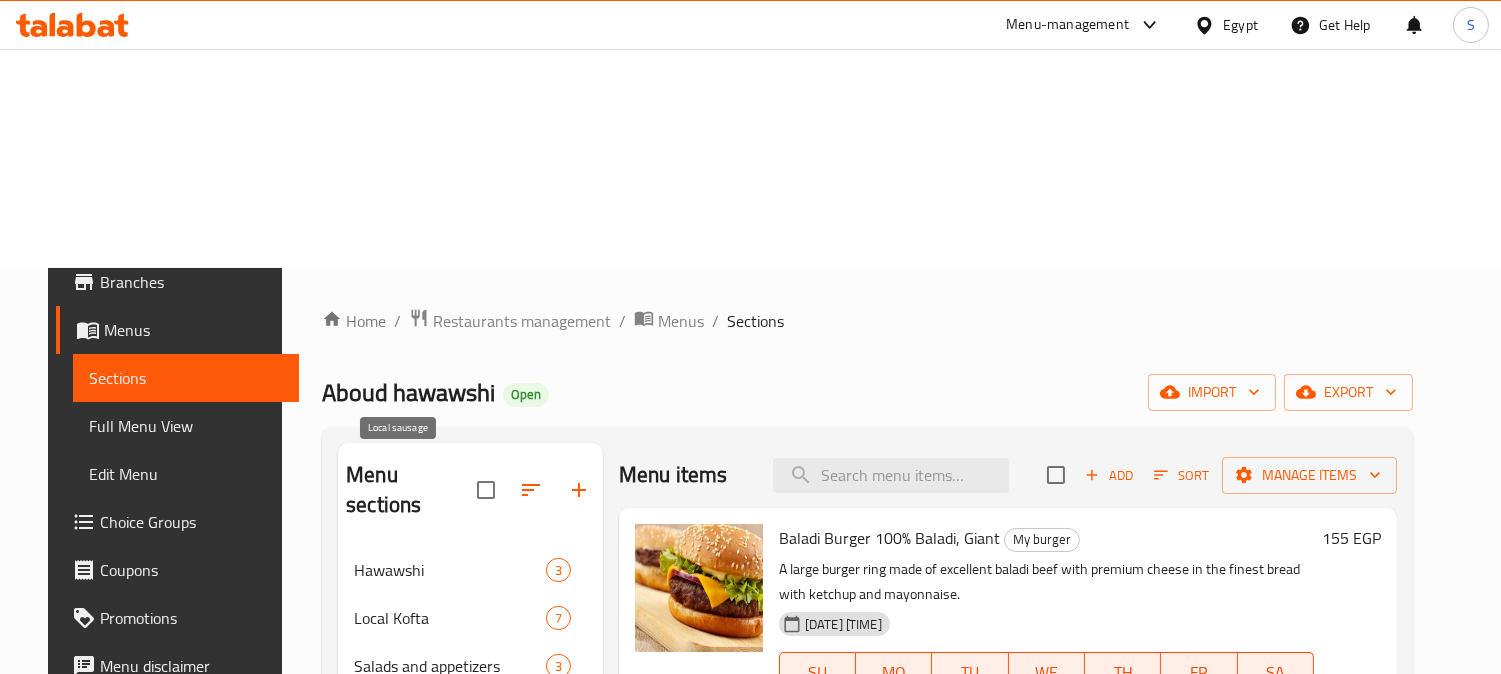 click on "Local sausage" at bounding box center [422, 714] 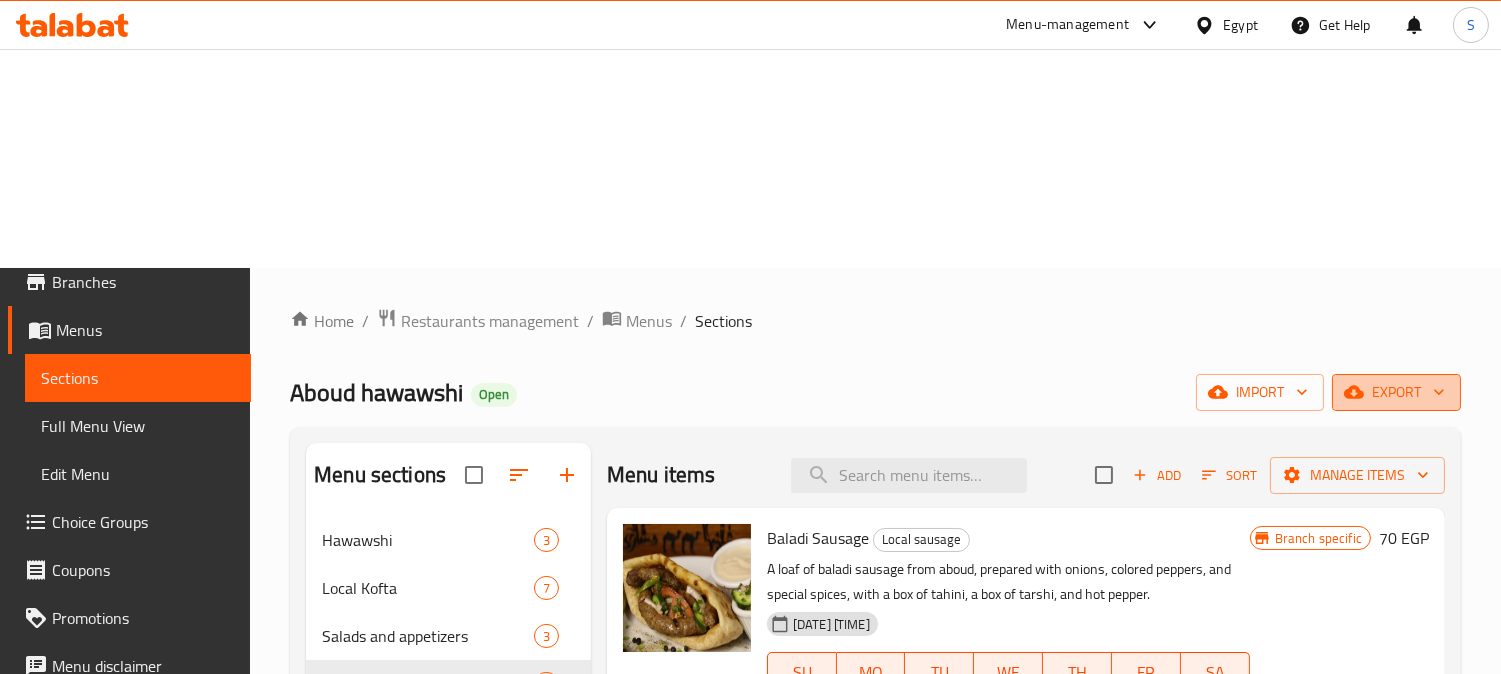 click on "export" at bounding box center [1396, 392] 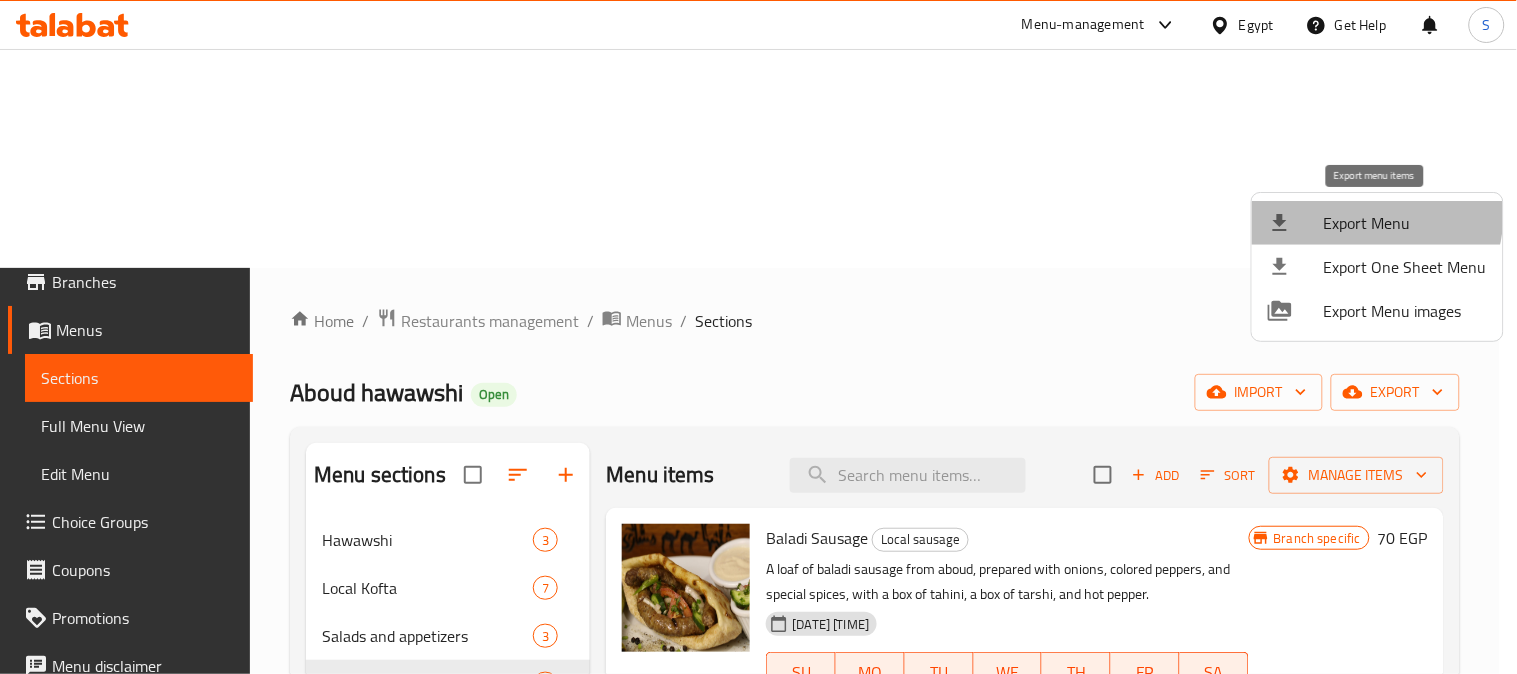 click on "Export Menu" at bounding box center [1405, 223] 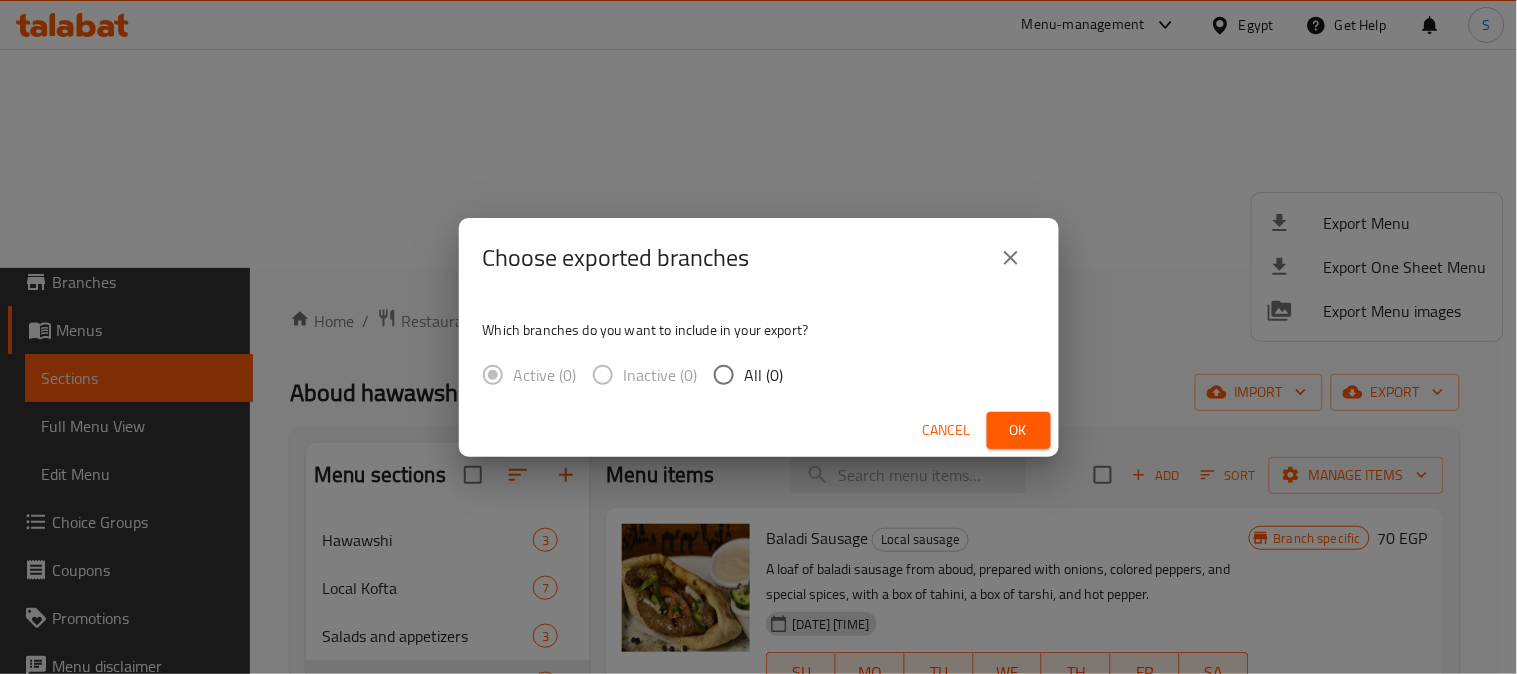 click on "All (0)" at bounding box center [724, 375] 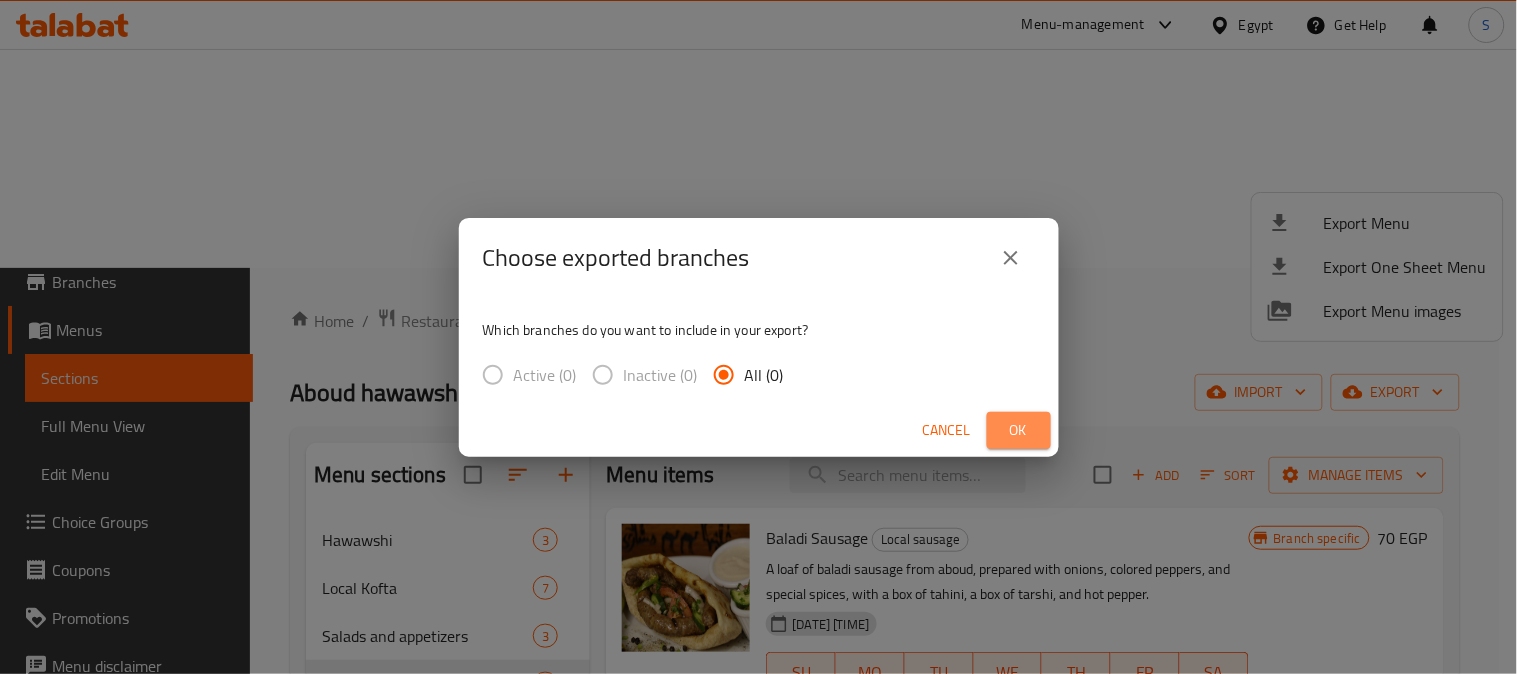 click on "Ok" at bounding box center (1019, 430) 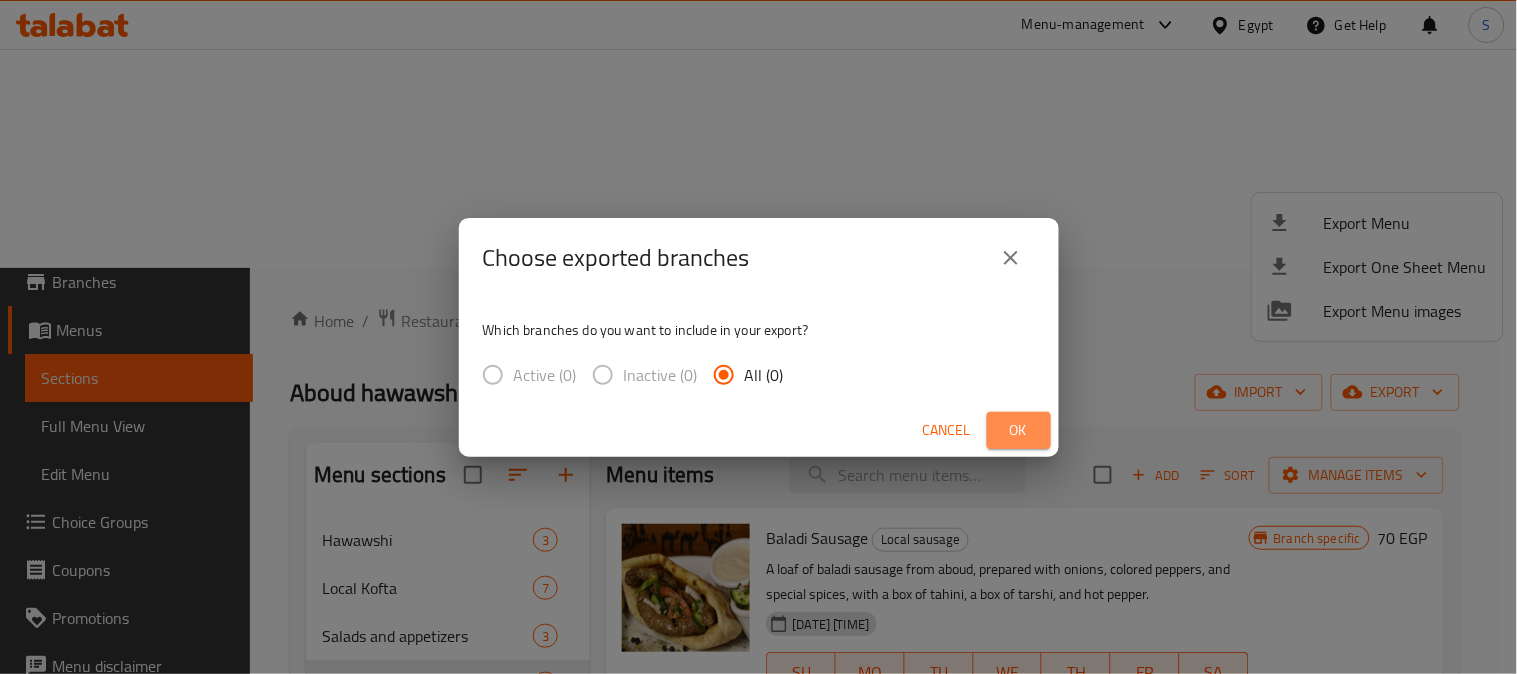 click on "Ok" at bounding box center [1019, 430] 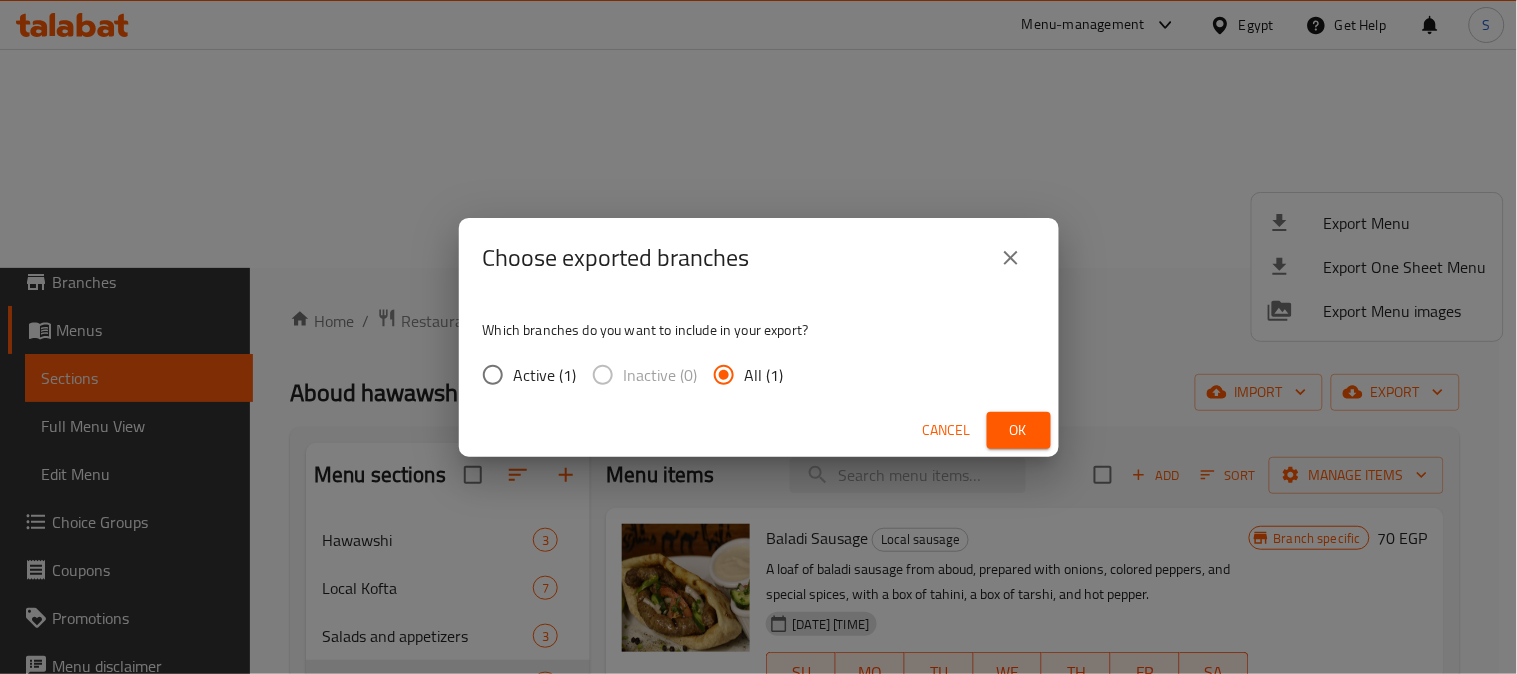 click on "Ok" at bounding box center [1019, 430] 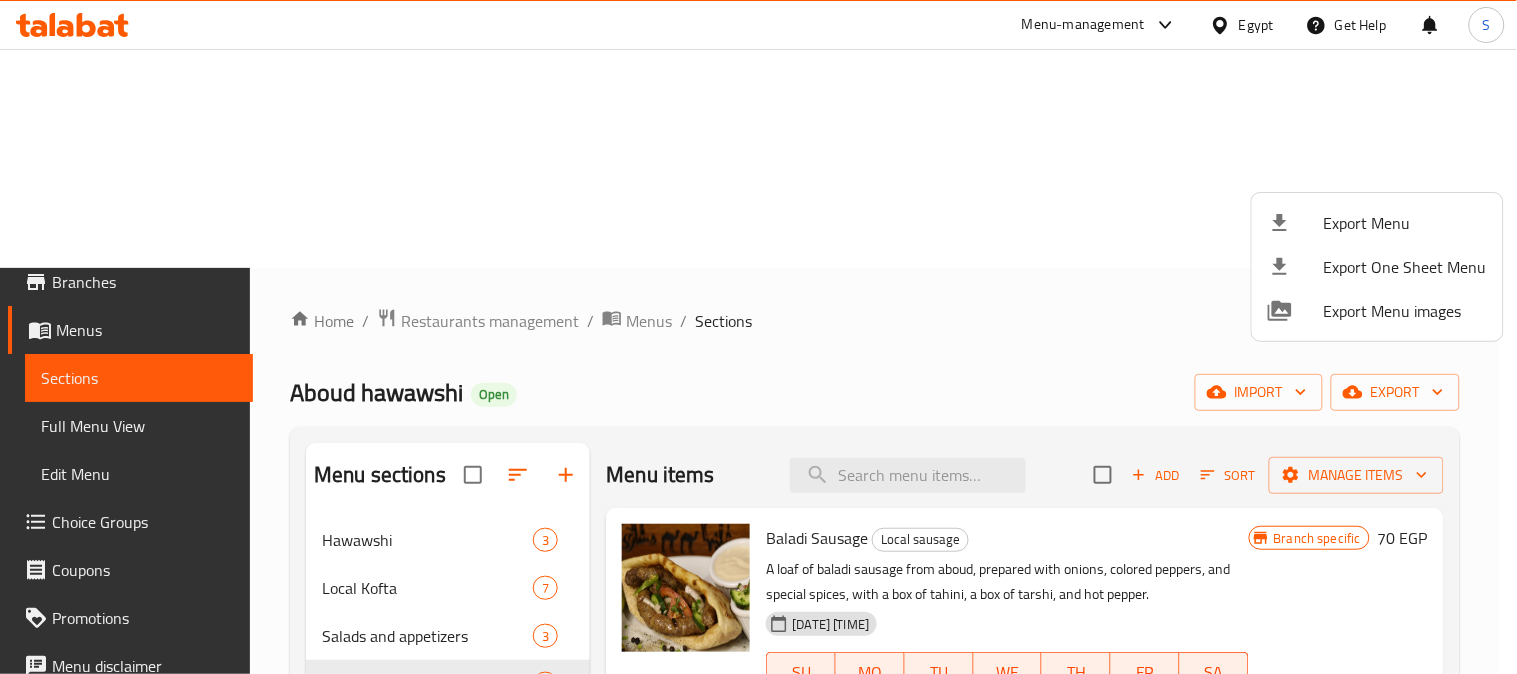 click at bounding box center (758, 337) 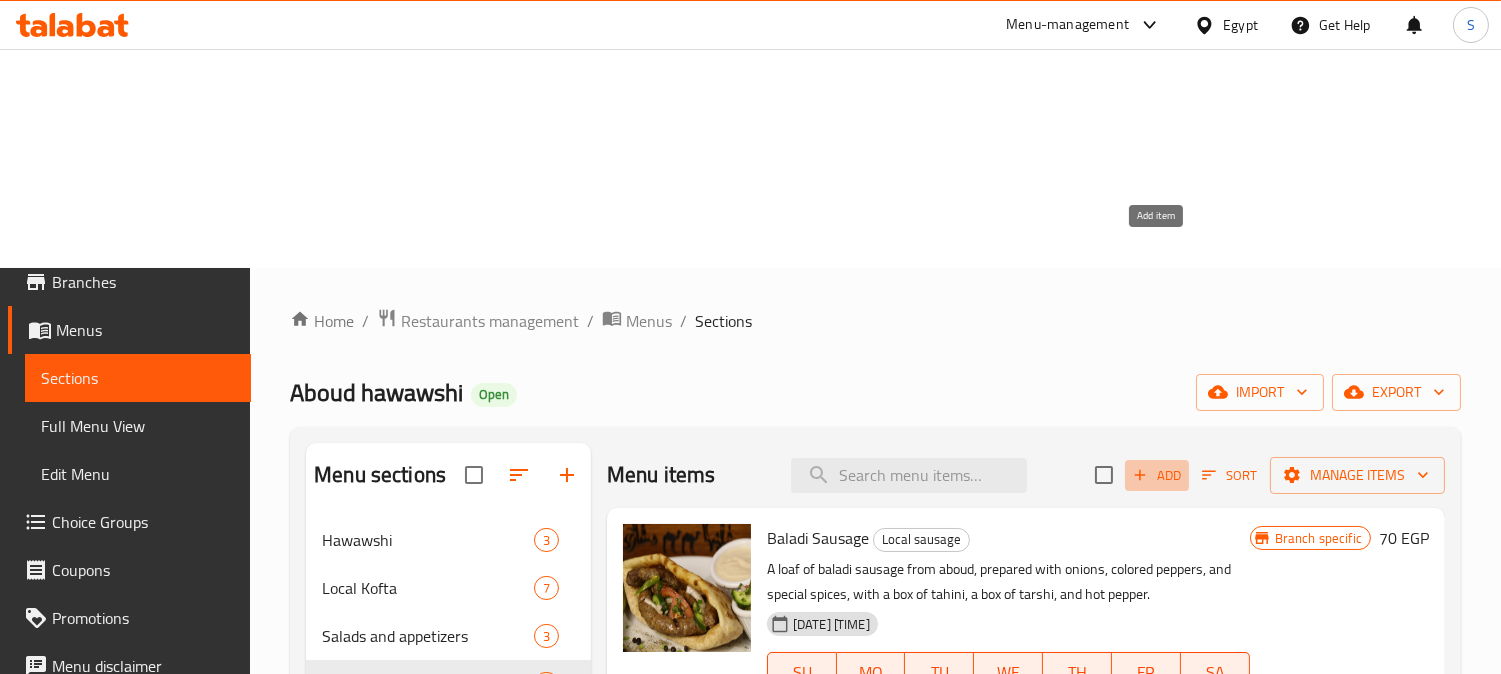 click on "Add" at bounding box center (1157, 475) 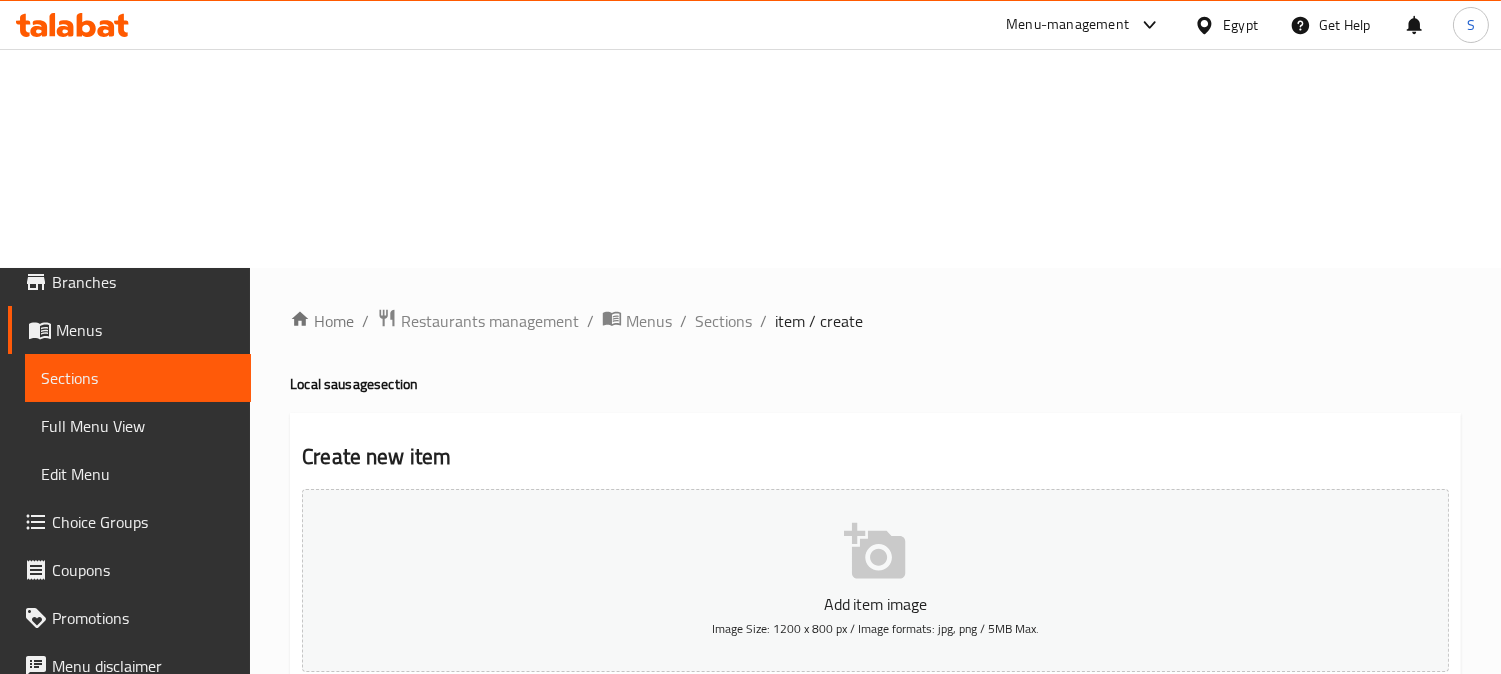click at bounding box center (1166, 729) 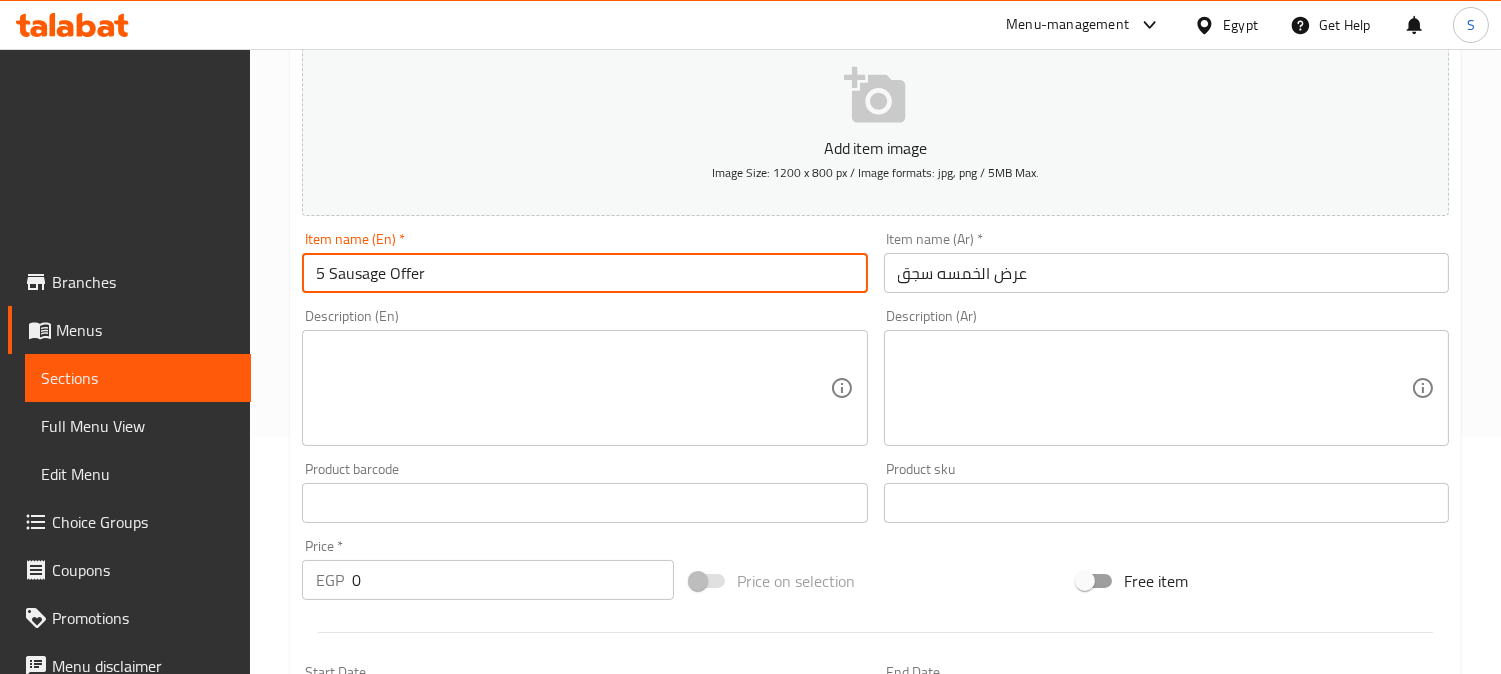 scroll, scrollTop: 666, scrollLeft: 0, axis: vertical 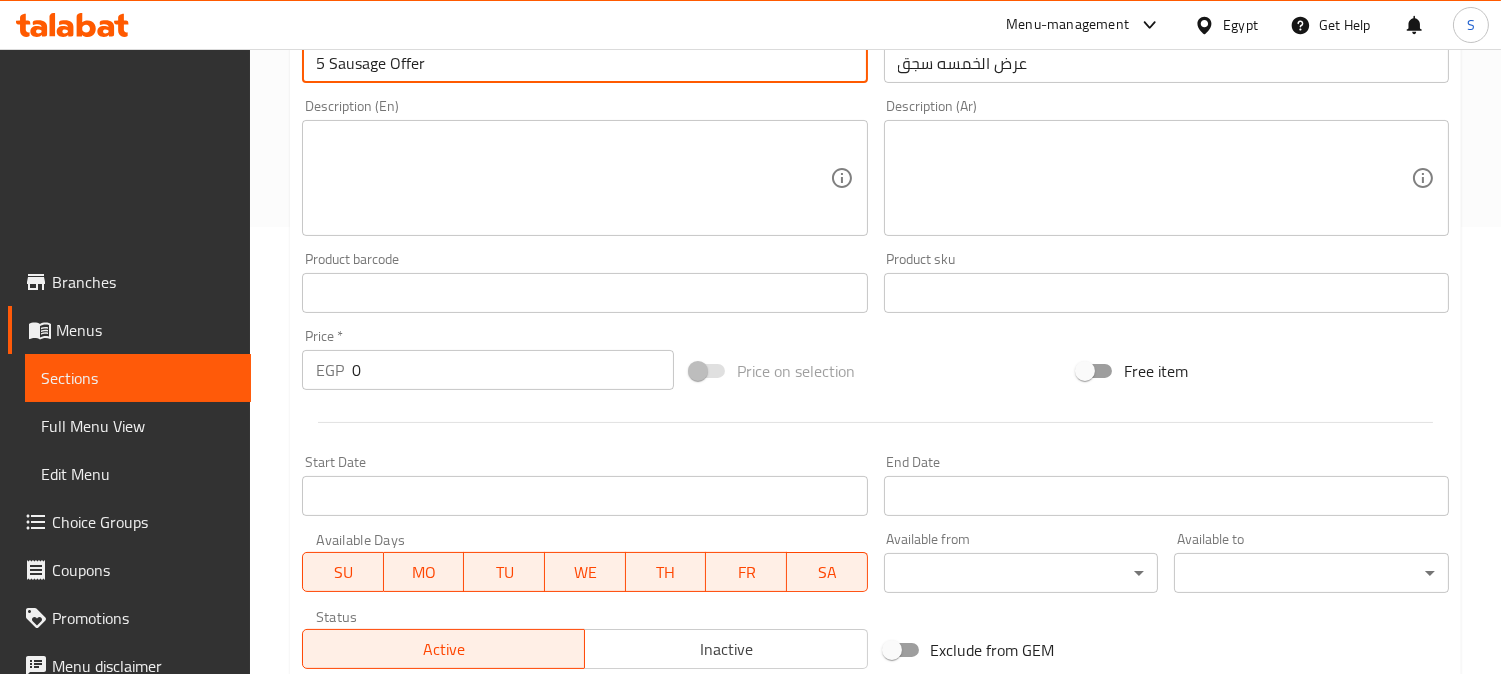 type on "5 Sausage Offer" 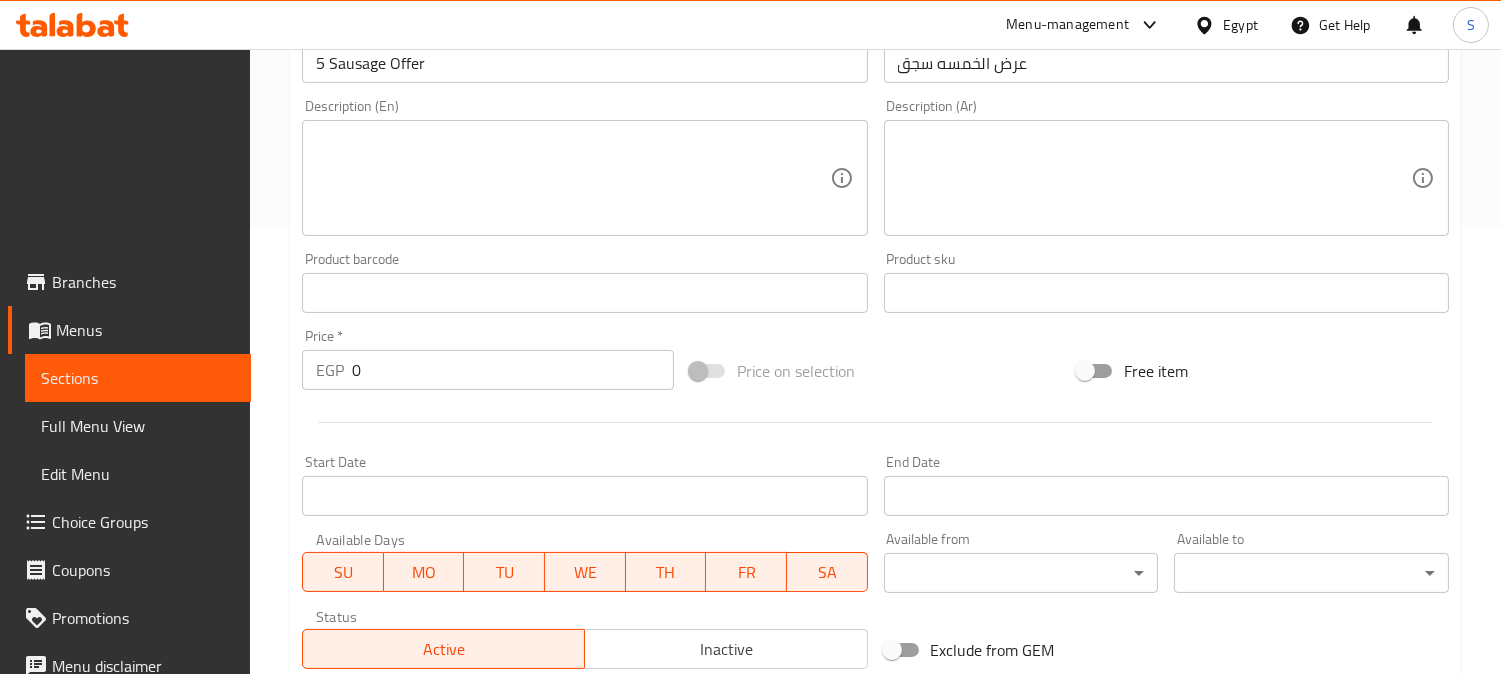 click on "Active Inactive" at bounding box center (584, 639) 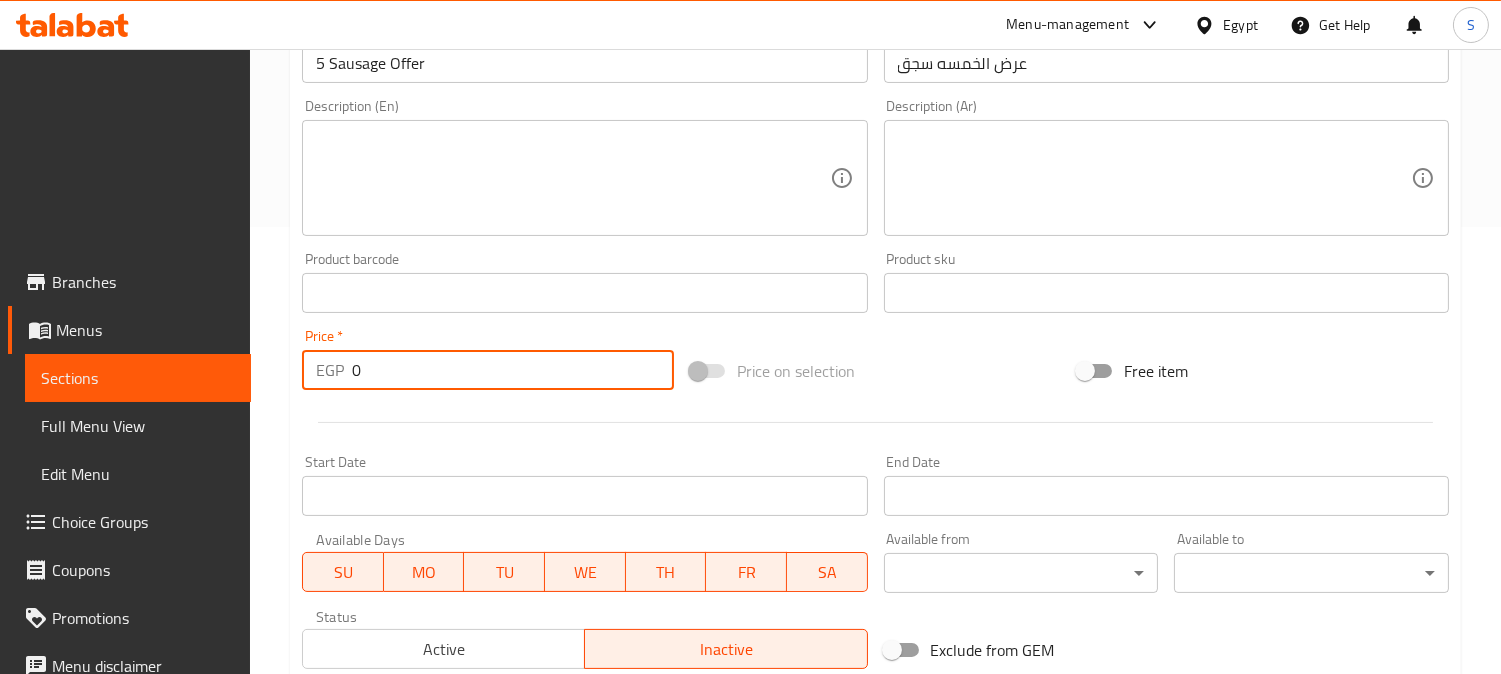drag, startPoint x: 437, startPoint y: 163, endPoint x: 280, endPoint y: 155, distance: 157.20369 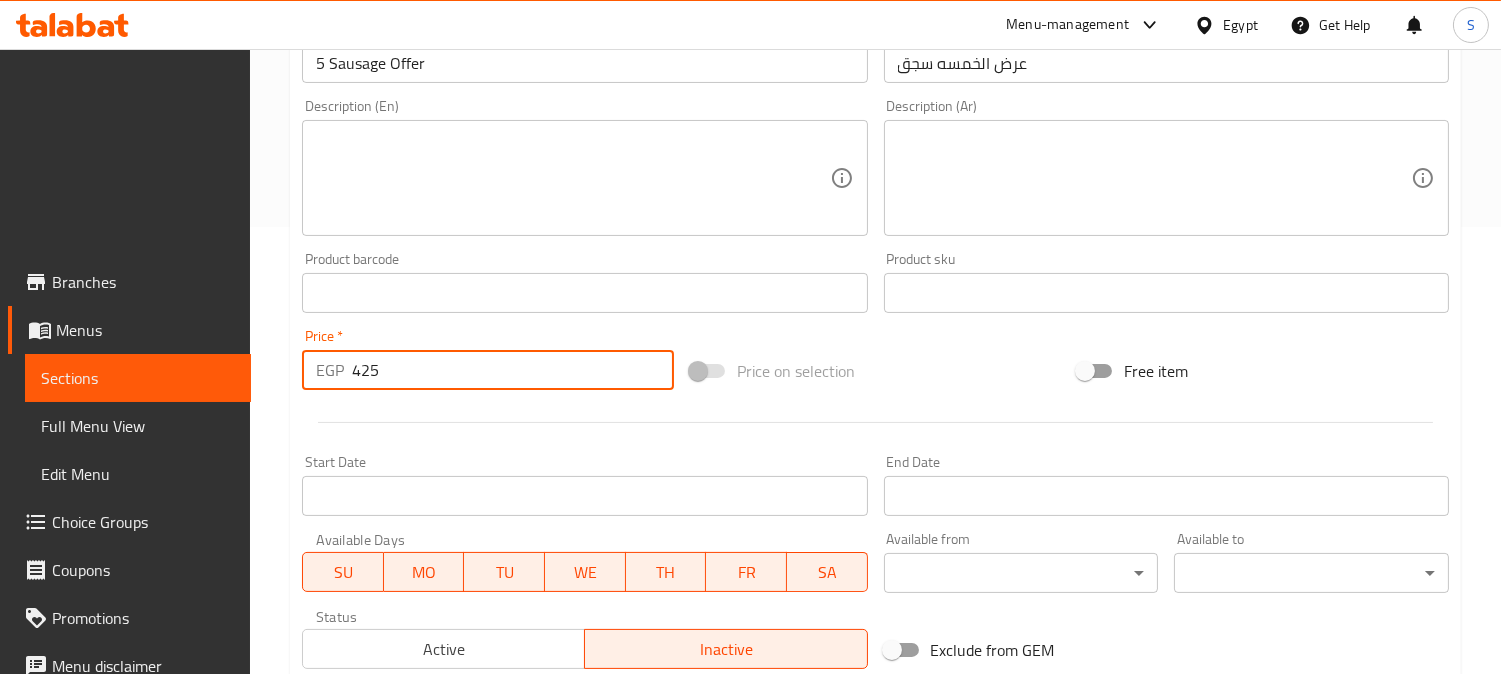 scroll, scrollTop: 735, scrollLeft: 0, axis: vertical 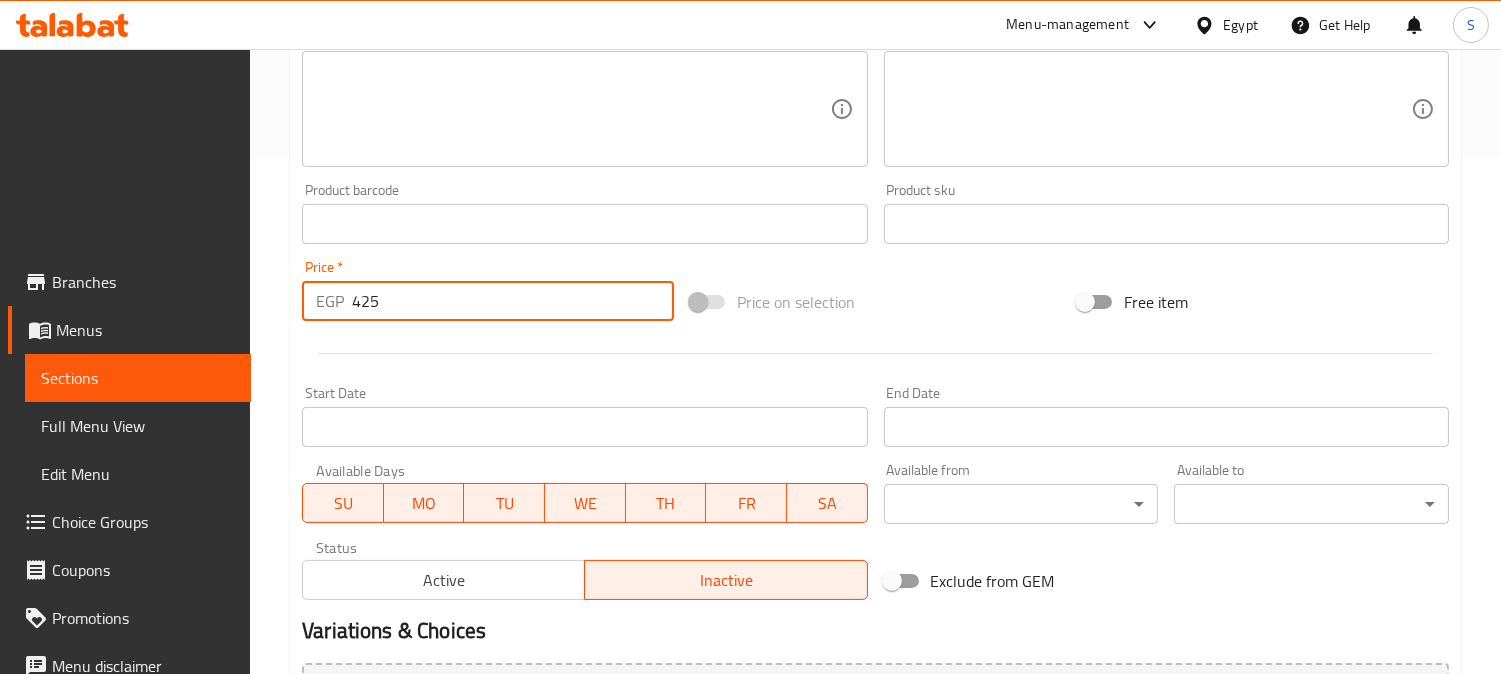 type on "425" 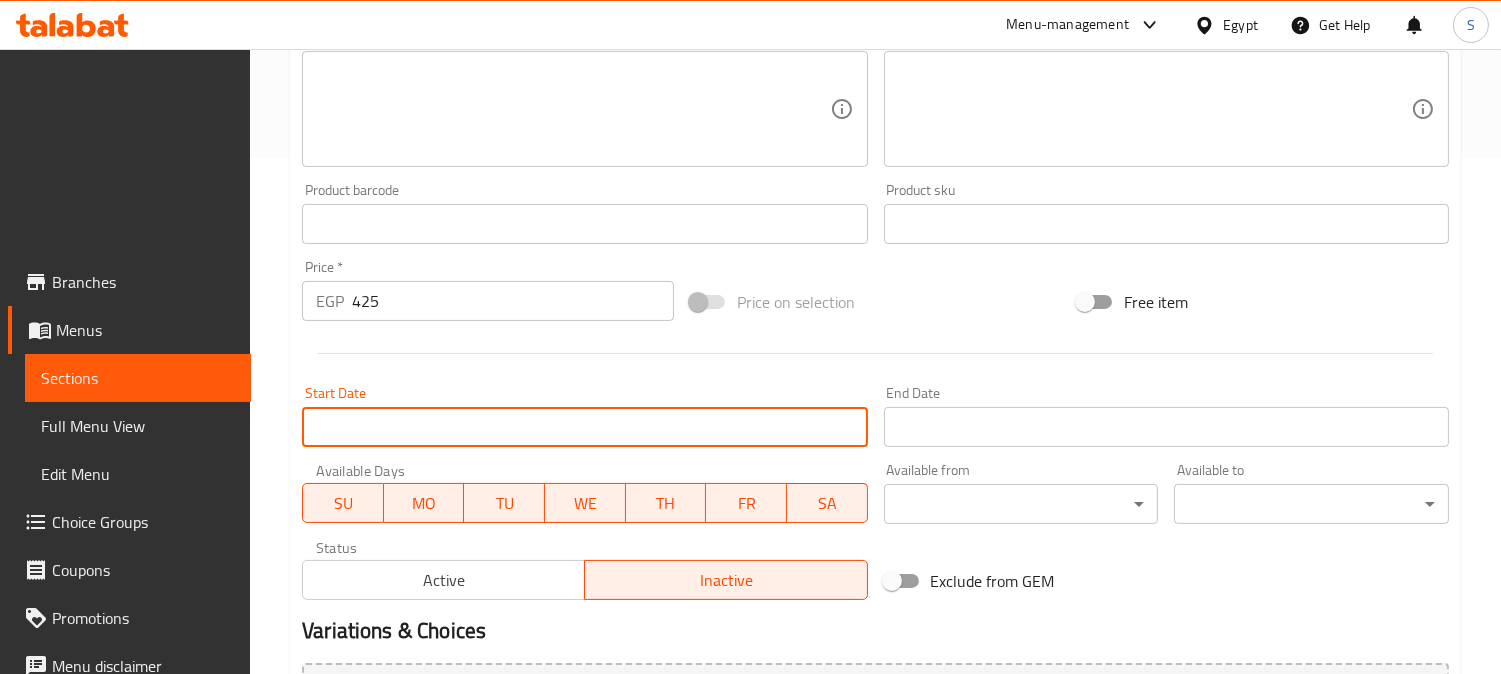 click on "Start Date" at bounding box center (584, 427) 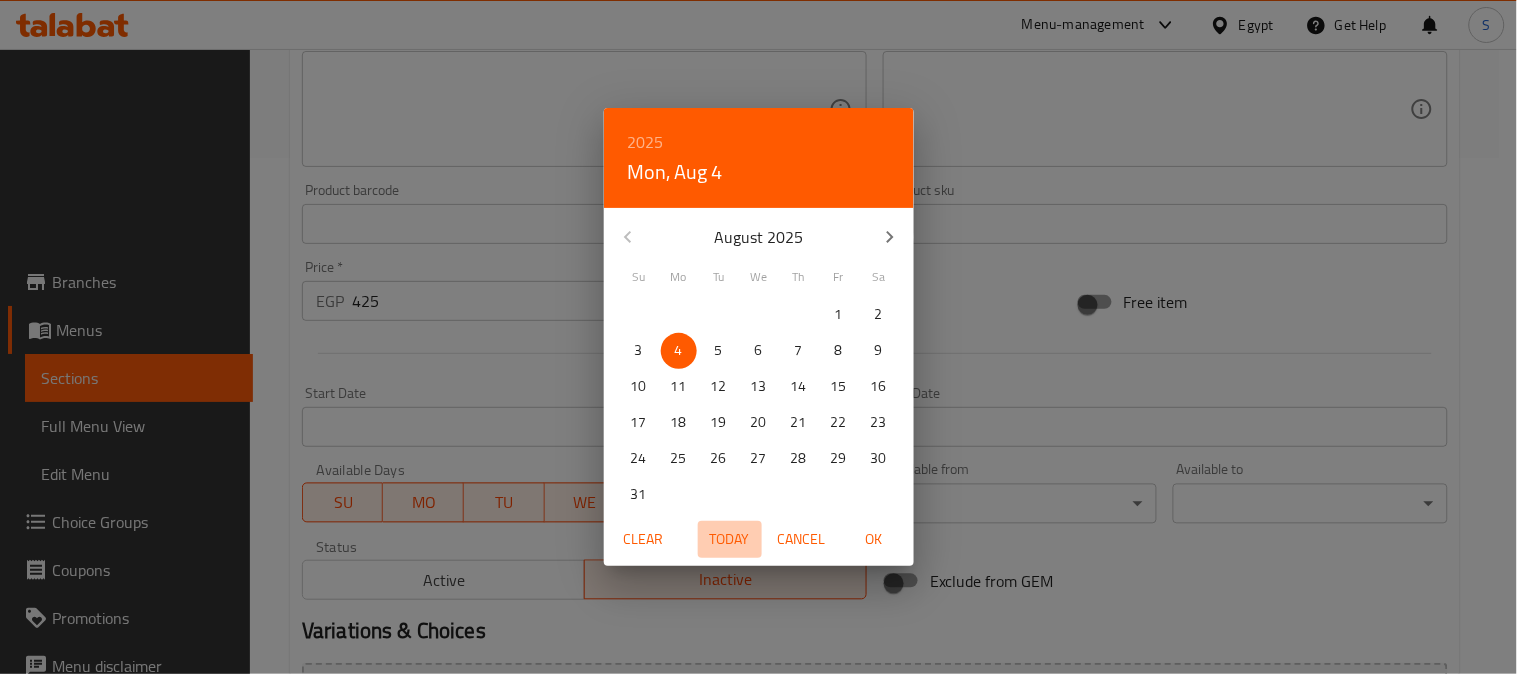 click on "Today" at bounding box center [730, 539] 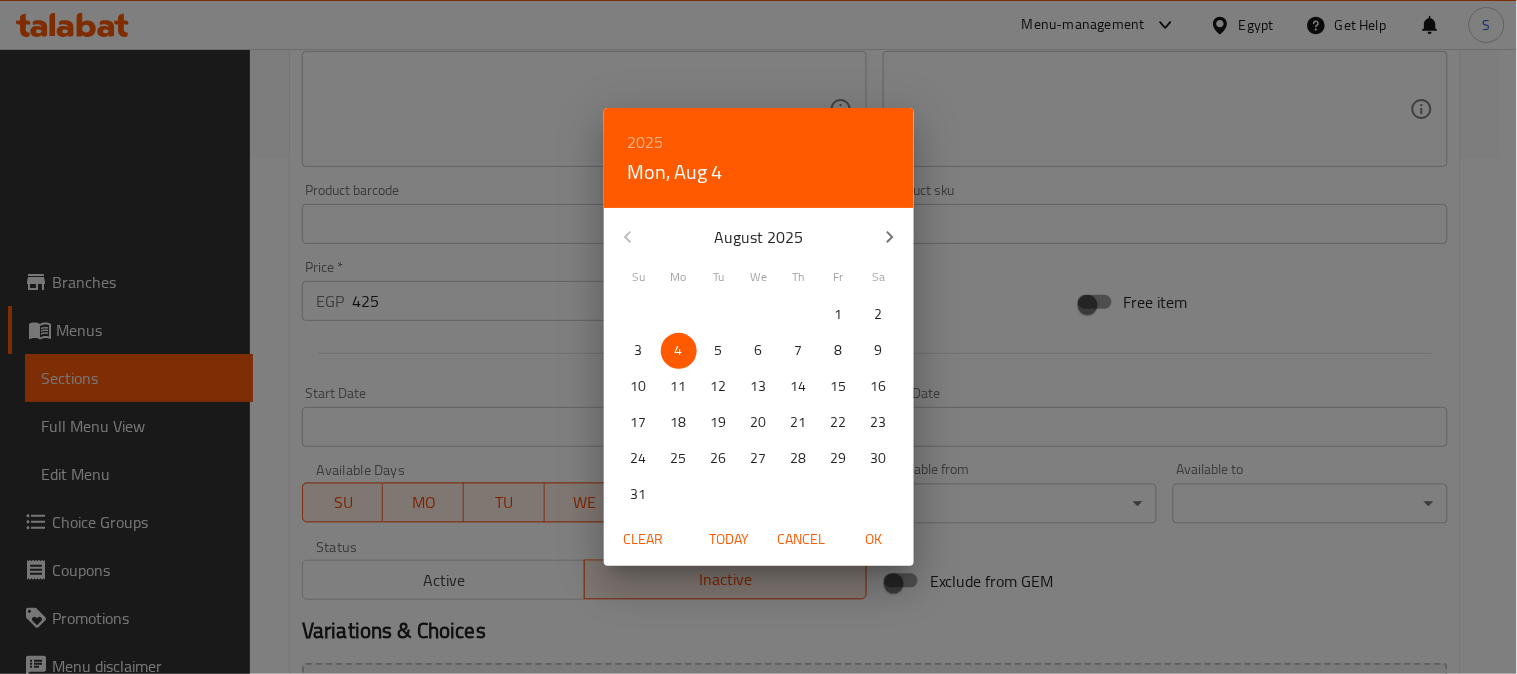 click on "OK" at bounding box center [874, 539] 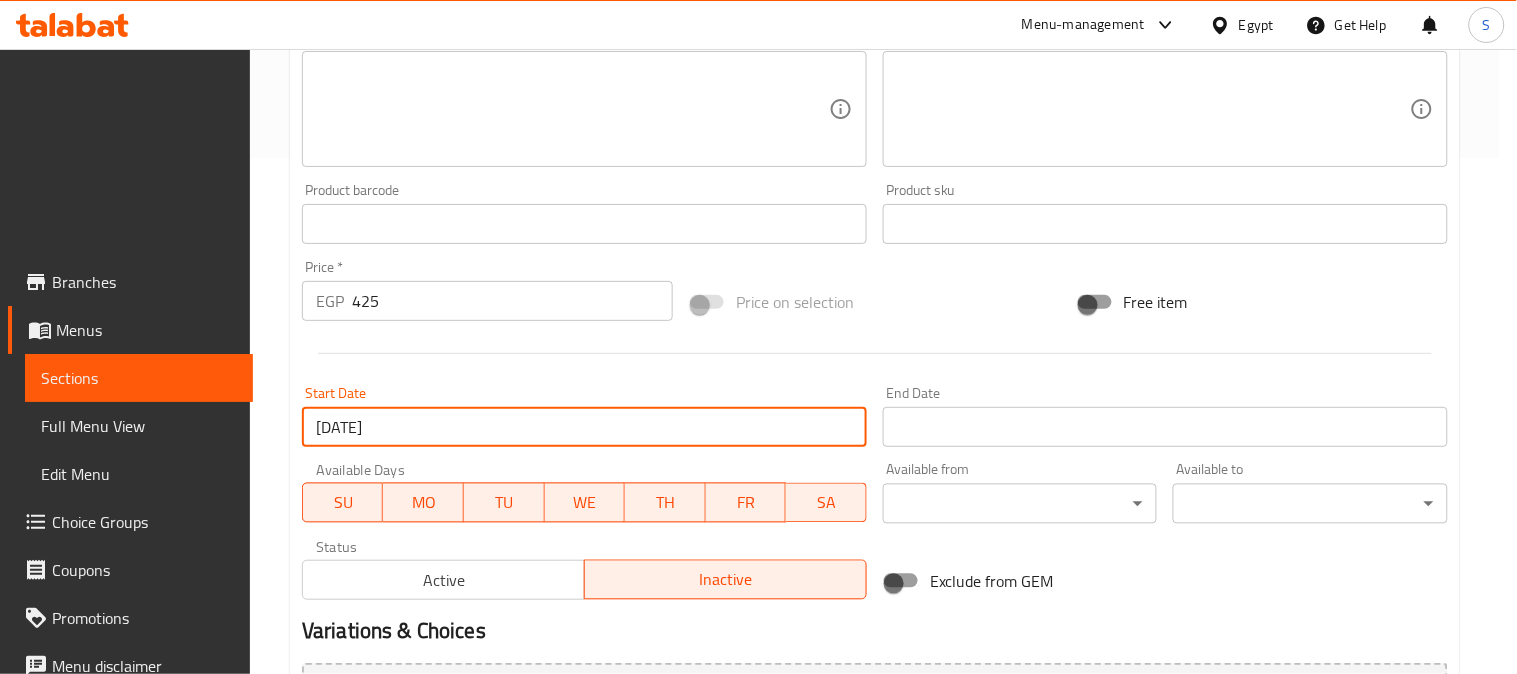type on "[DATE]" 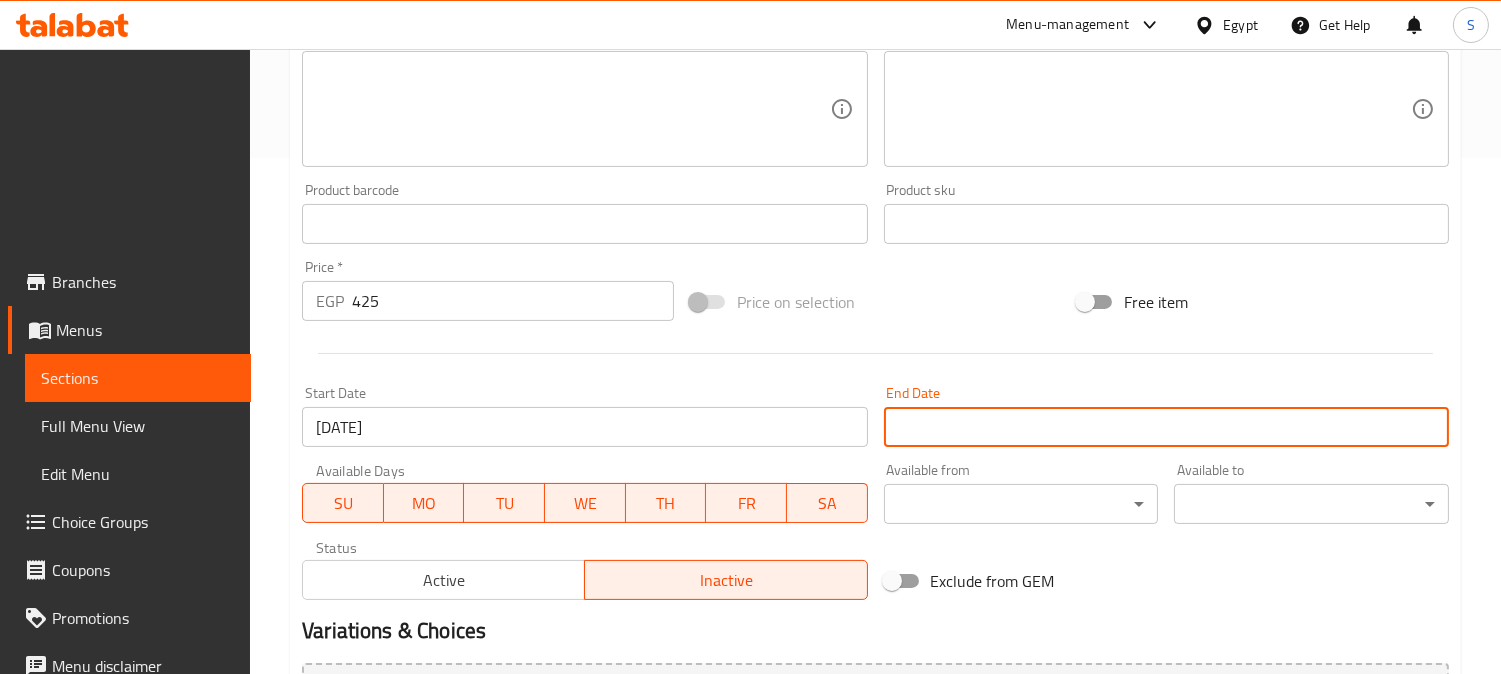 click on "Start Date" at bounding box center (1166, 427) 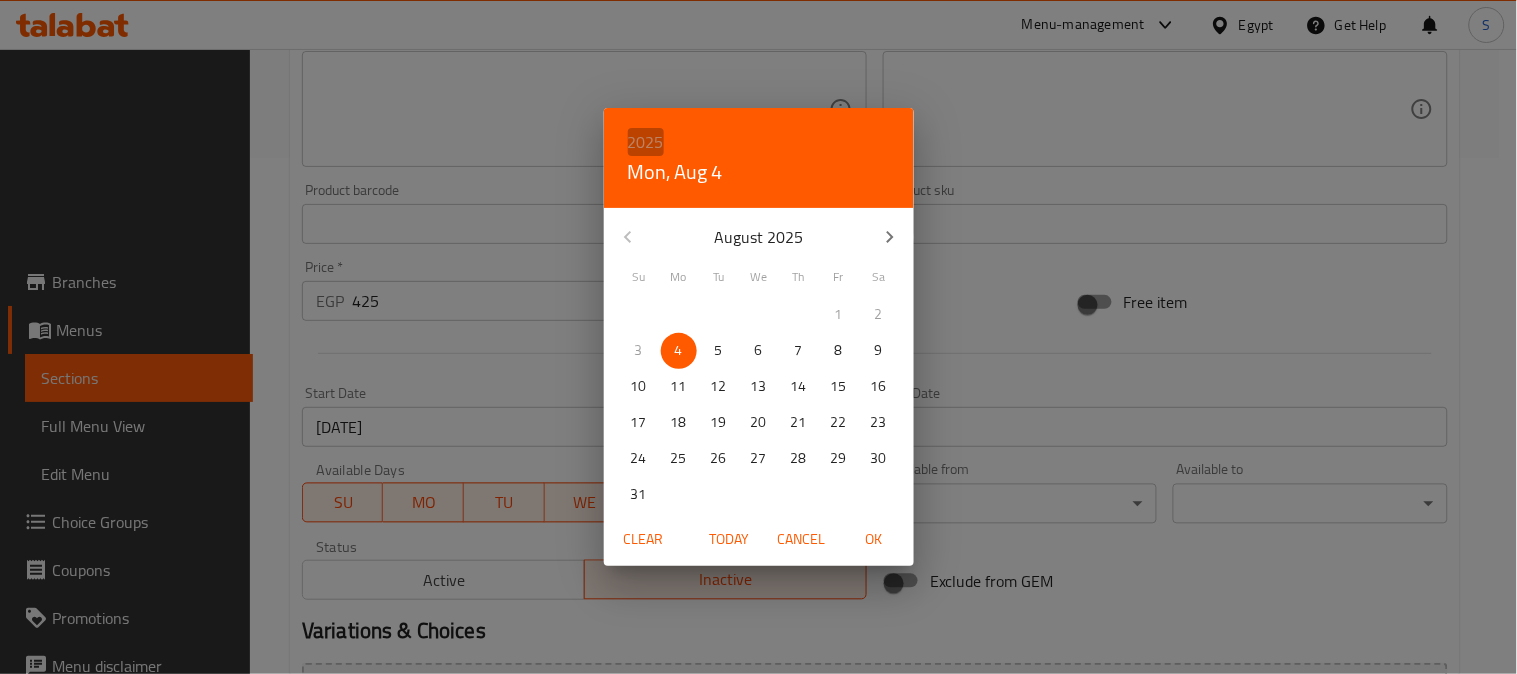 click on "2025" at bounding box center [646, 142] 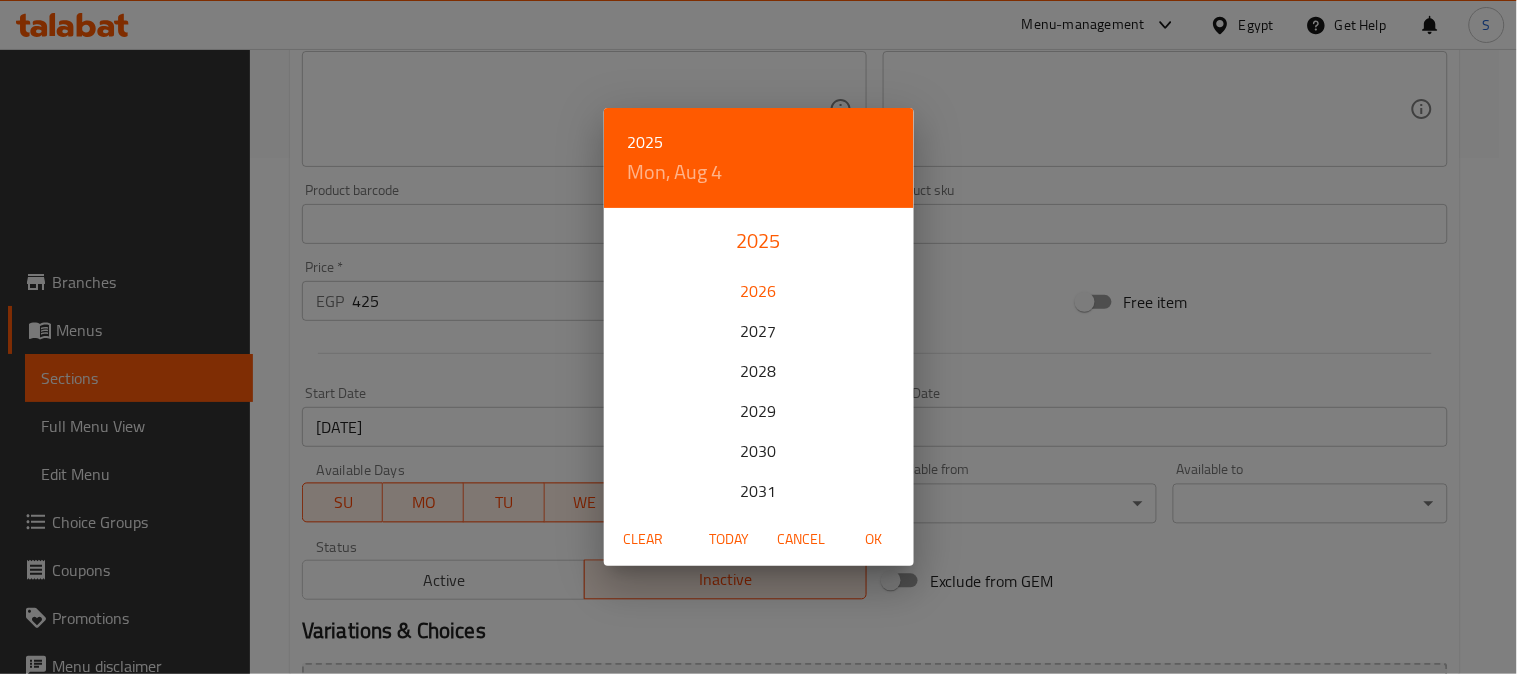 click on "2026" at bounding box center [759, 291] 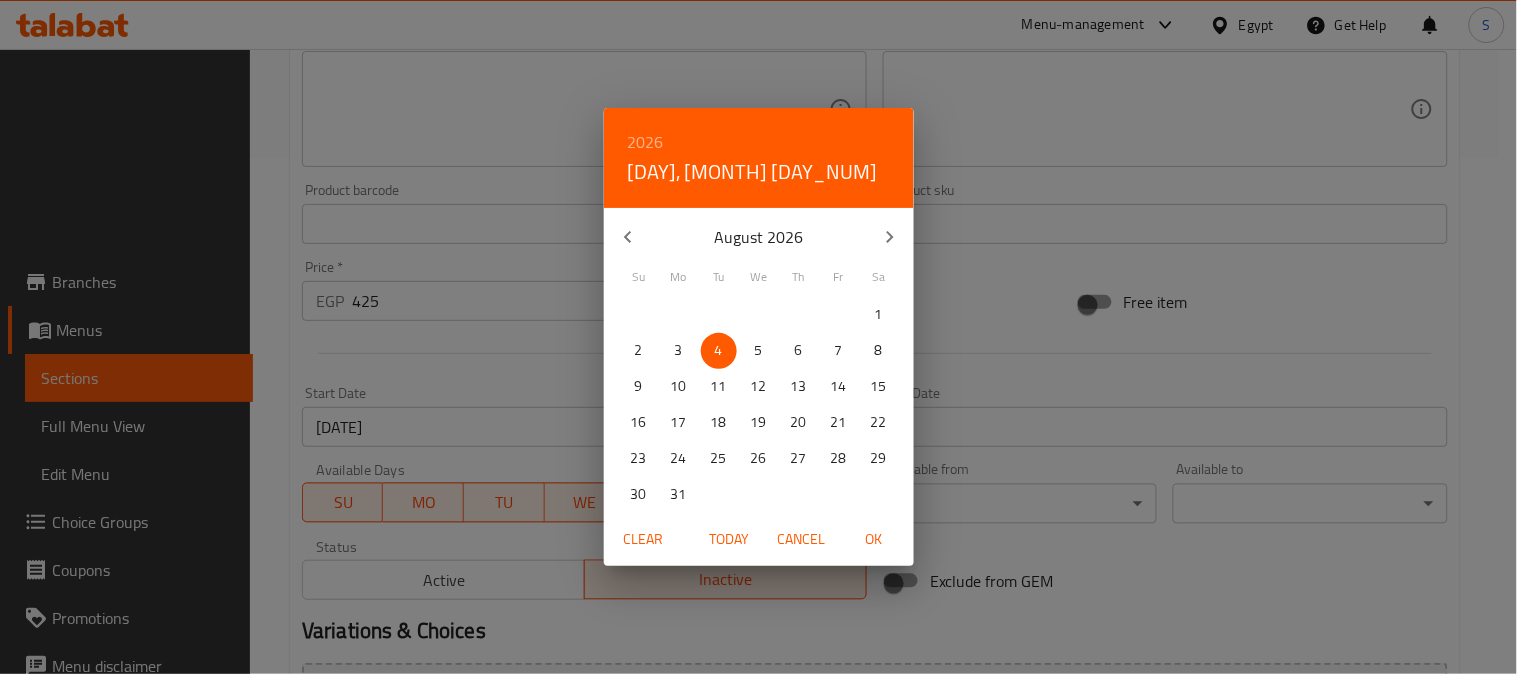 click 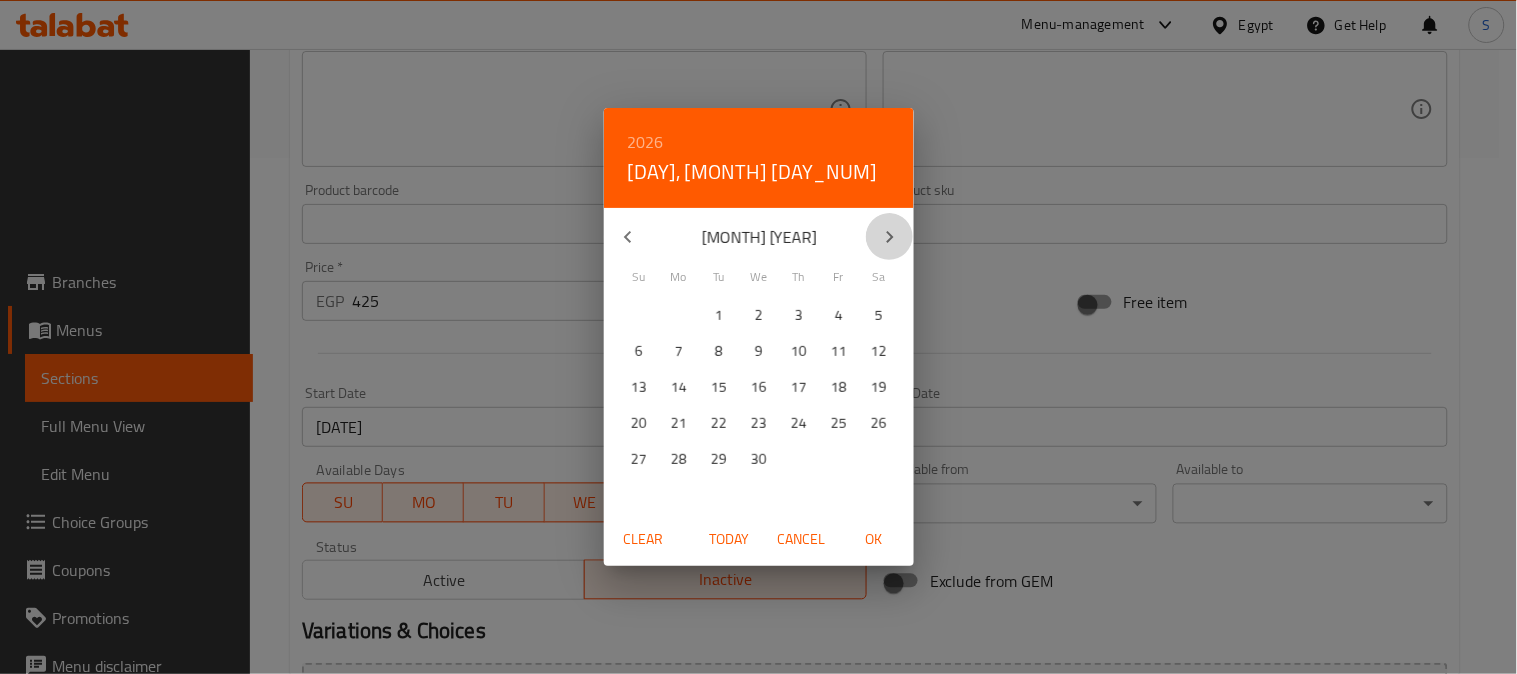 click 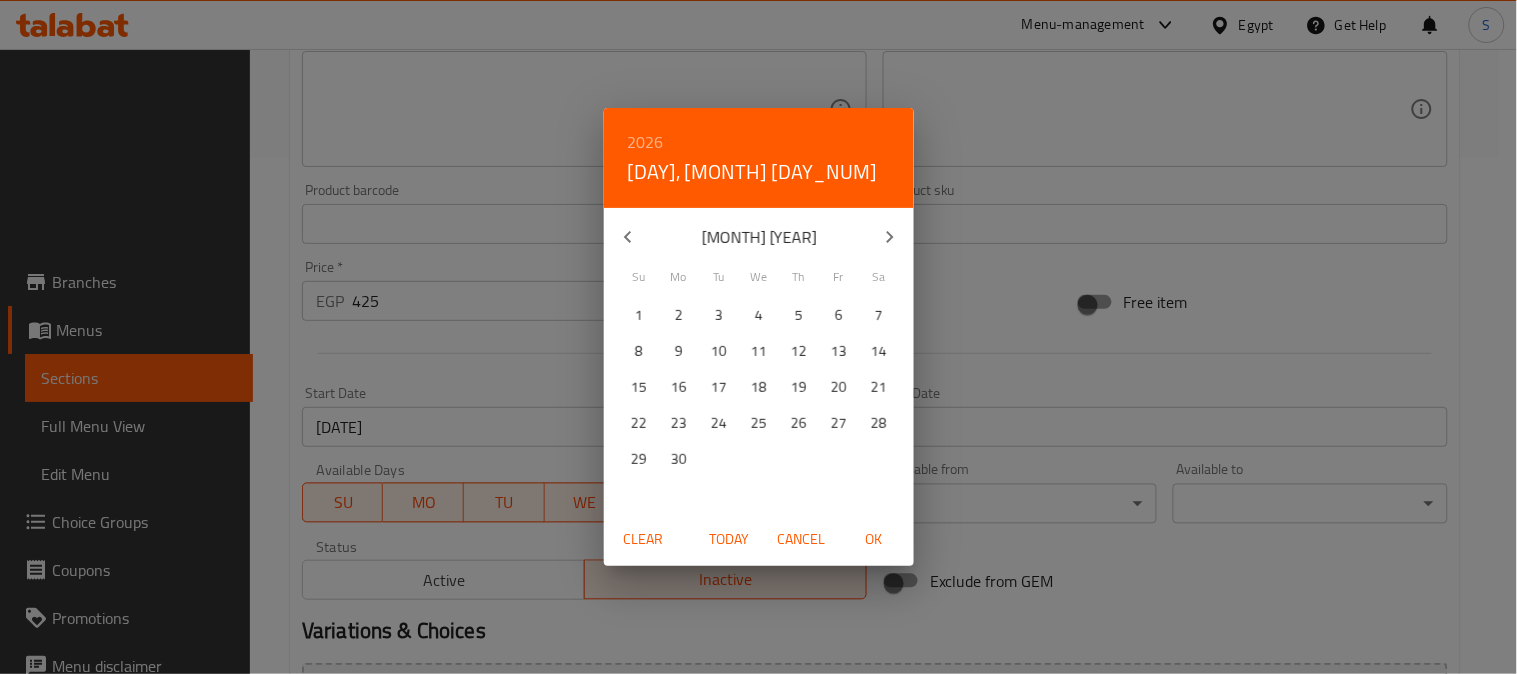 click 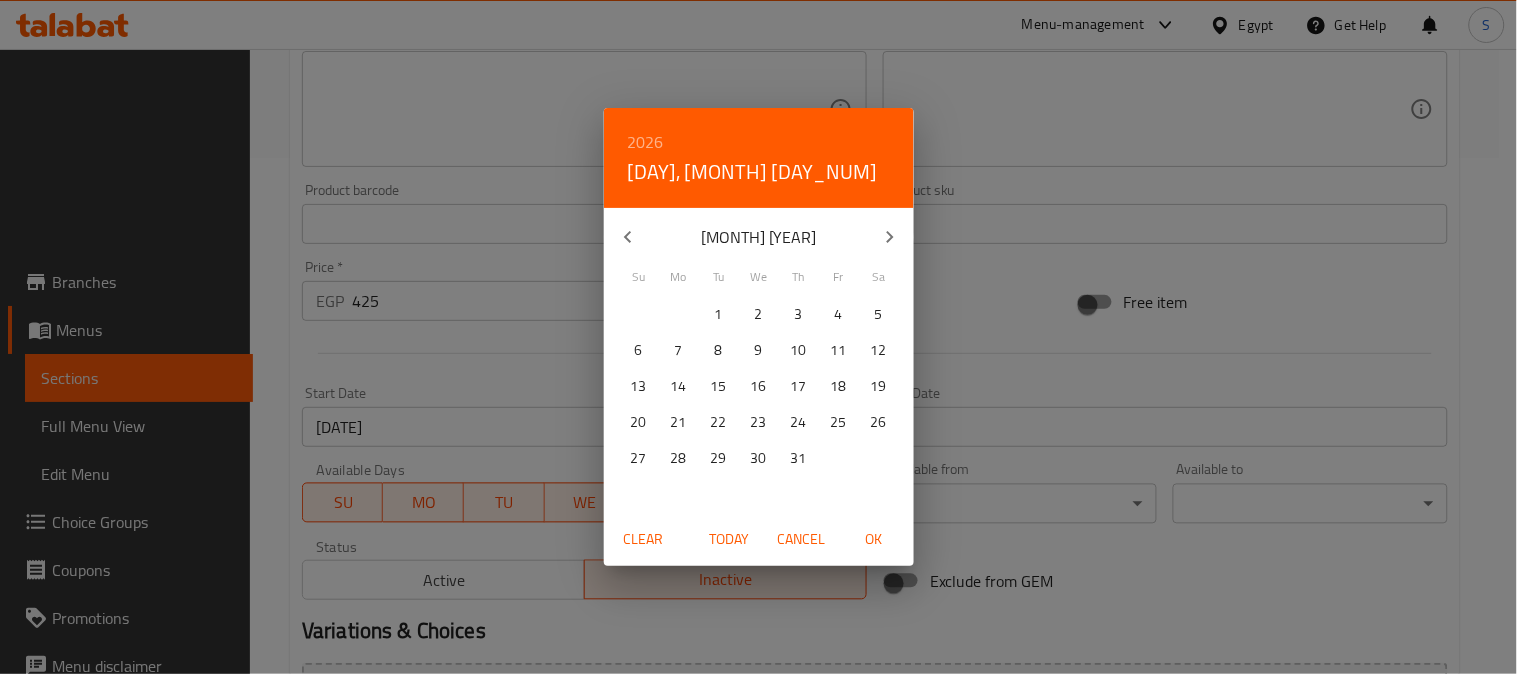 click on "31" at bounding box center (799, 458) 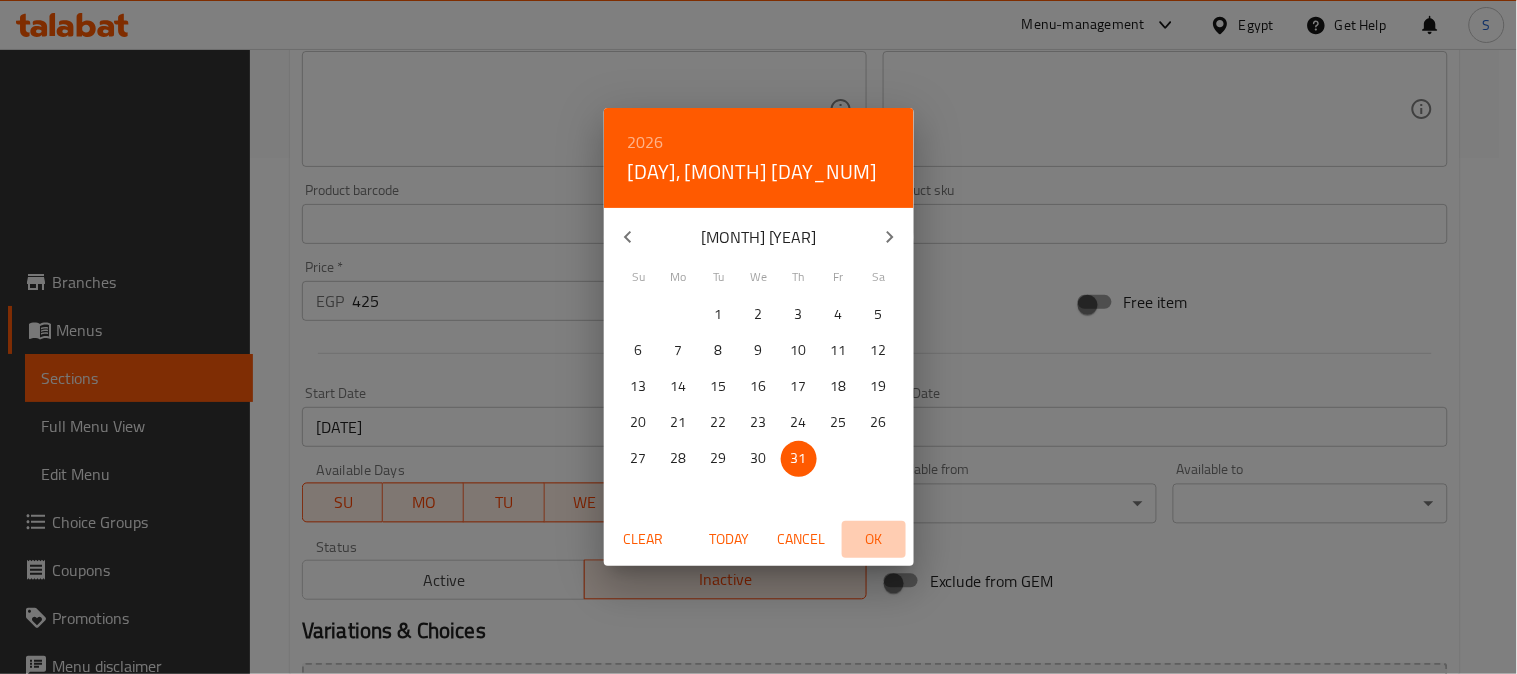 click on "OK" at bounding box center [874, 539] 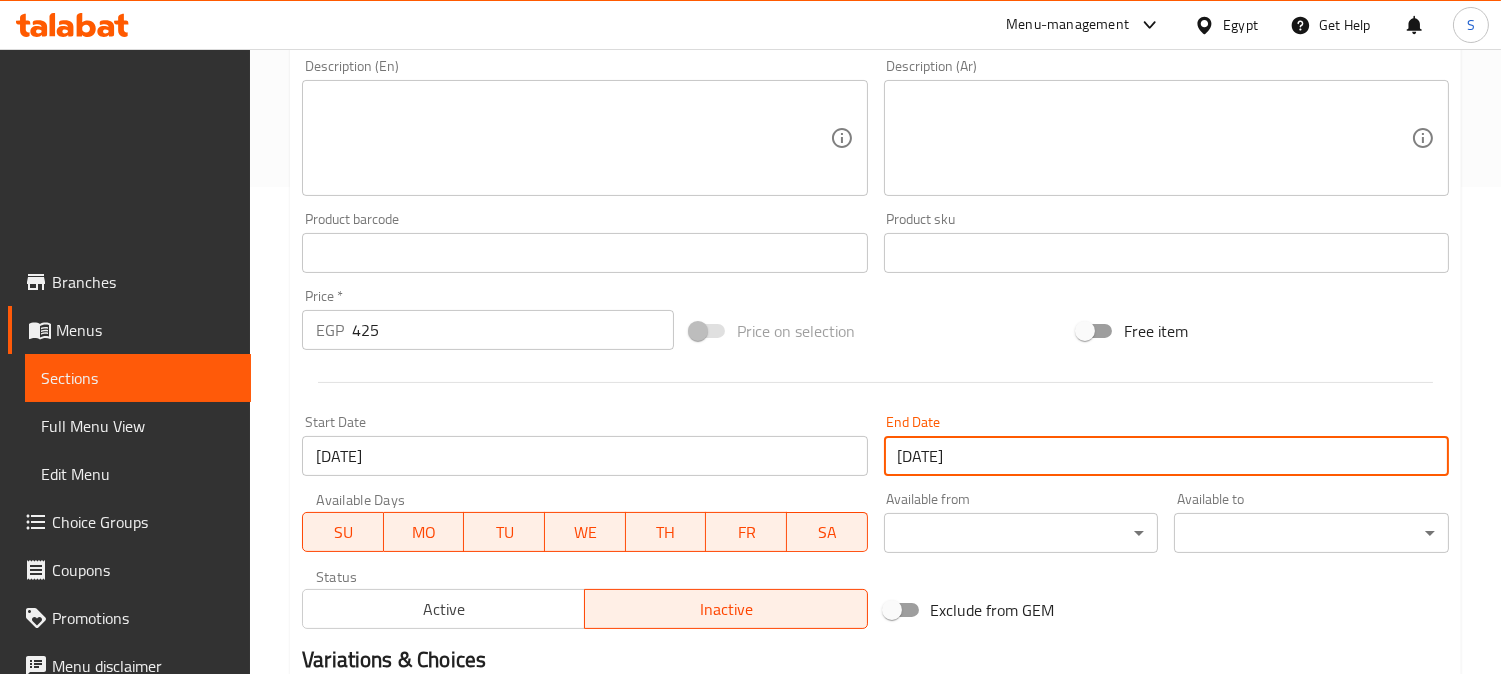 scroll, scrollTop: 735, scrollLeft: 0, axis: vertical 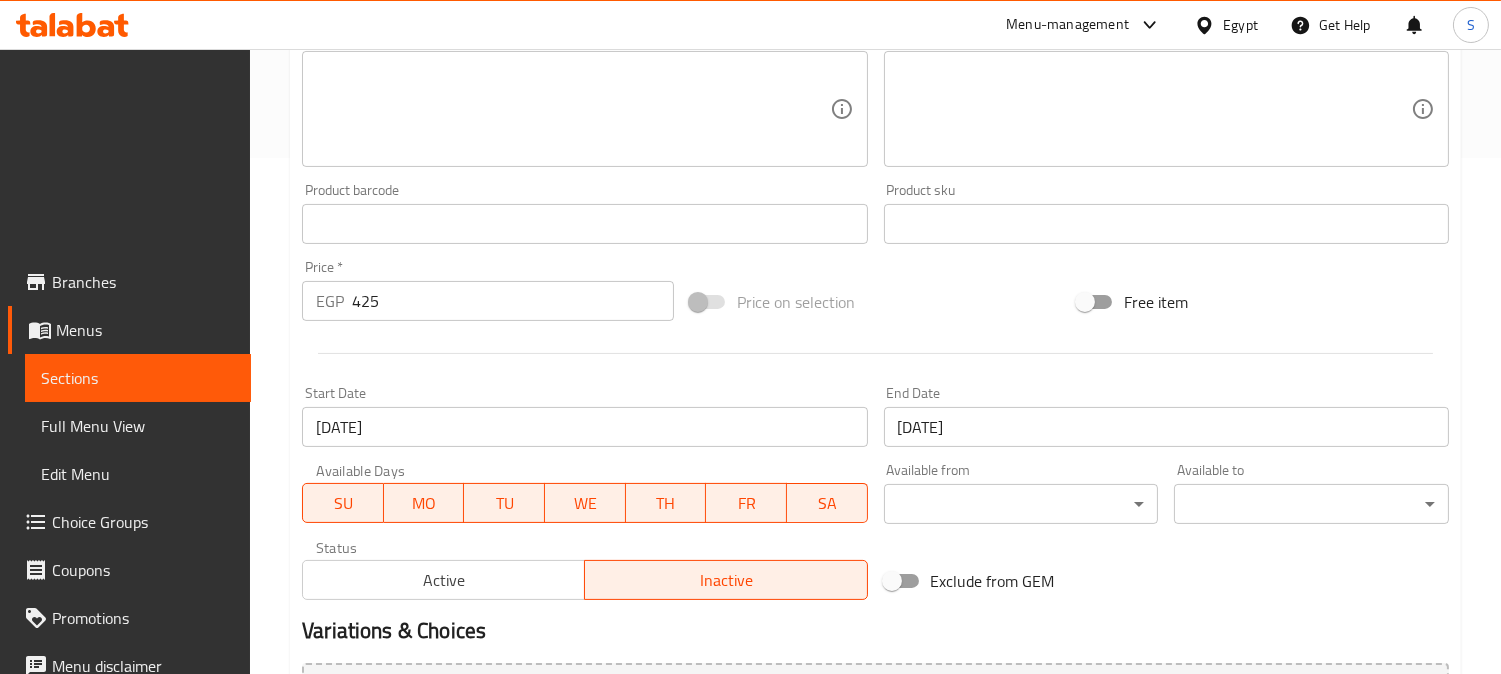 click on "Create" at bounding box center (439, 810) 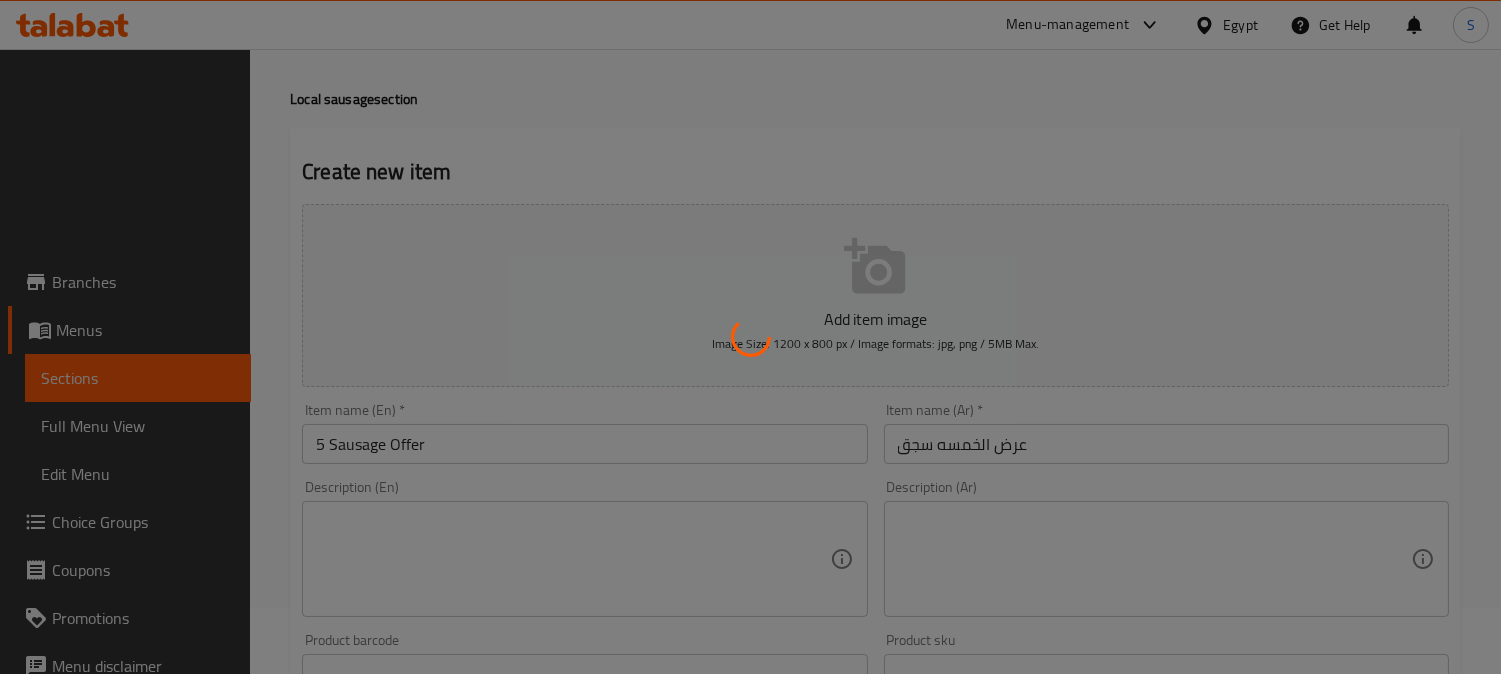 scroll, scrollTop: 180, scrollLeft: 0, axis: vertical 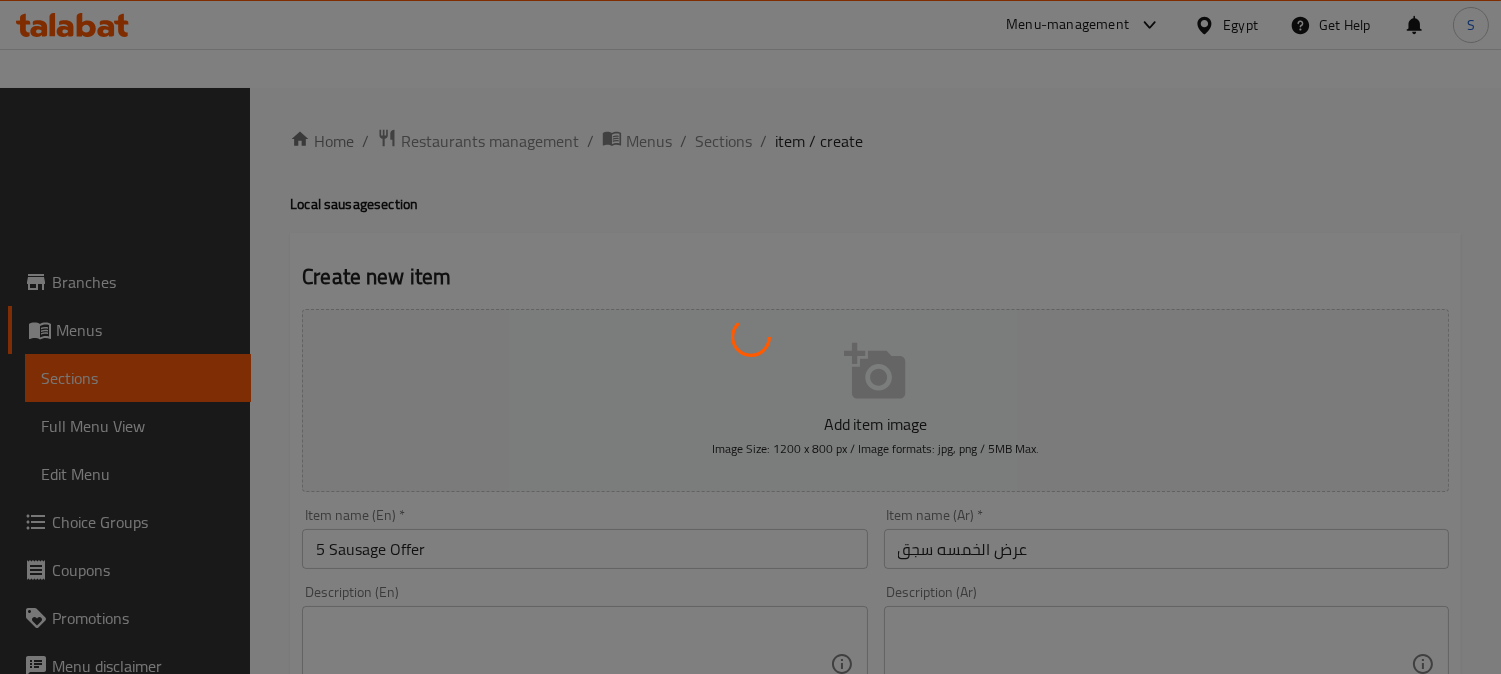 type 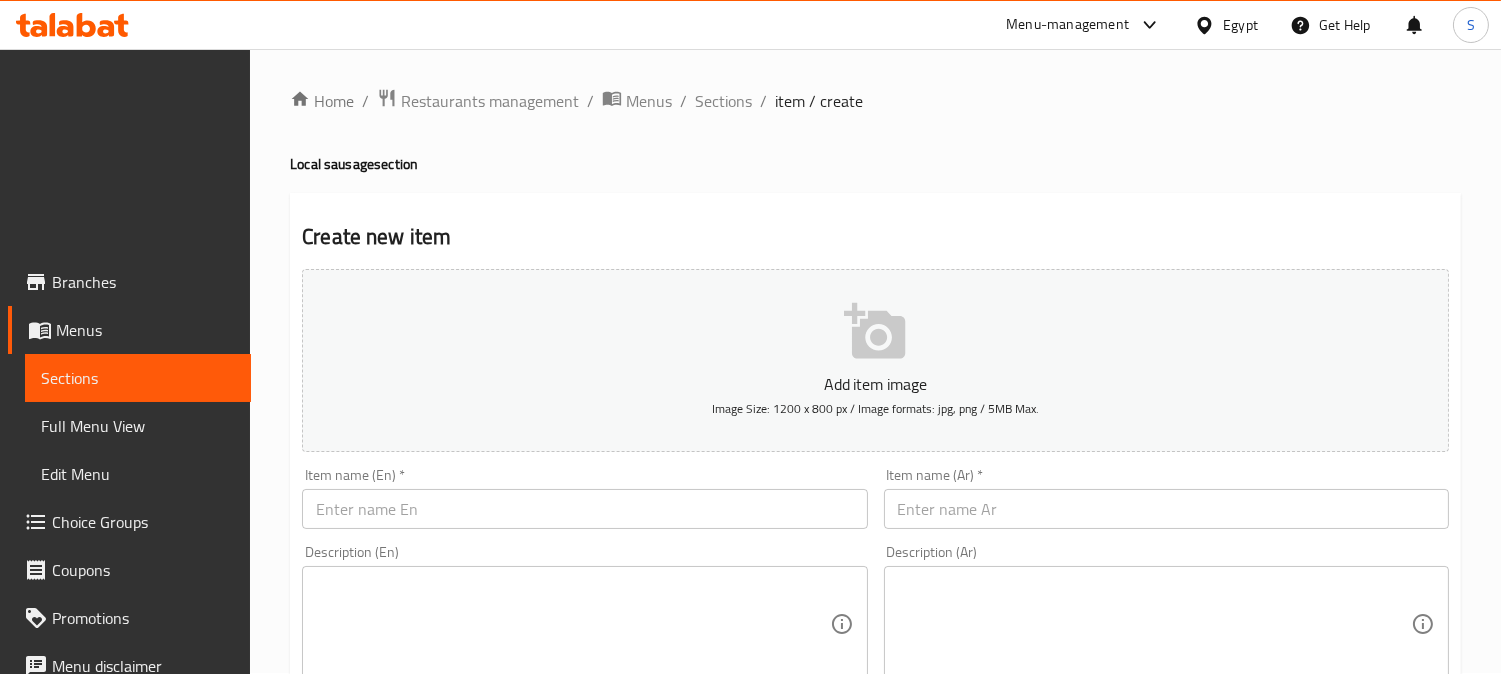 scroll, scrollTop: 222, scrollLeft: 0, axis: vertical 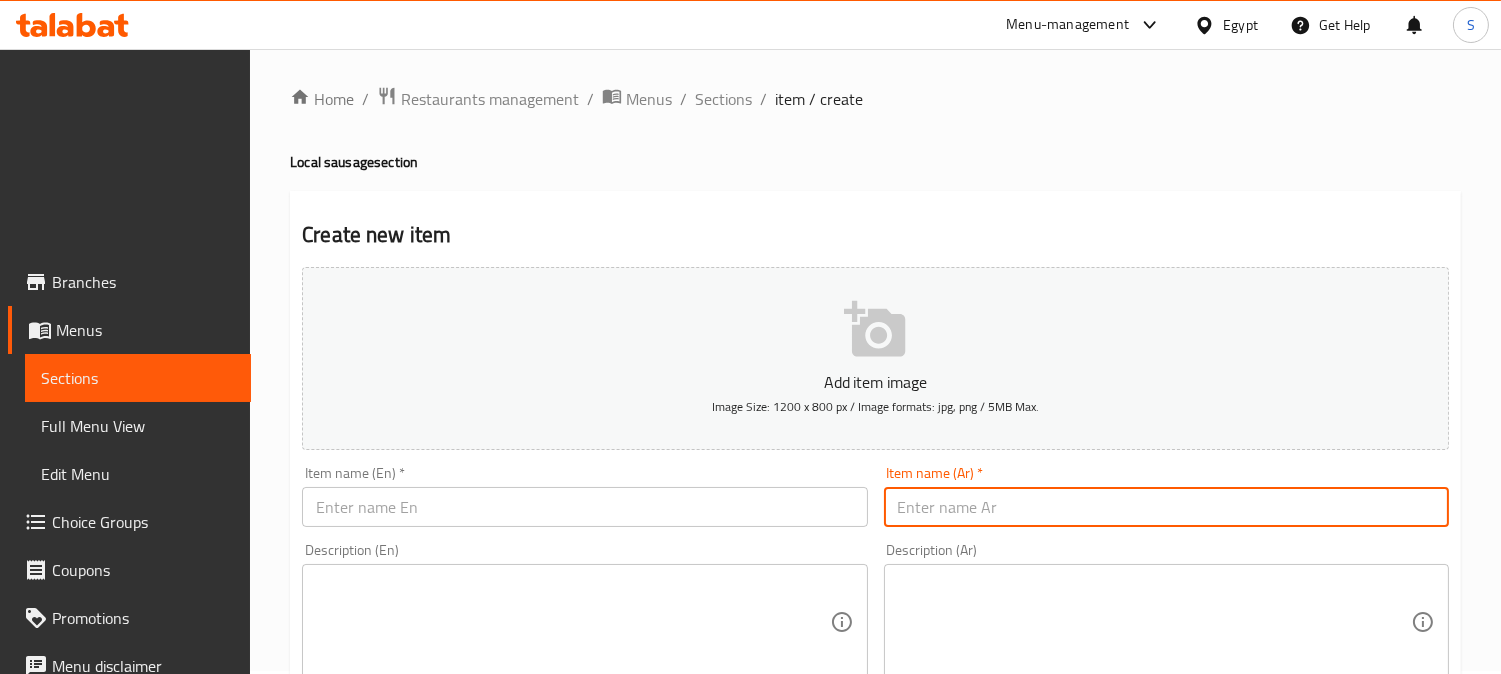 click at bounding box center (1166, 507) 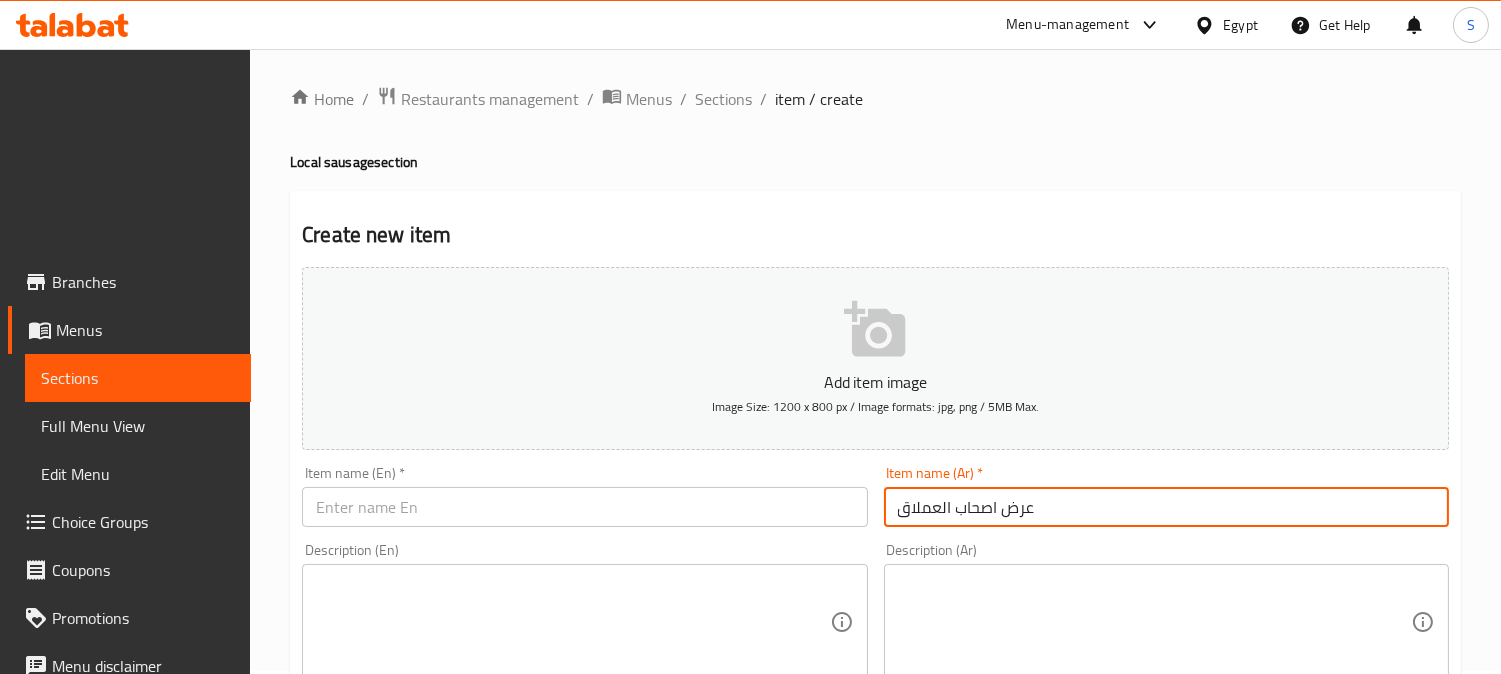 type on "عرض اصحاب العملاق" 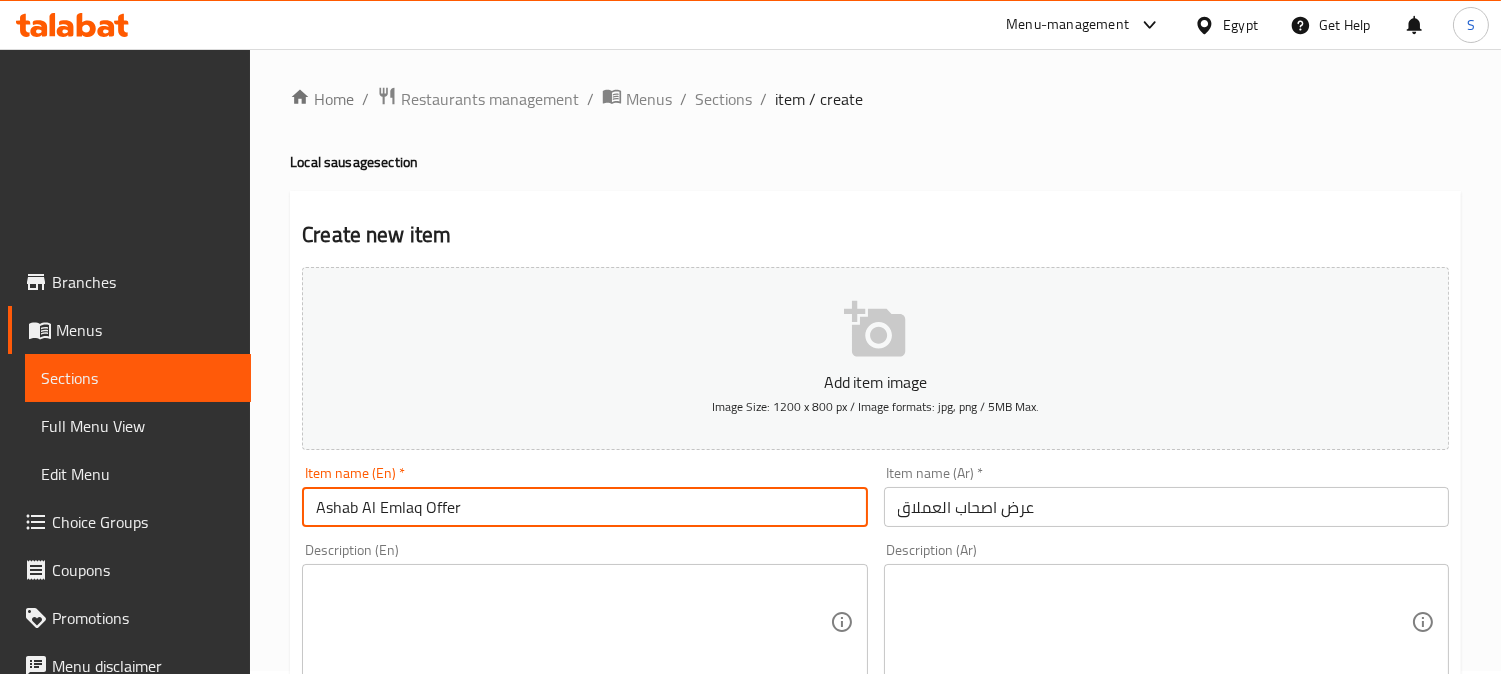 type on "Ashab Al Emlaq Offer" 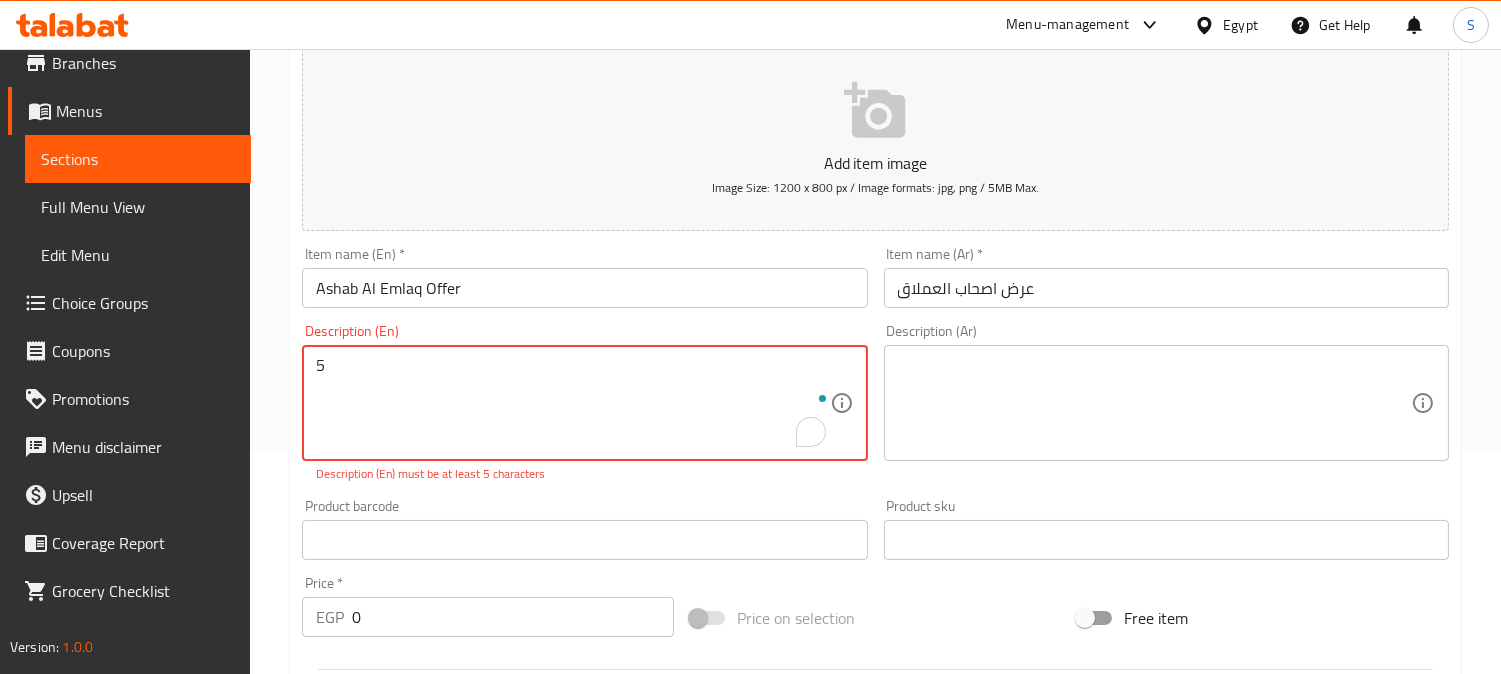 paste on "Baladi Burger 100%" 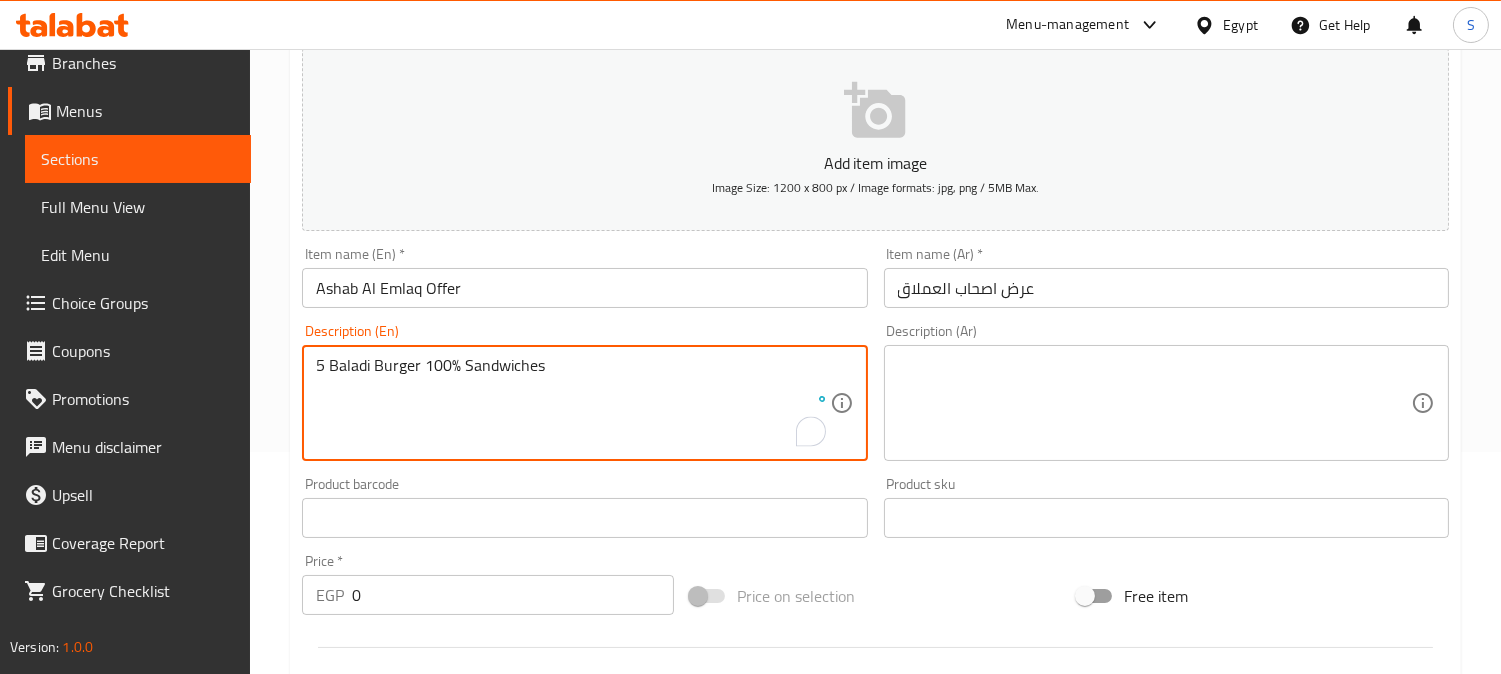 type on "5 Baladi Burger 100% Sandwiches" 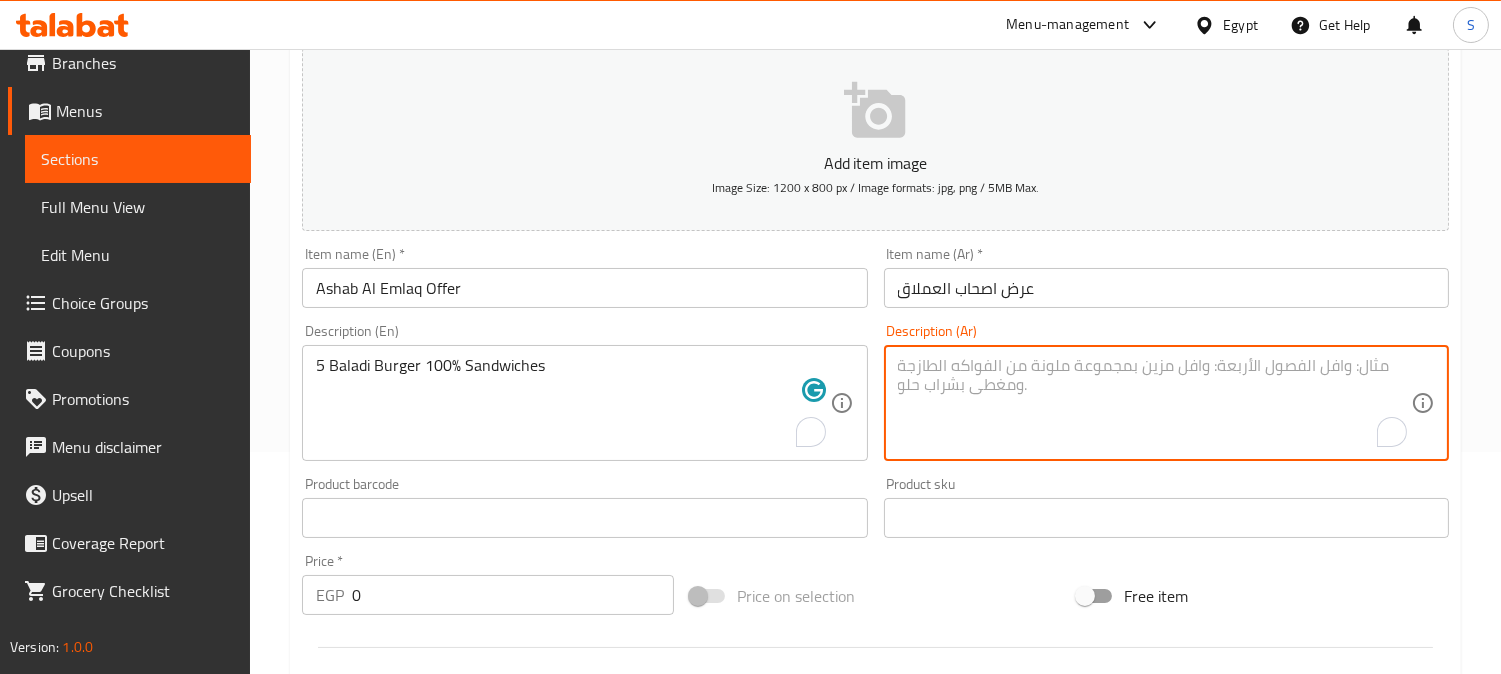 click at bounding box center [1154, 403] 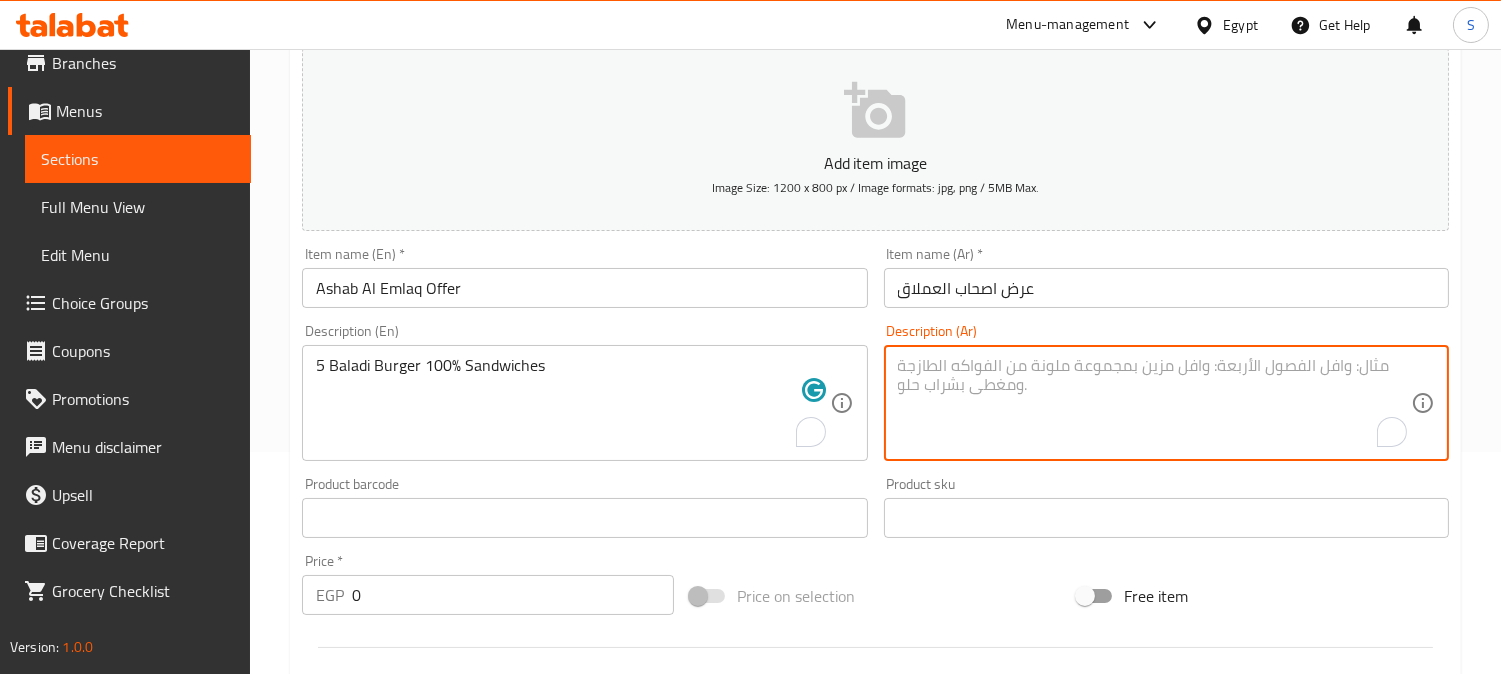 paste on "برجر بلدي 100% بلدي" 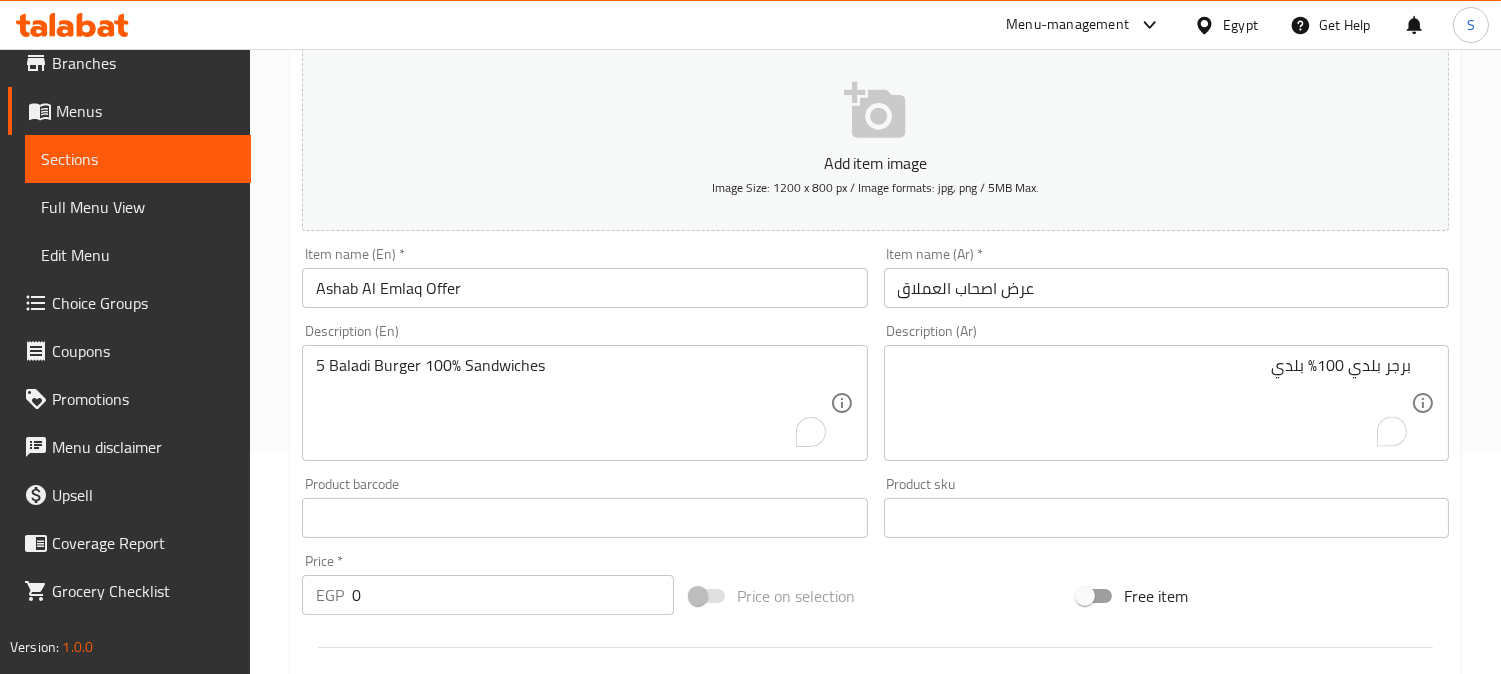 click on "برجر بلدي 100% بلدي Description (Ar)" at bounding box center (1166, 403) 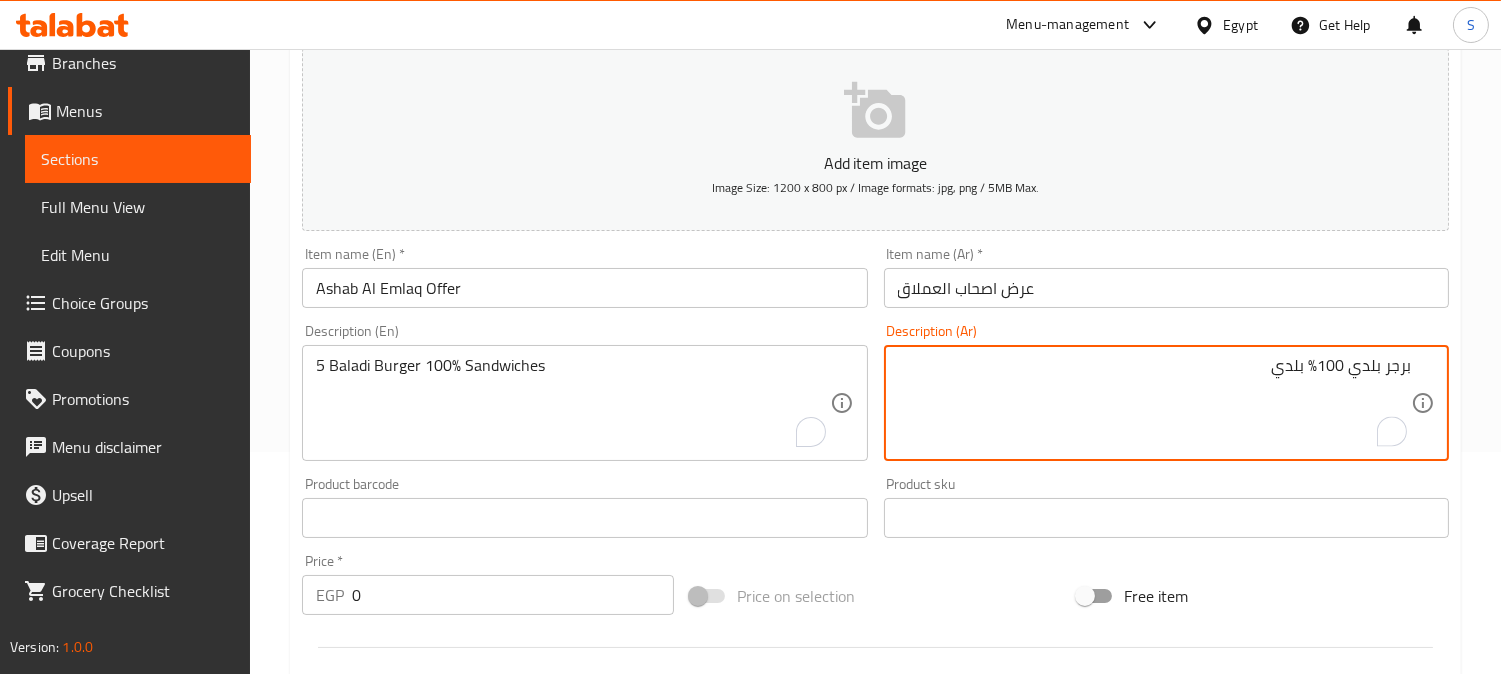 click on "برجر بلدي 100% بلدي" at bounding box center (1154, 403) 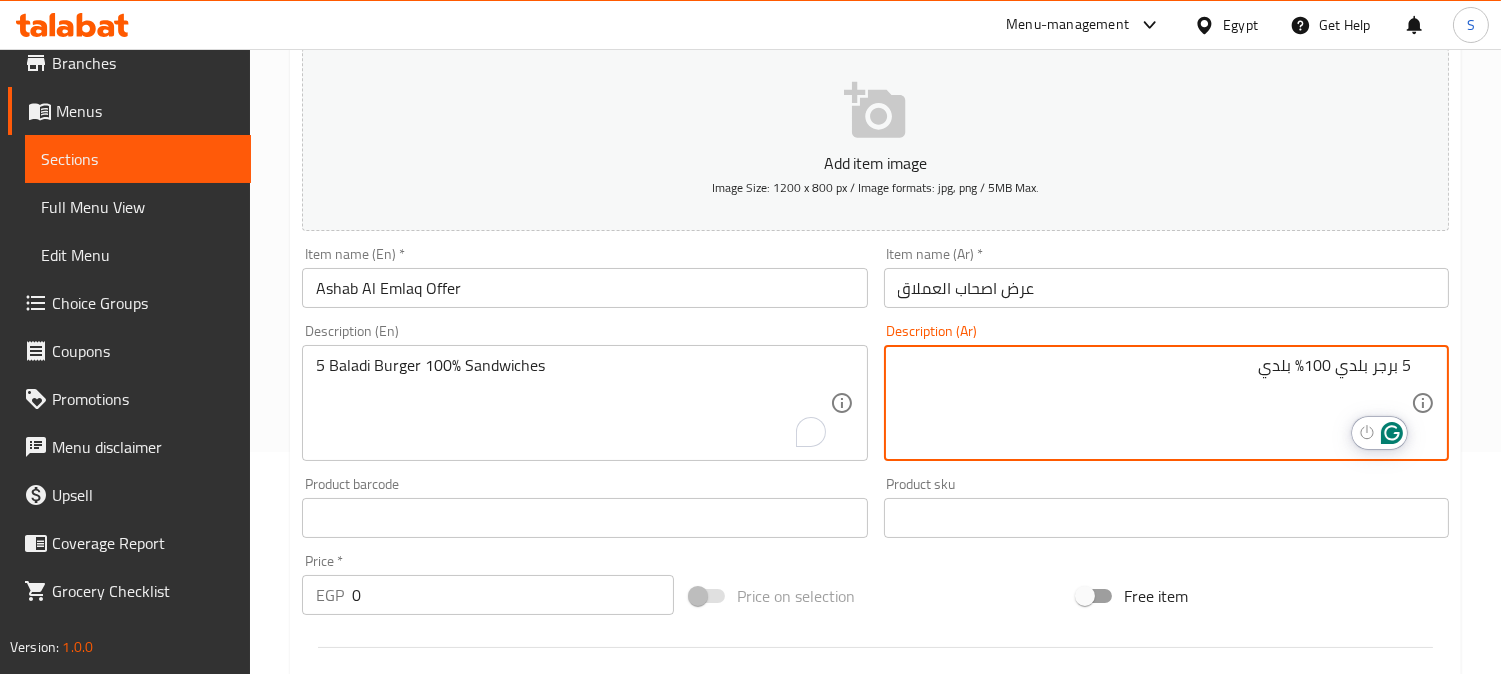 drag, startPoint x: 1263, startPoint y: 370, endPoint x: 1294, endPoint y: 382, distance: 33.24154 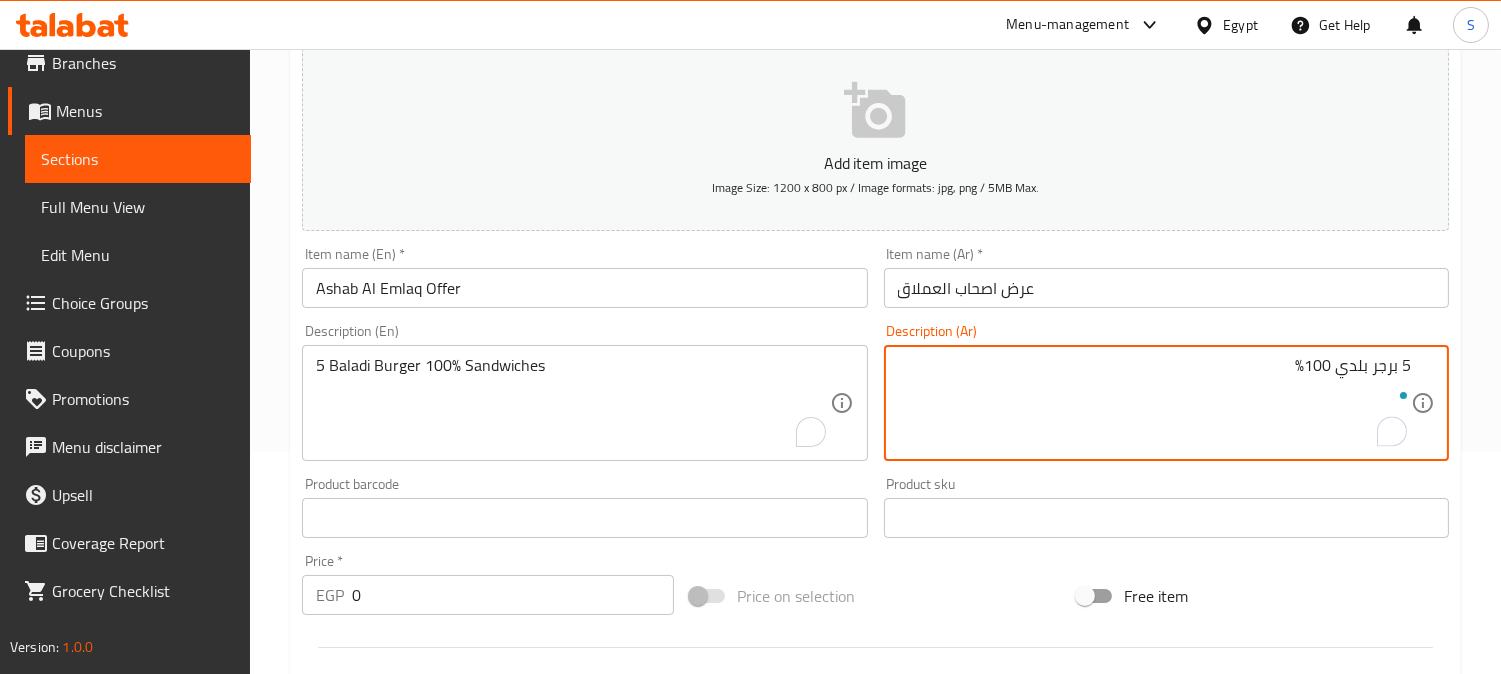 click on "5 برجر بلدي 100%" at bounding box center [1154, 403] 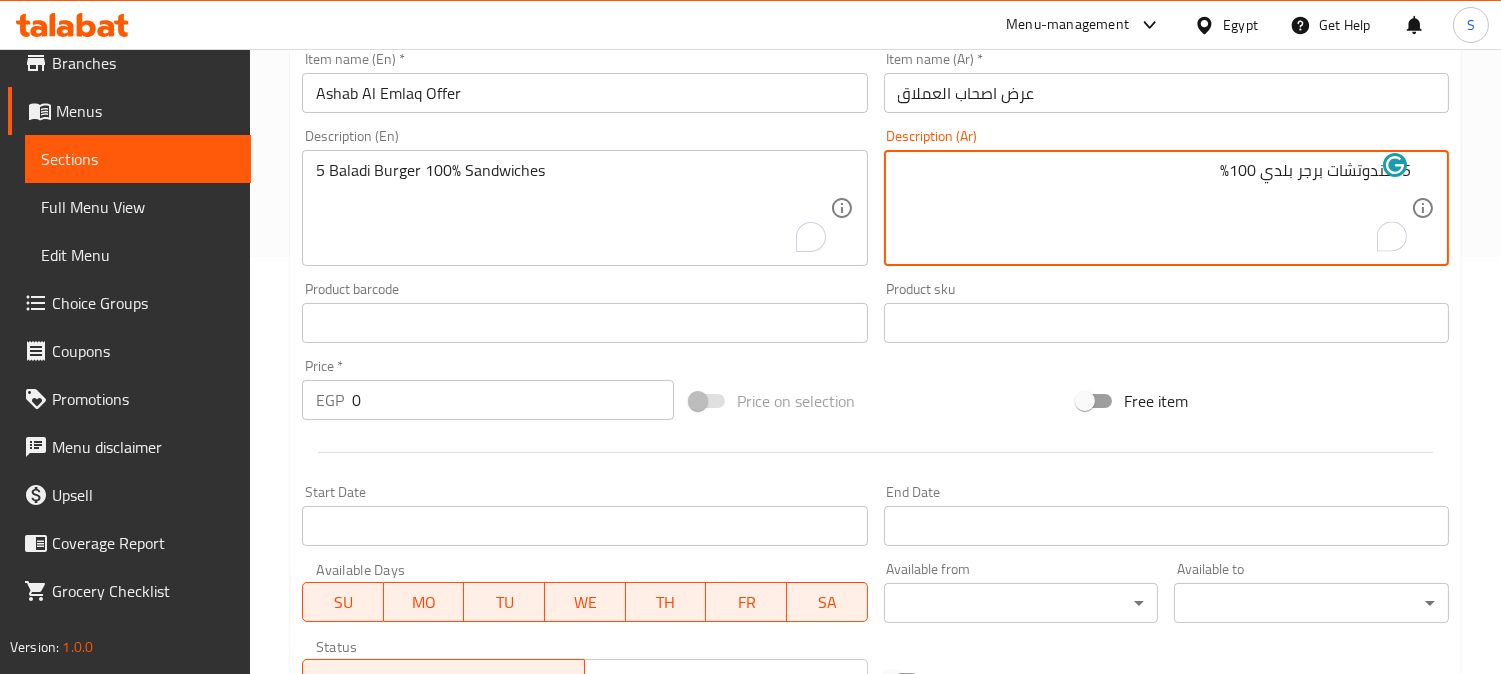 scroll, scrollTop: 555, scrollLeft: 0, axis: vertical 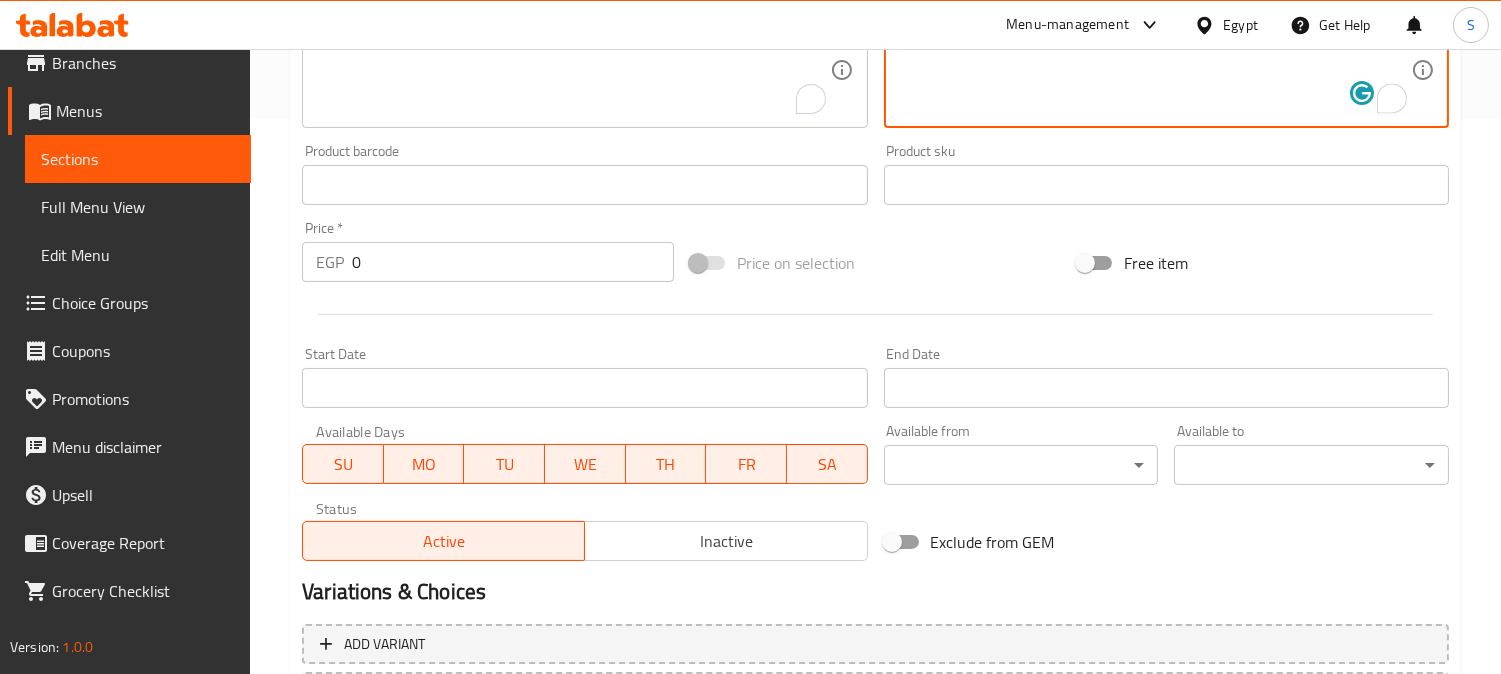 type on "5 سندوتشات برجر بلدي 100%" 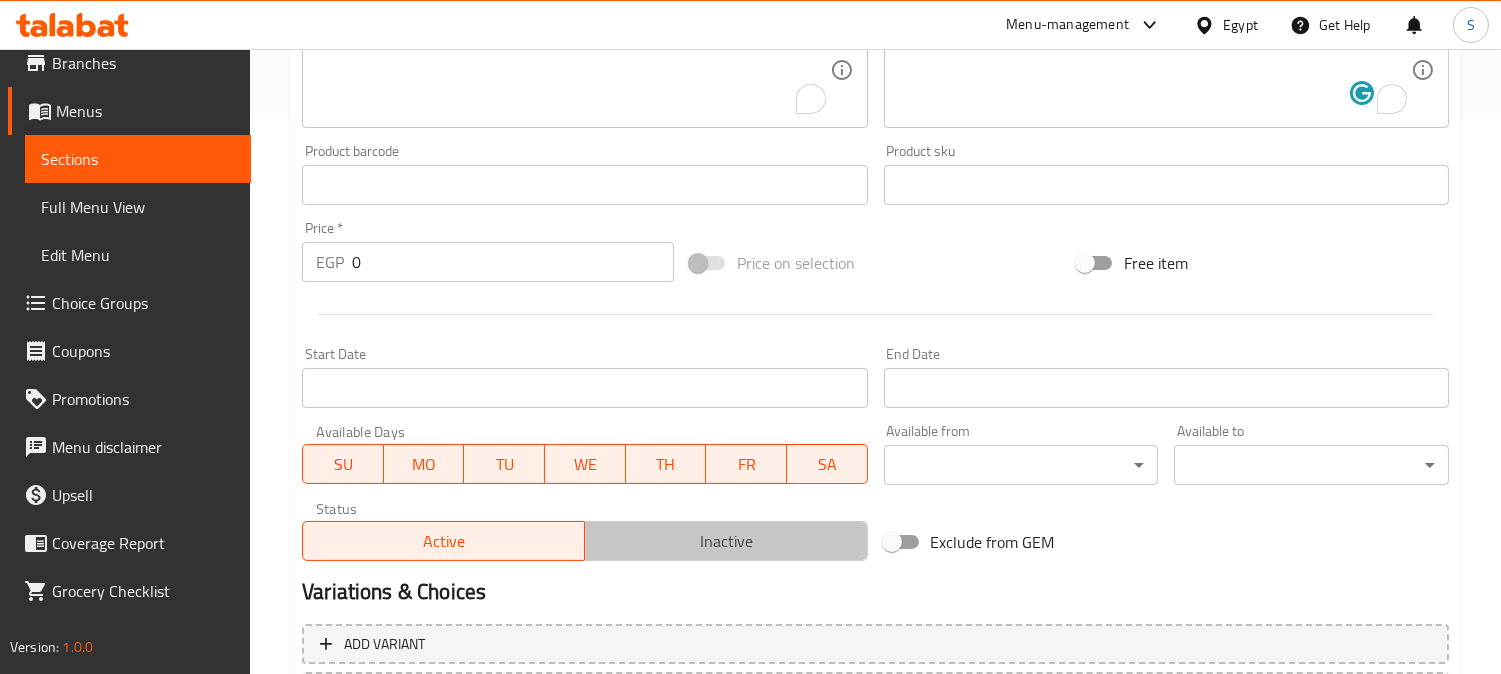 click on "Inactive" at bounding box center (726, 541) 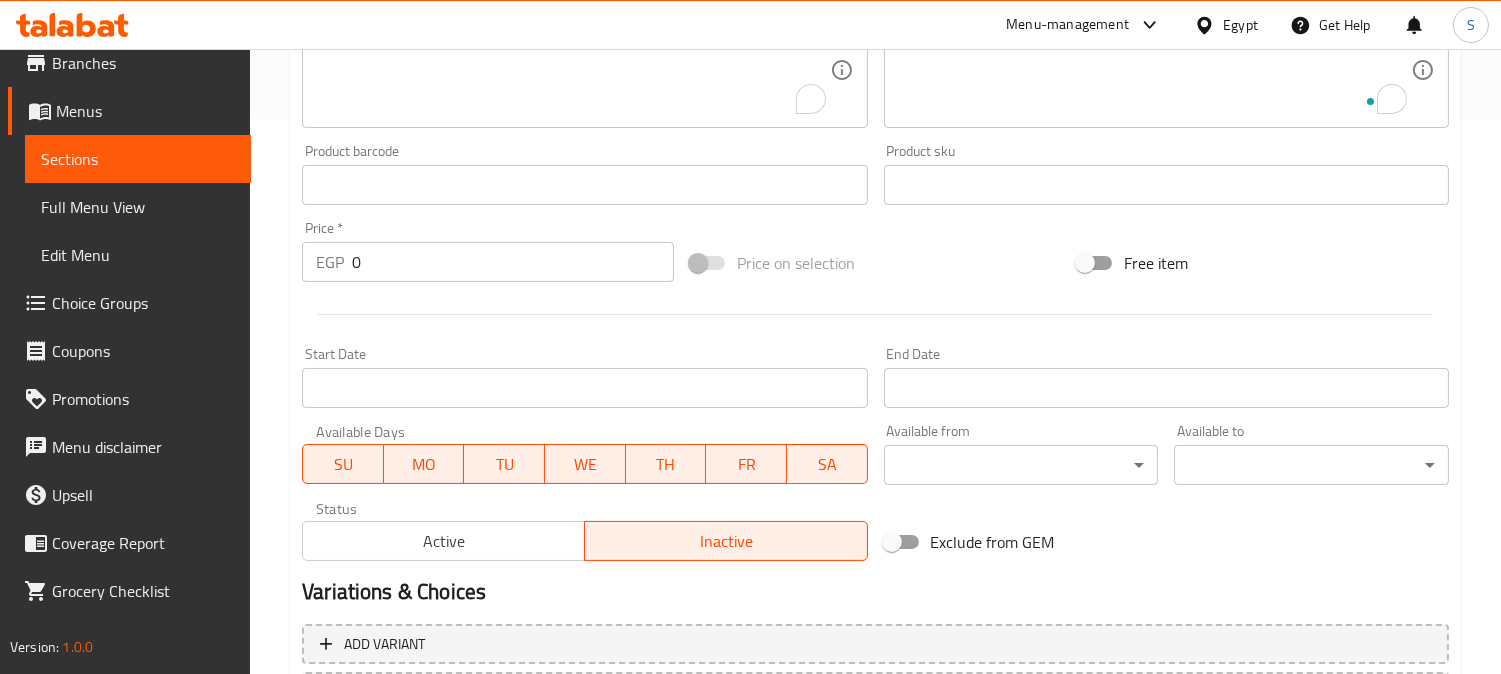 click on "Start Date" at bounding box center (584, 388) 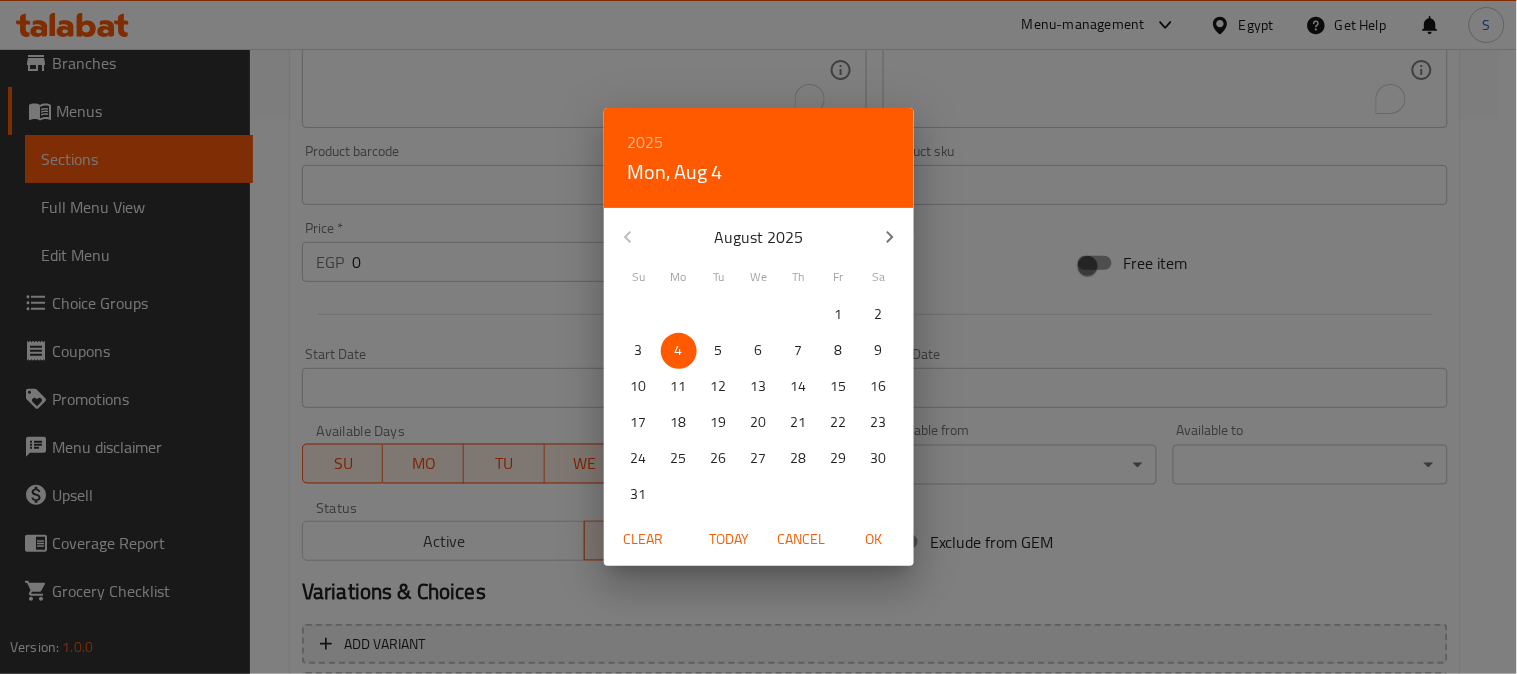 click on "Clear Today Cancel OK" at bounding box center [759, 539] 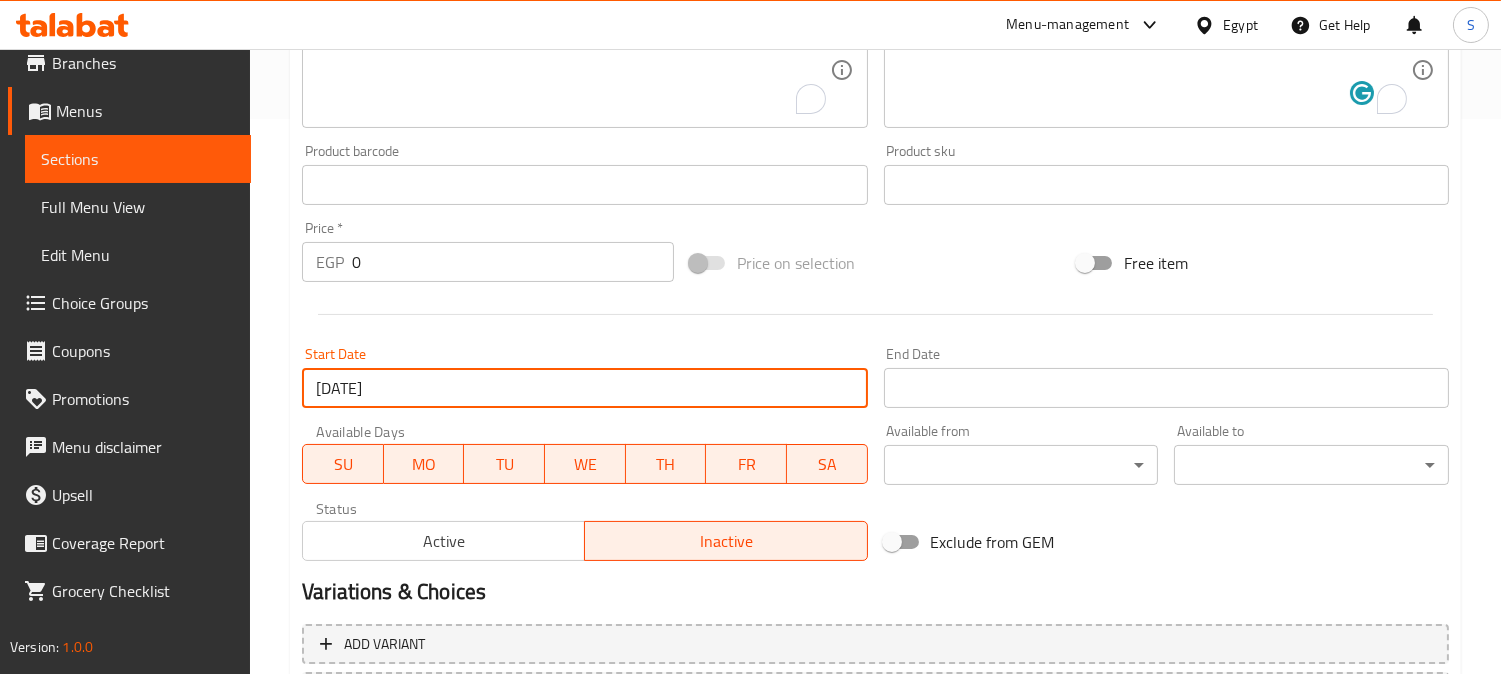 click on "End Date End Date" at bounding box center (1166, 377) 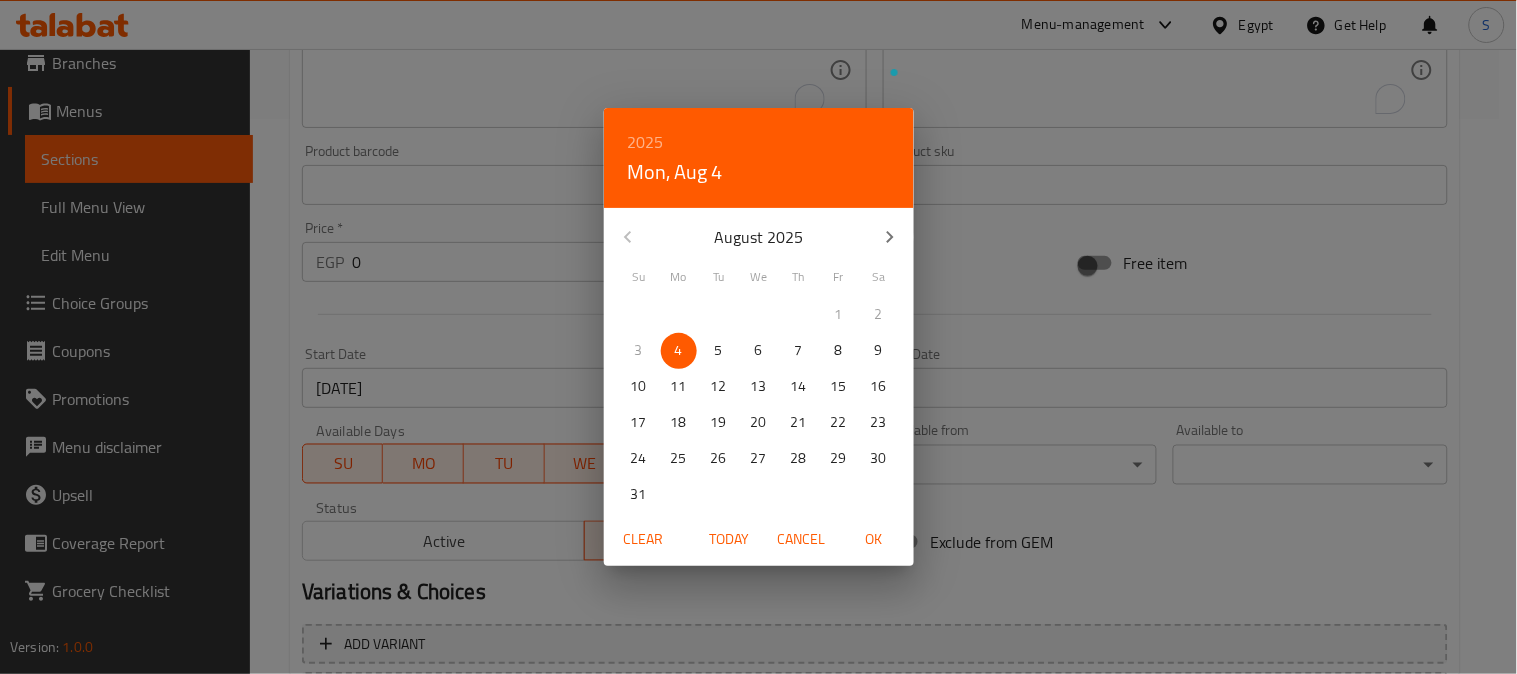 click on "[DATE] August [YEAR] Su Mo Tu We Th Fr Sa 27 28 29 30 31 1 2 3 4 5 6 7 8 9 10 11 12 13 14 15 16 17 18 19 20 21 22 23 24 25 26 27 28 29 30 31 1 2 3 4 5 6 Clear Today Cancel OK" at bounding box center (758, 337) 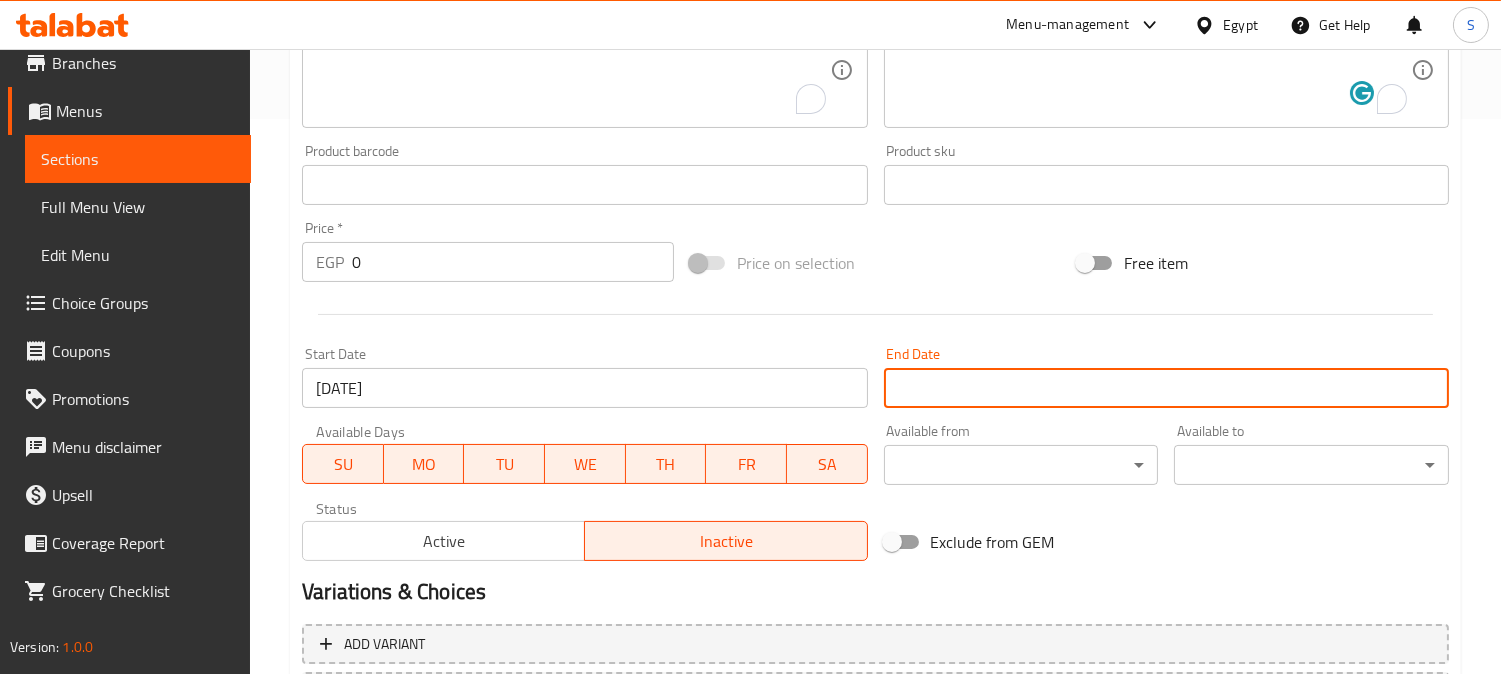 click on "Start Date" at bounding box center [1166, 388] 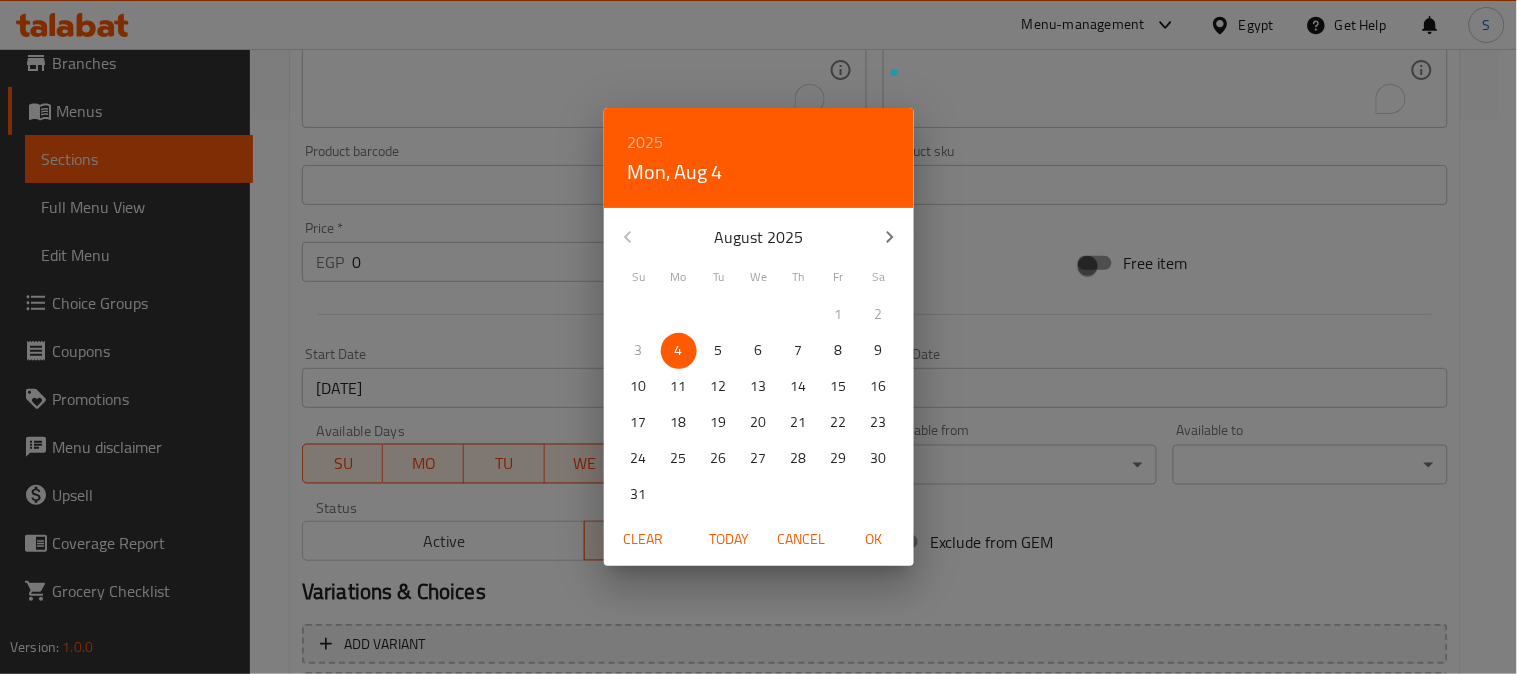 click on "[DATE]" at bounding box center [759, 158] 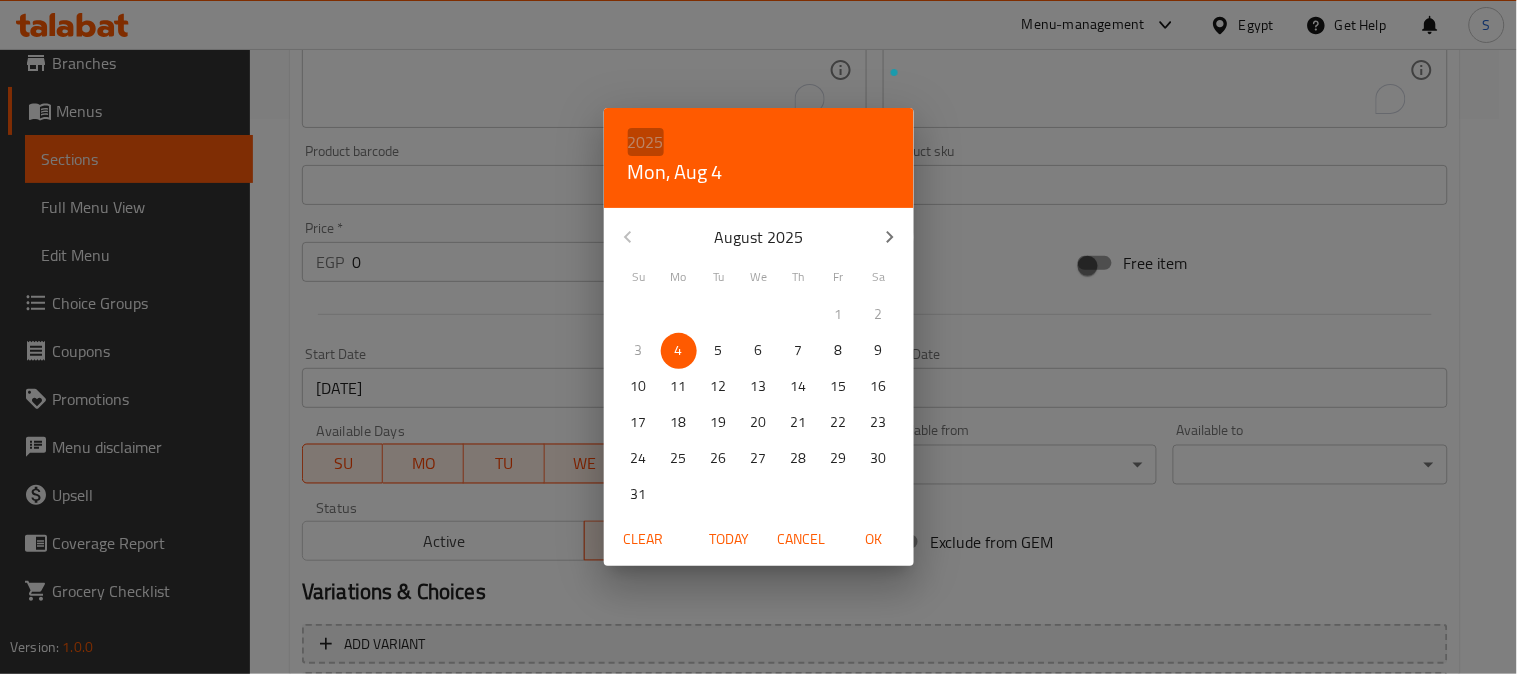 click on "2025" at bounding box center [646, 142] 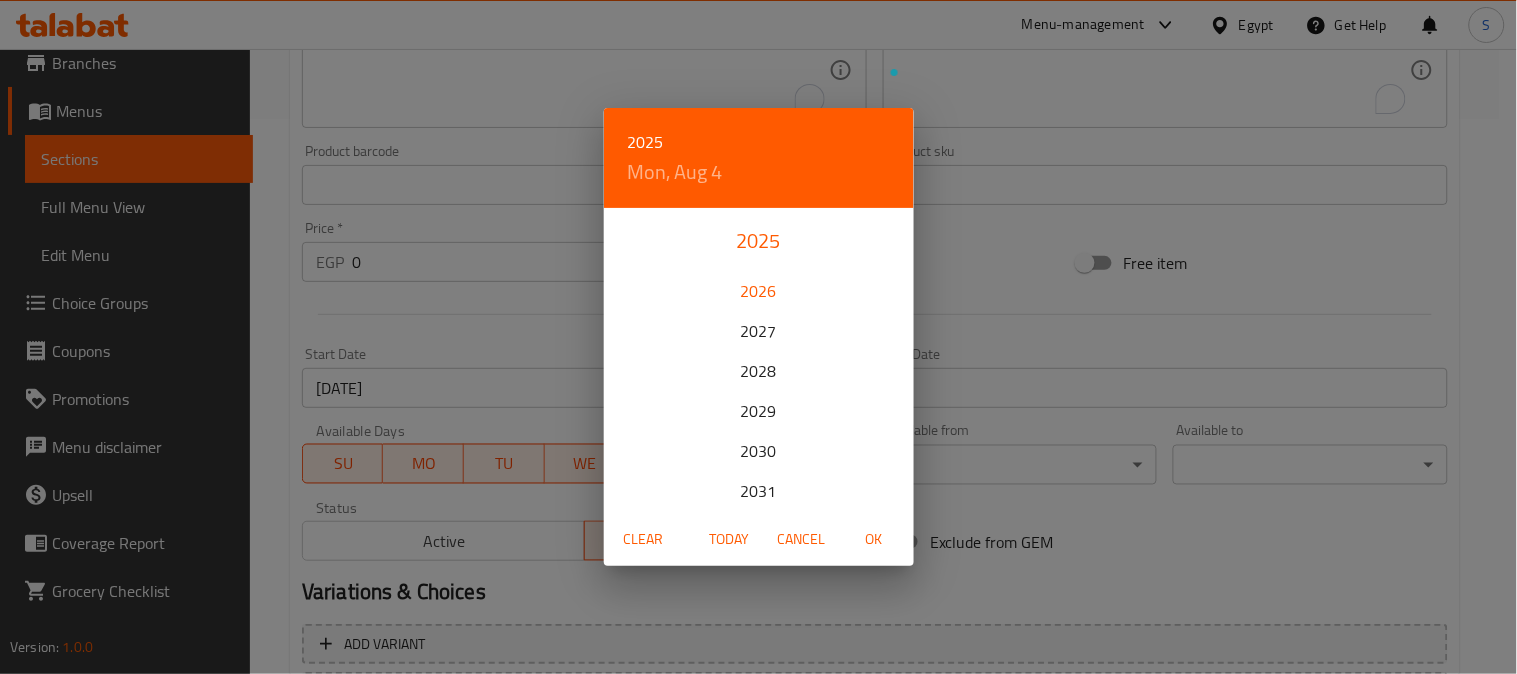 click on "2026" at bounding box center (759, 291) 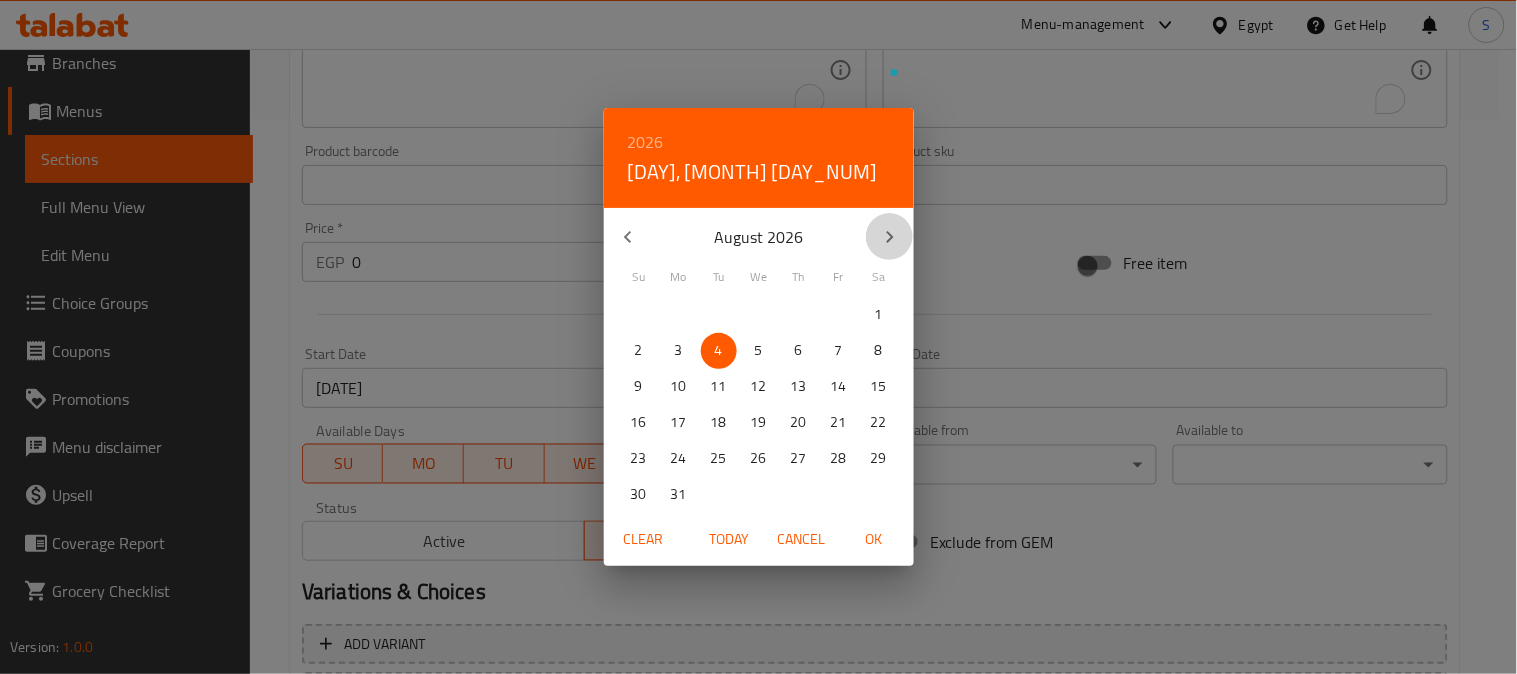click at bounding box center [890, 237] 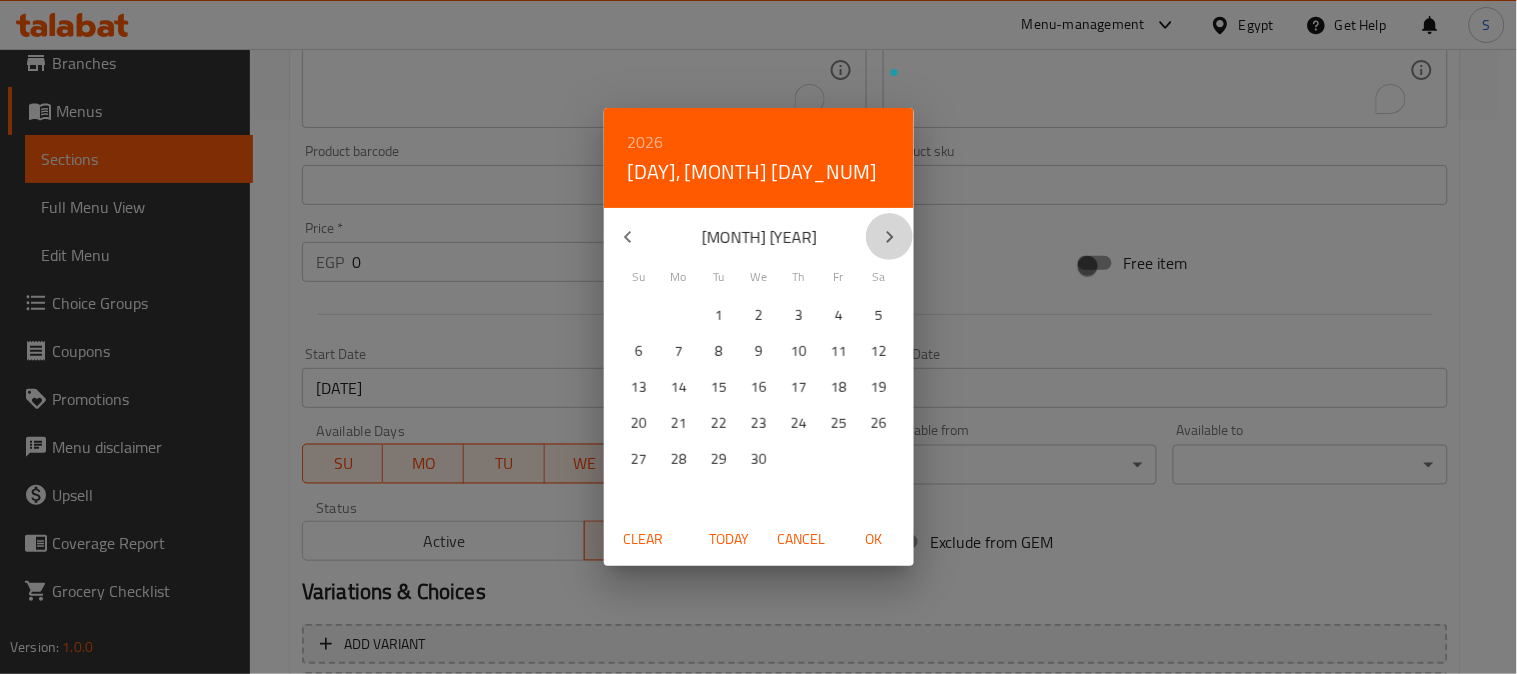 click at bounding box center (890, 237) 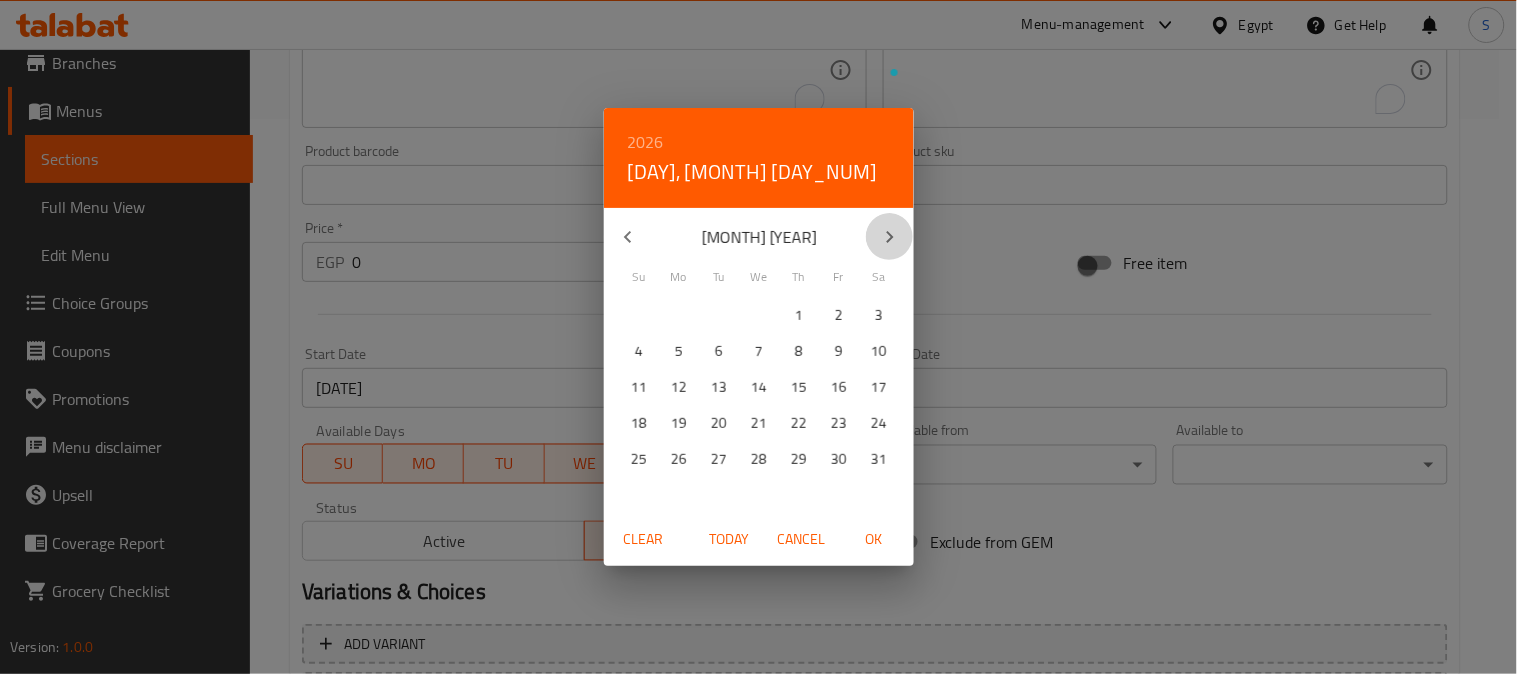 click at bounding box center [890, 237] 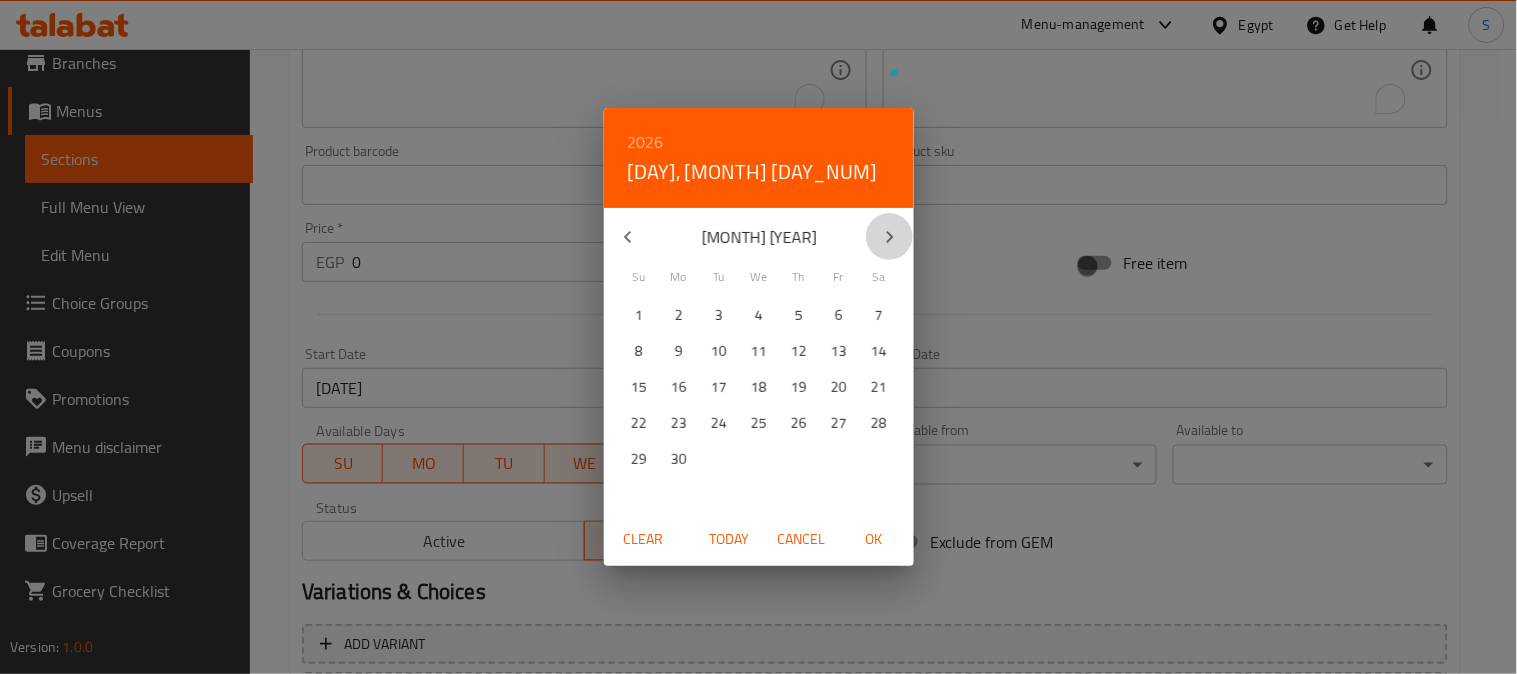 click at bounding box center (890, 237) 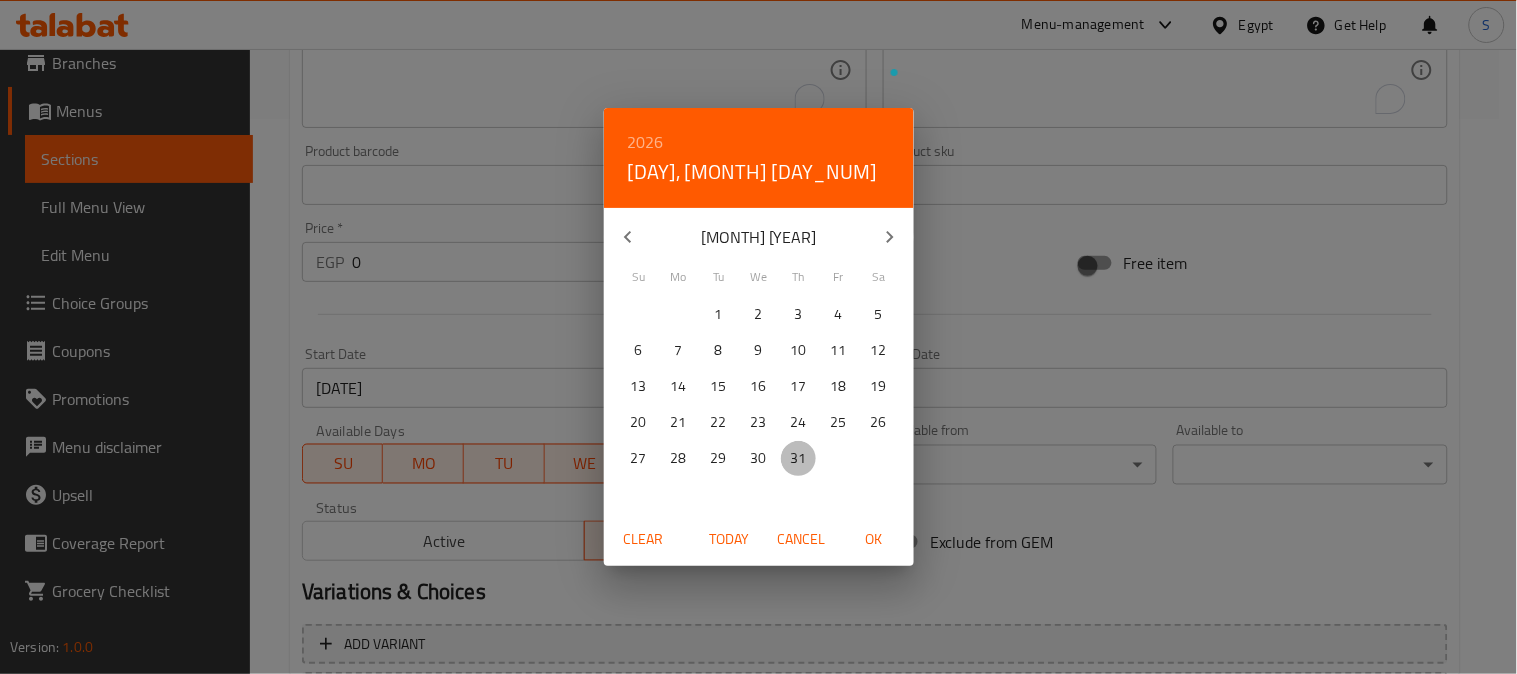click on "31" at bounding box center [799, 459] 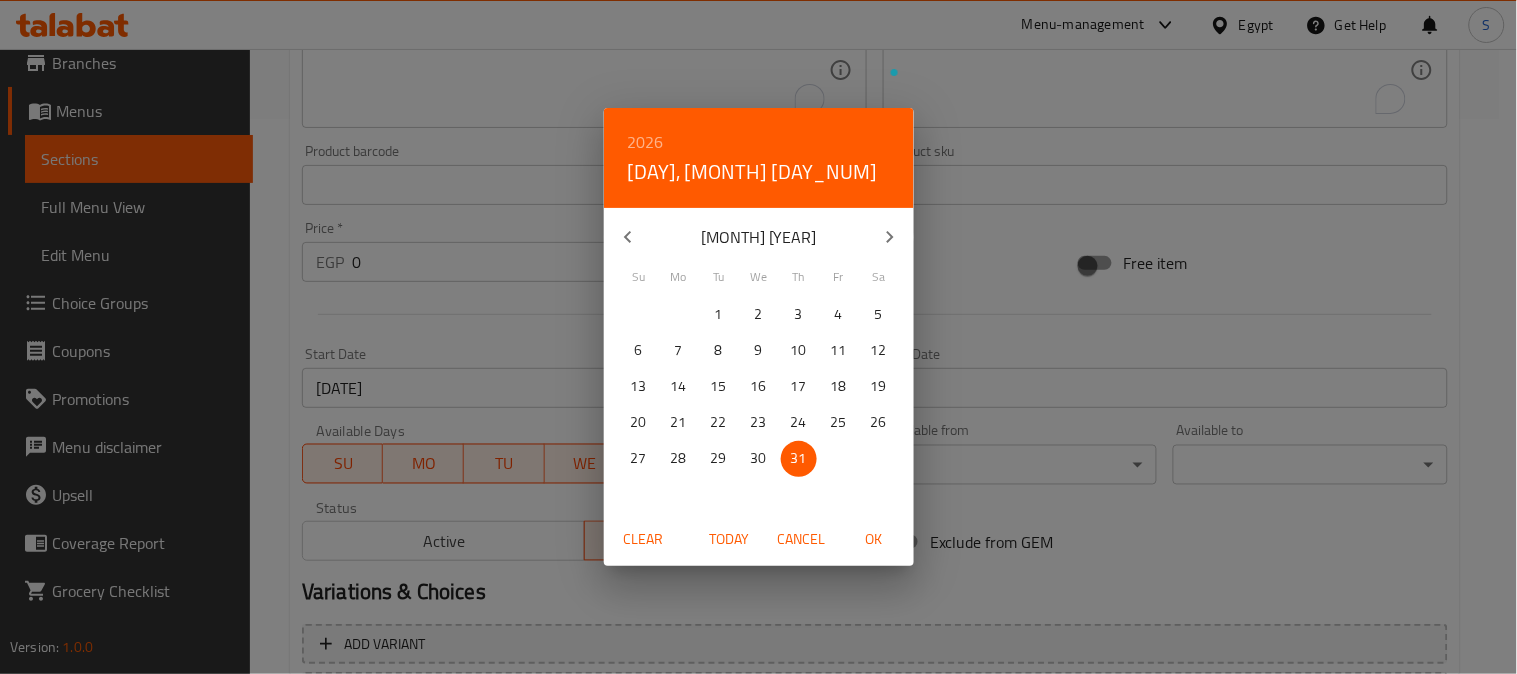 click on "OK" at bounding box center [874, 539] 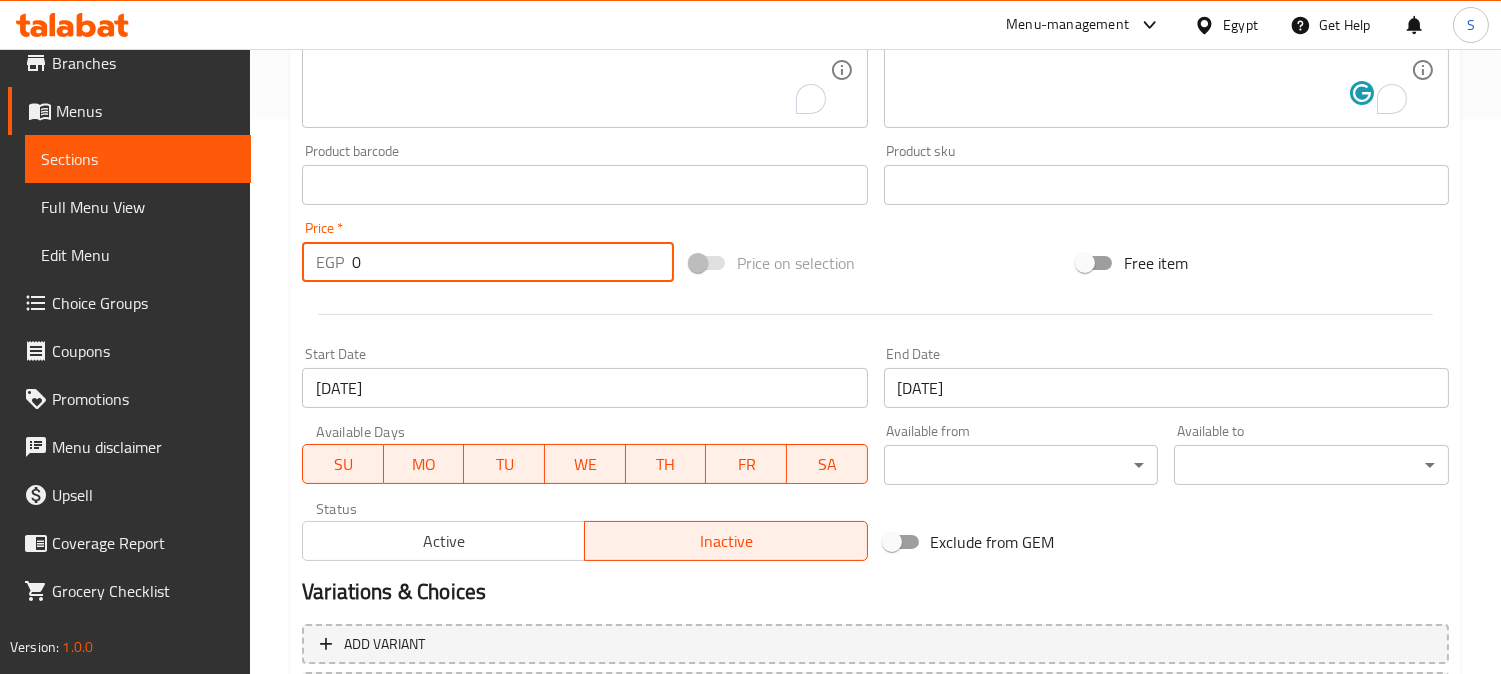 drag, startPoint x: 475, startPoint y: 268, endPoint x: 373, endPoint y: 274, distance: 102.176315 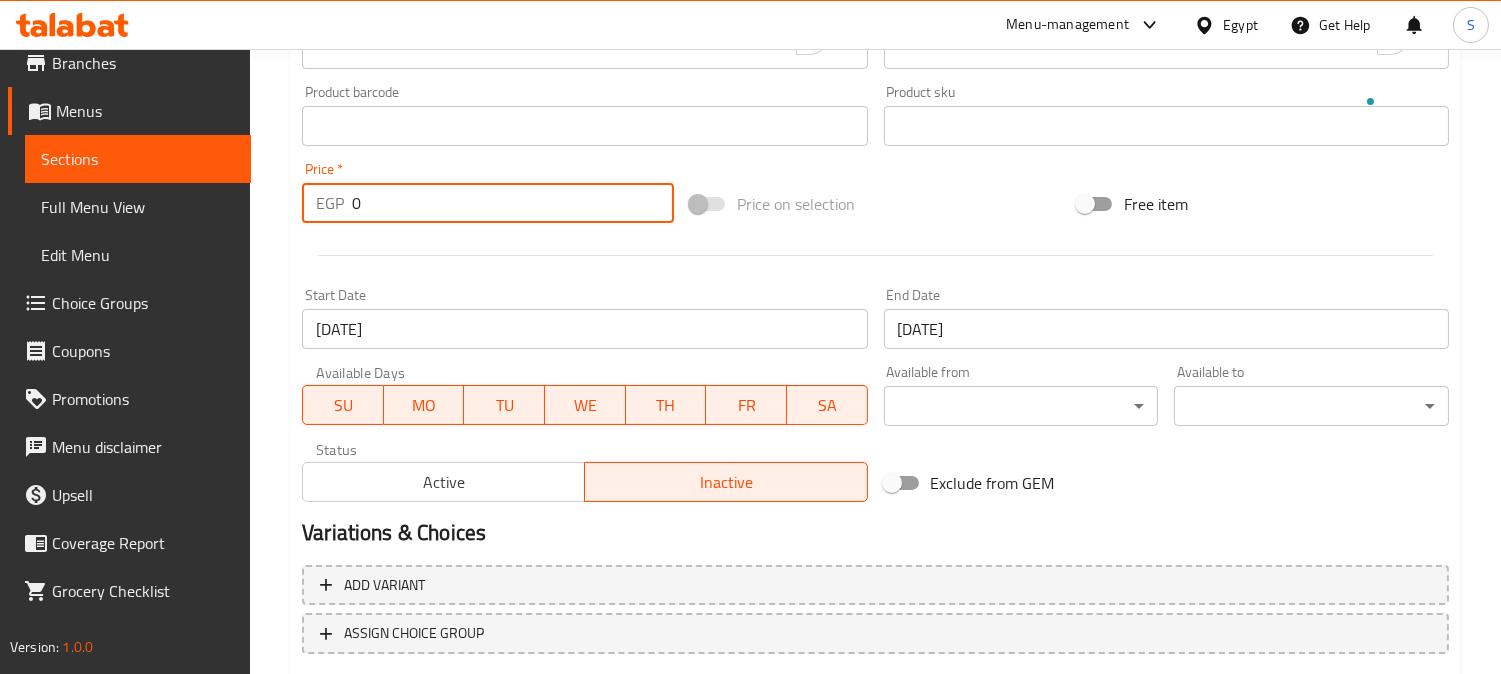 scroll, scrollTop: 666, scrollLeft: 0, axis: vertical 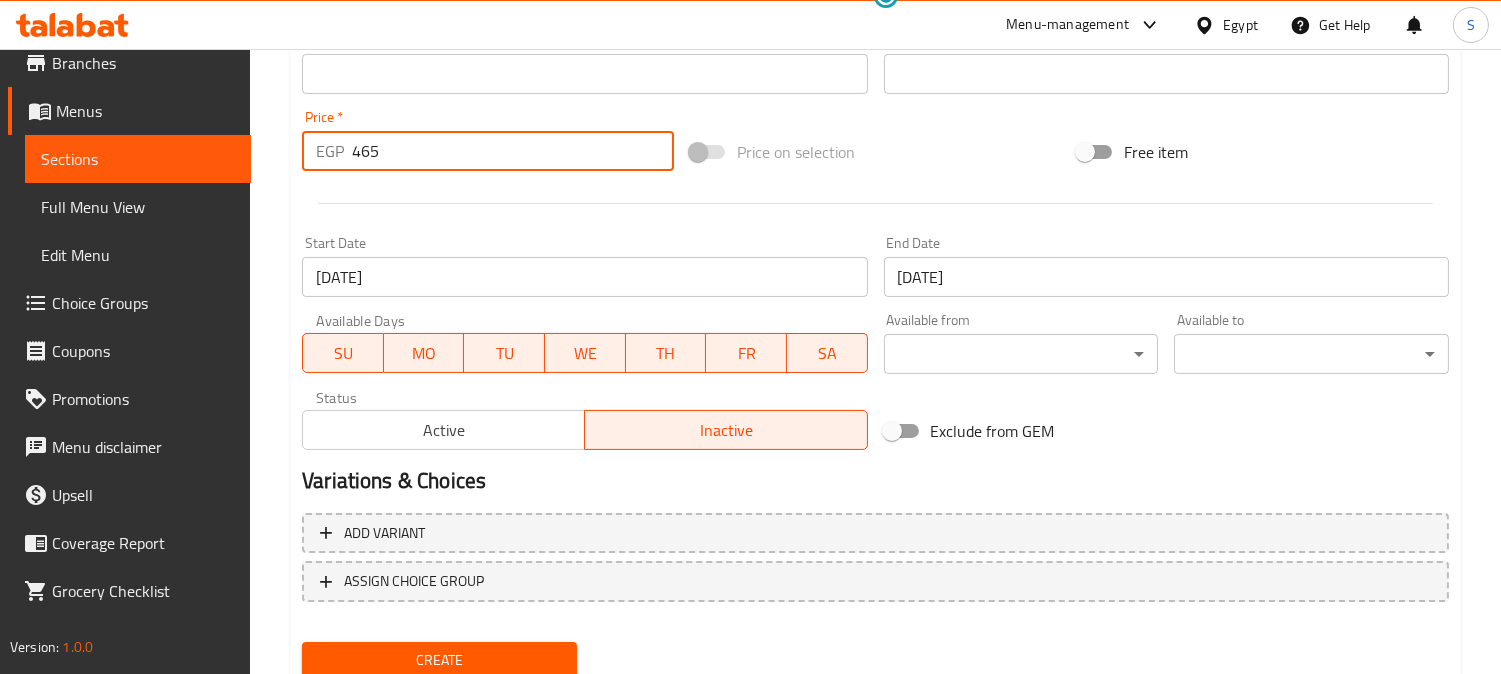 click on "465" at bounding box center [513, 151] 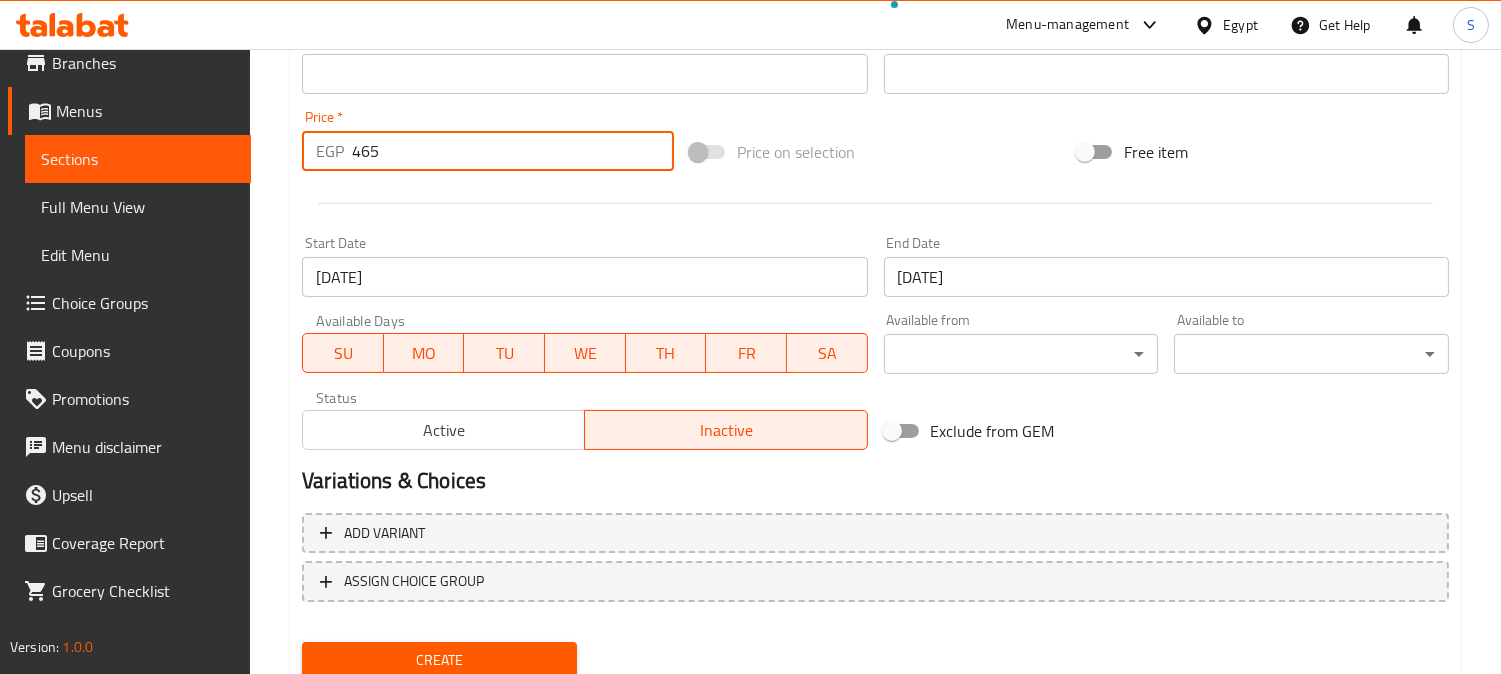 click on "465" at bounding box center [513, 151] 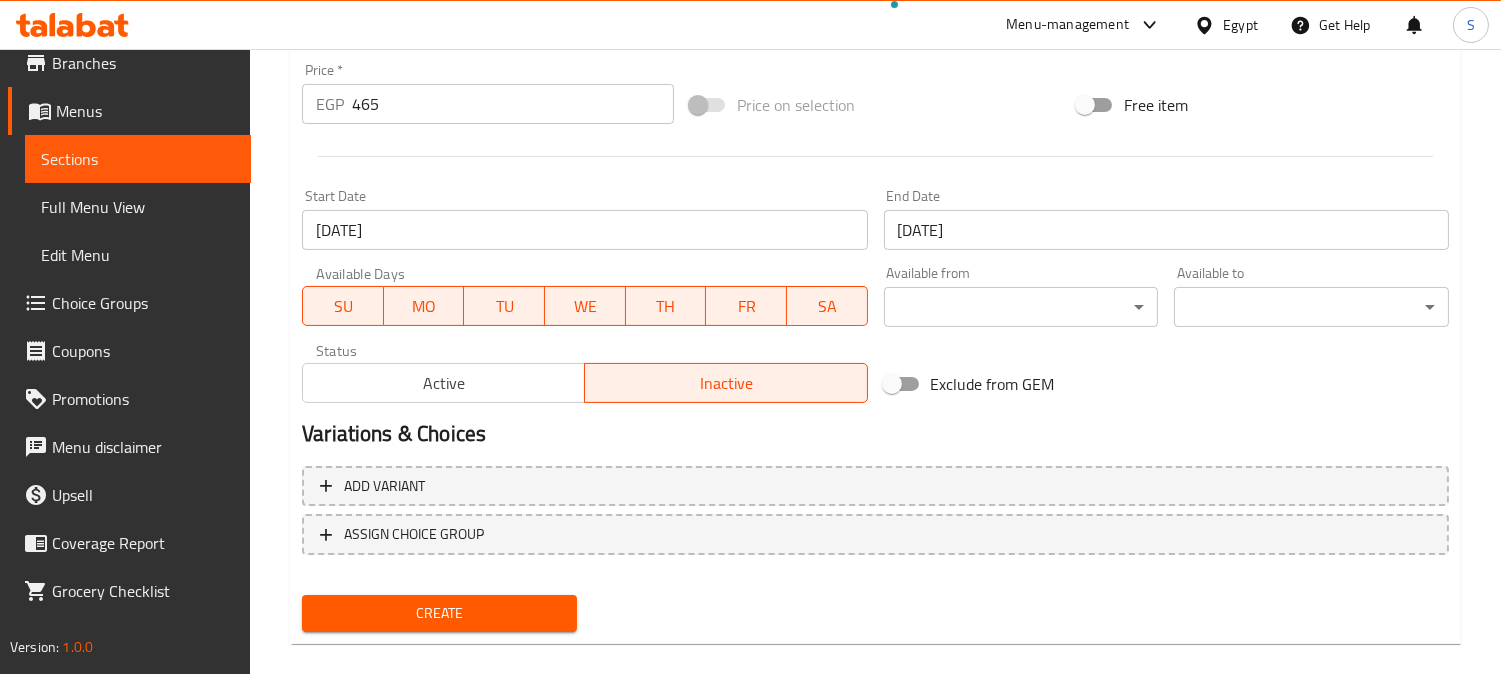 scroll, scrollTop: 735, scrollLeft: 0, axis: vertical 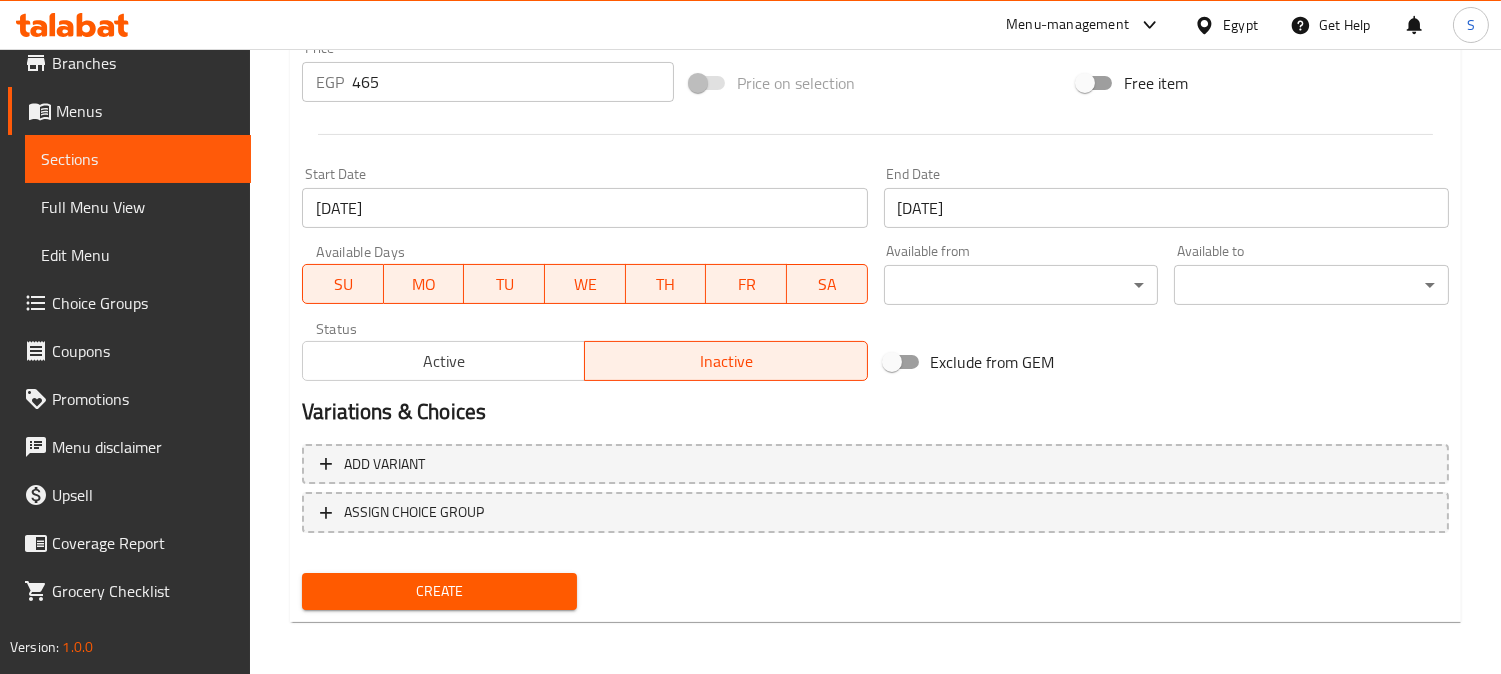 click on "Create" at bounding box center (439, 591) 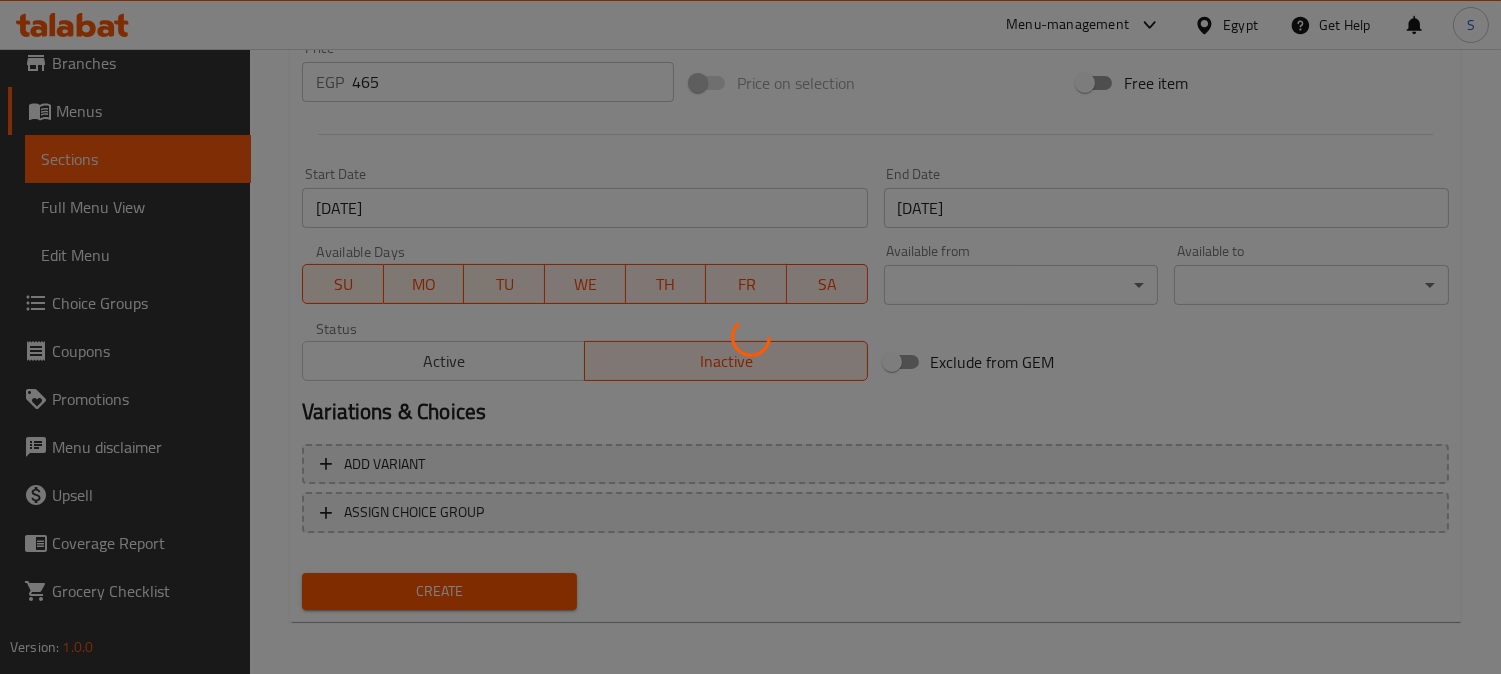 type 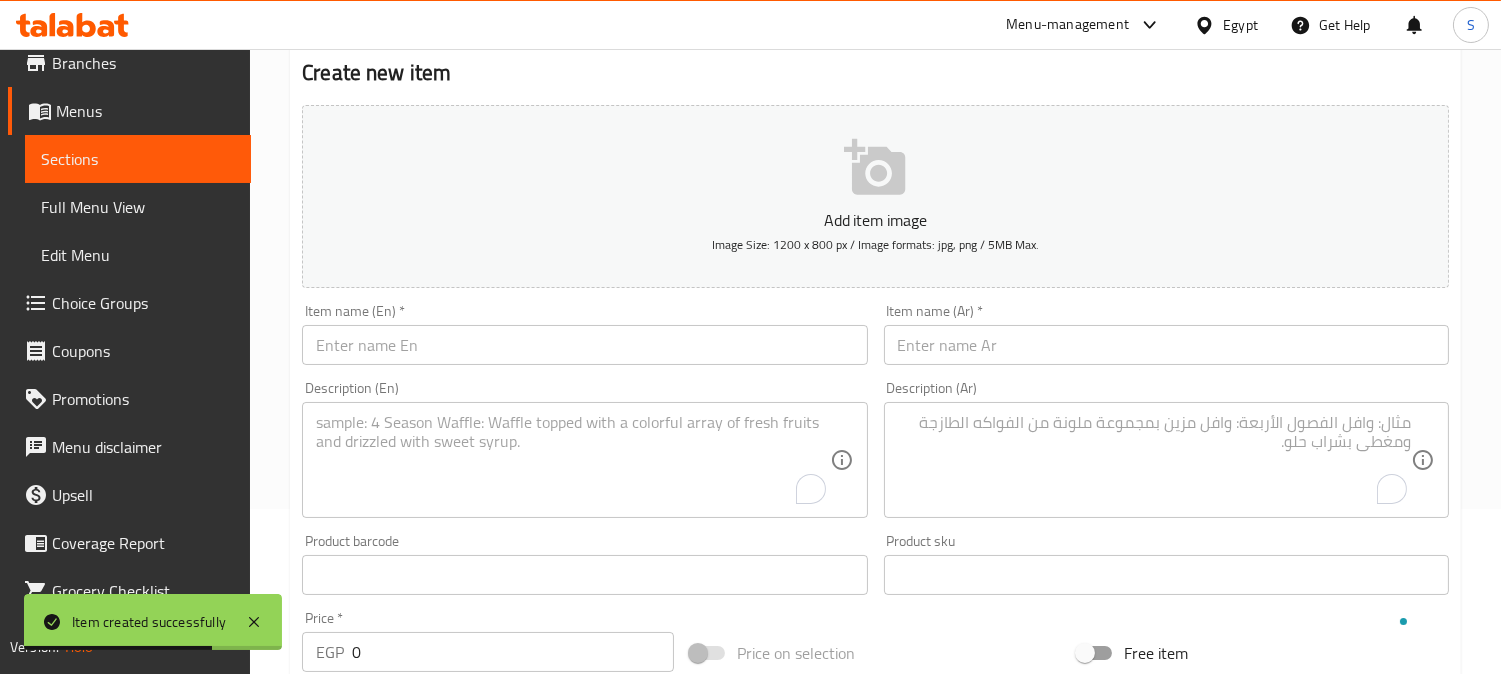 scroll, scrollTop: 0, scrollLeft: 0, axis: both 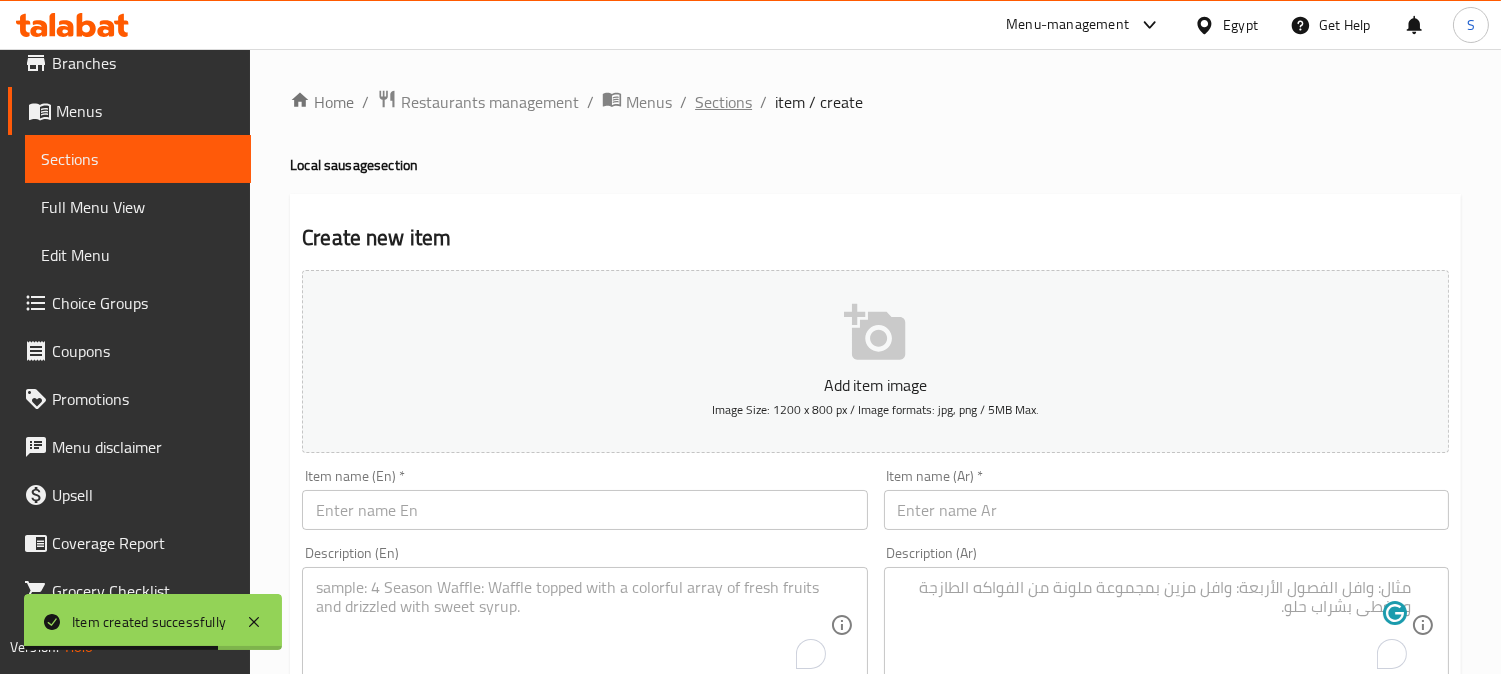 click on "Sections" at bounding box center (723, 102) 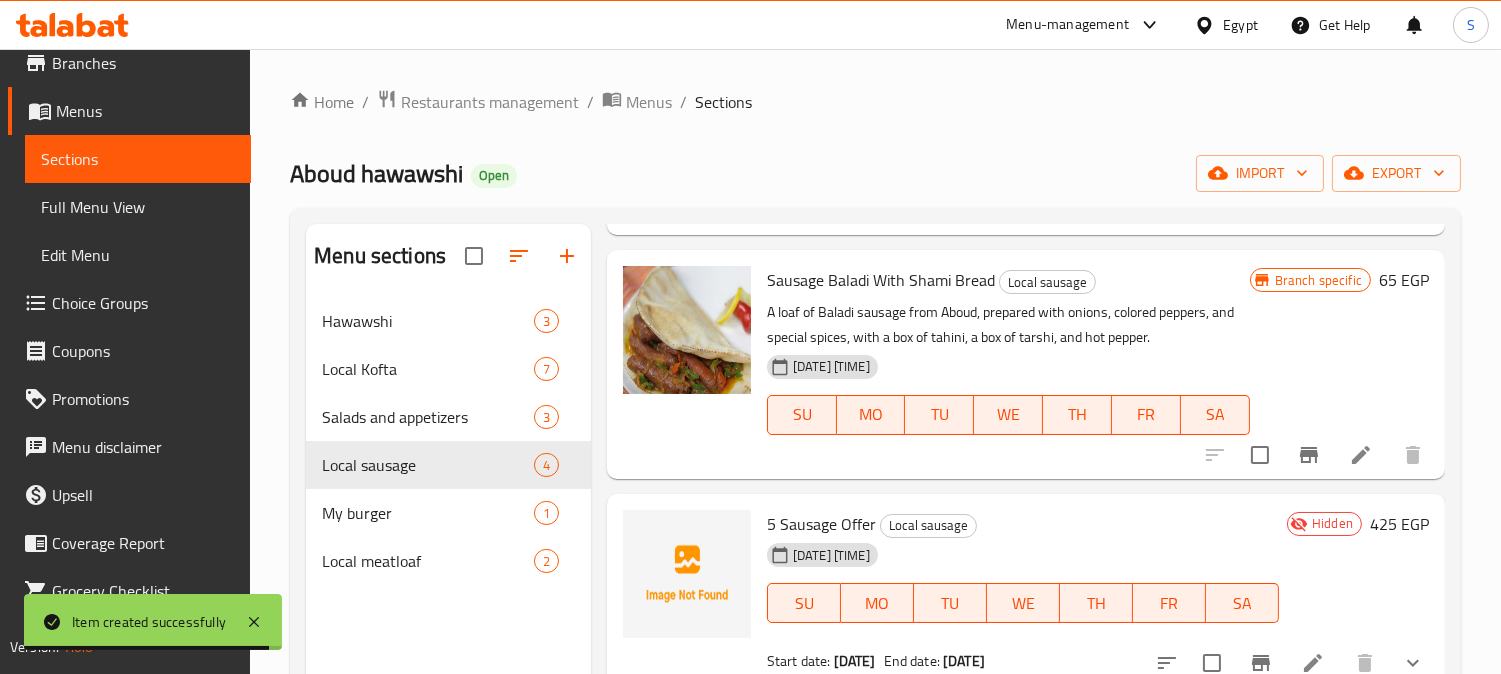 scroll, scrollTop: 308, scrollLeft: 0, axis: vertical 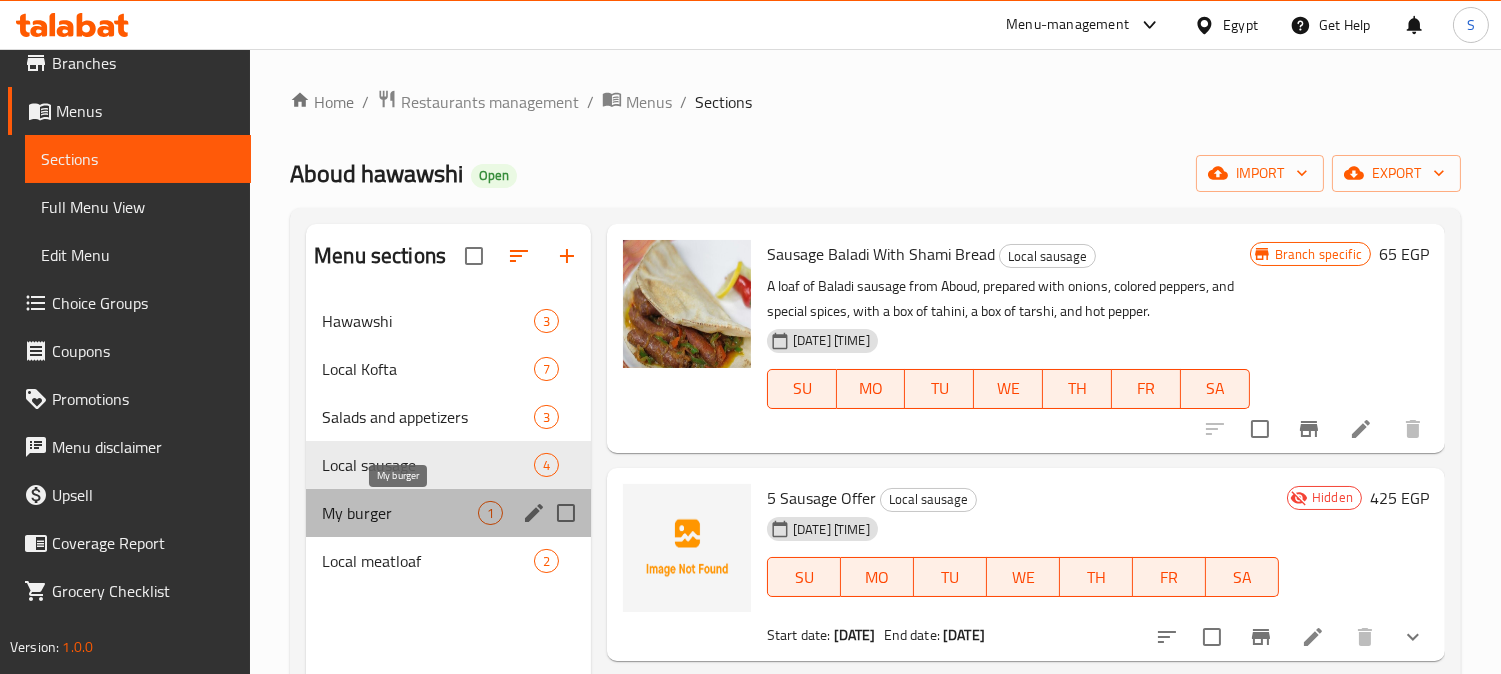 click on "My burger" at bounding box center [400, 513] 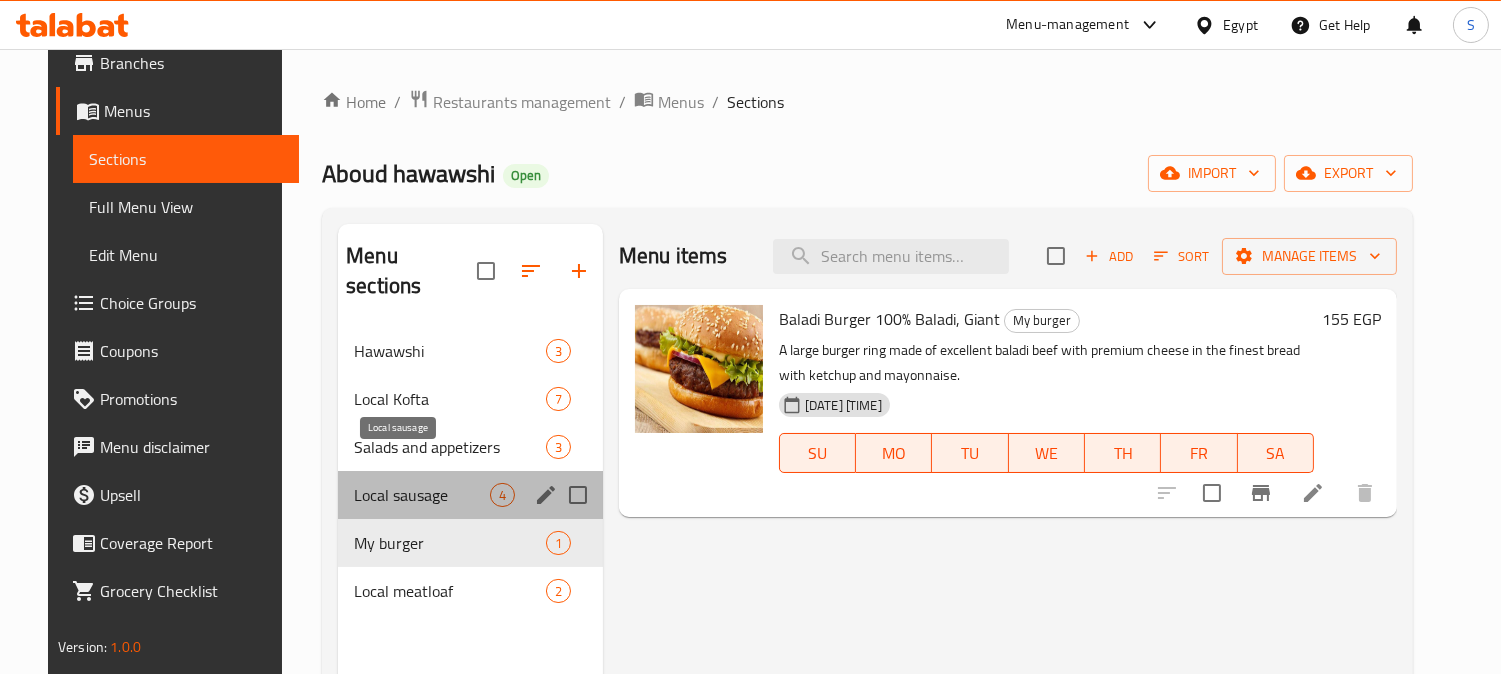 click on "Local sausage" at bounding box center [422, 495] 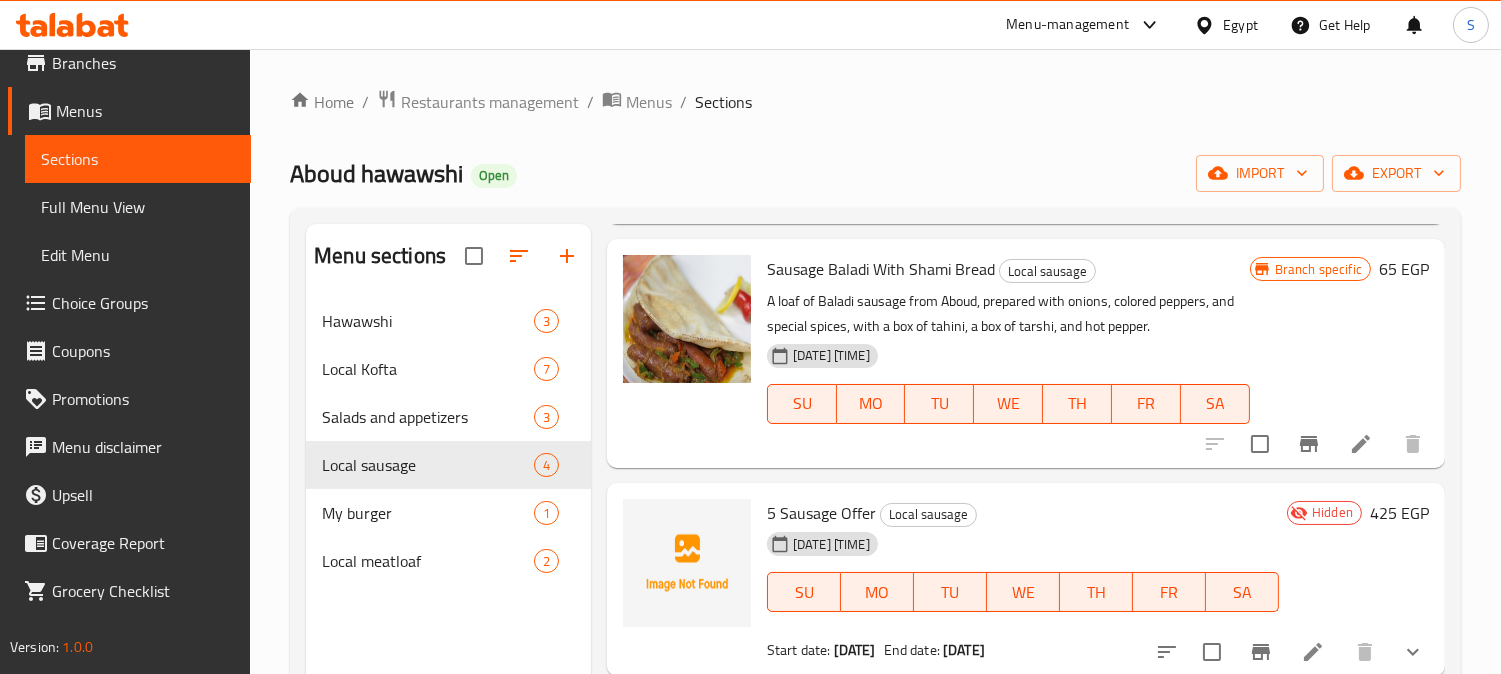 scroll, scrollTop: 308, scrollLeft: 0, axis: vertical 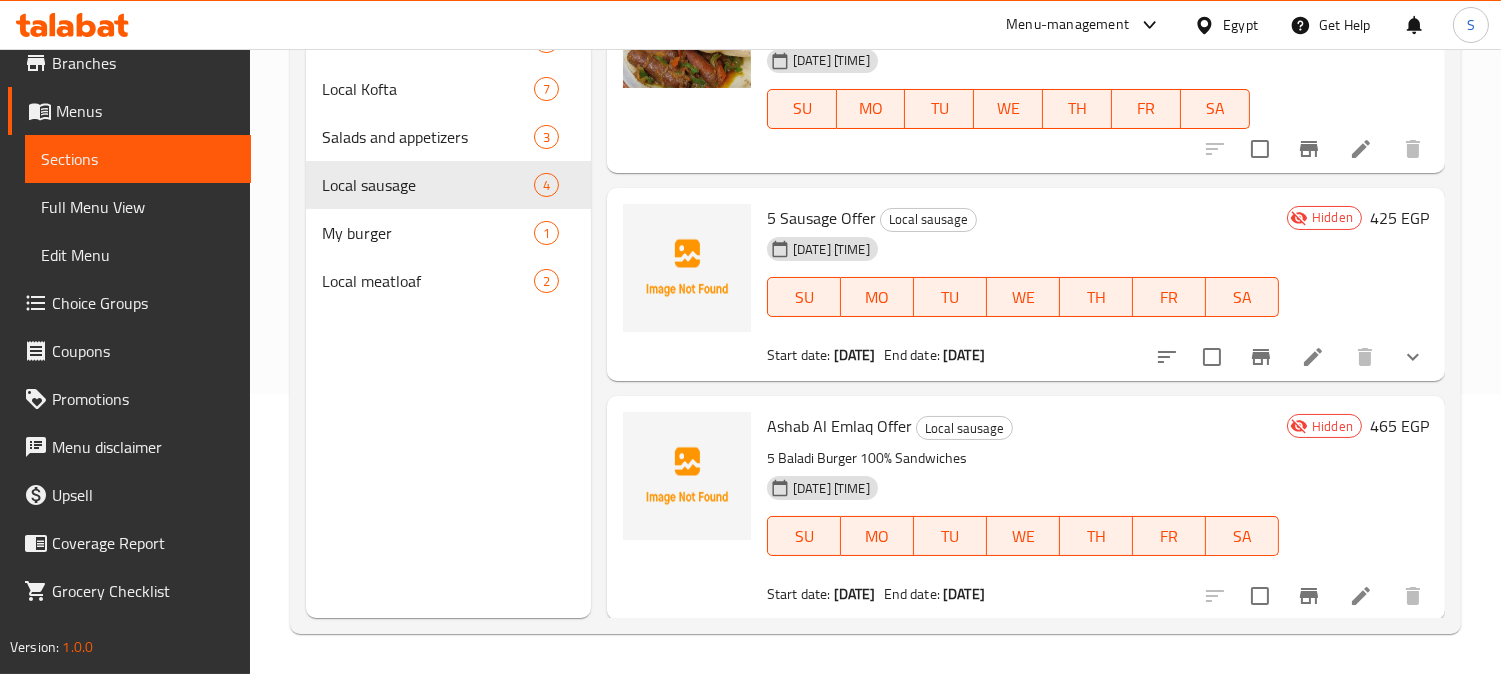 click at bounding box center [1260, 596] 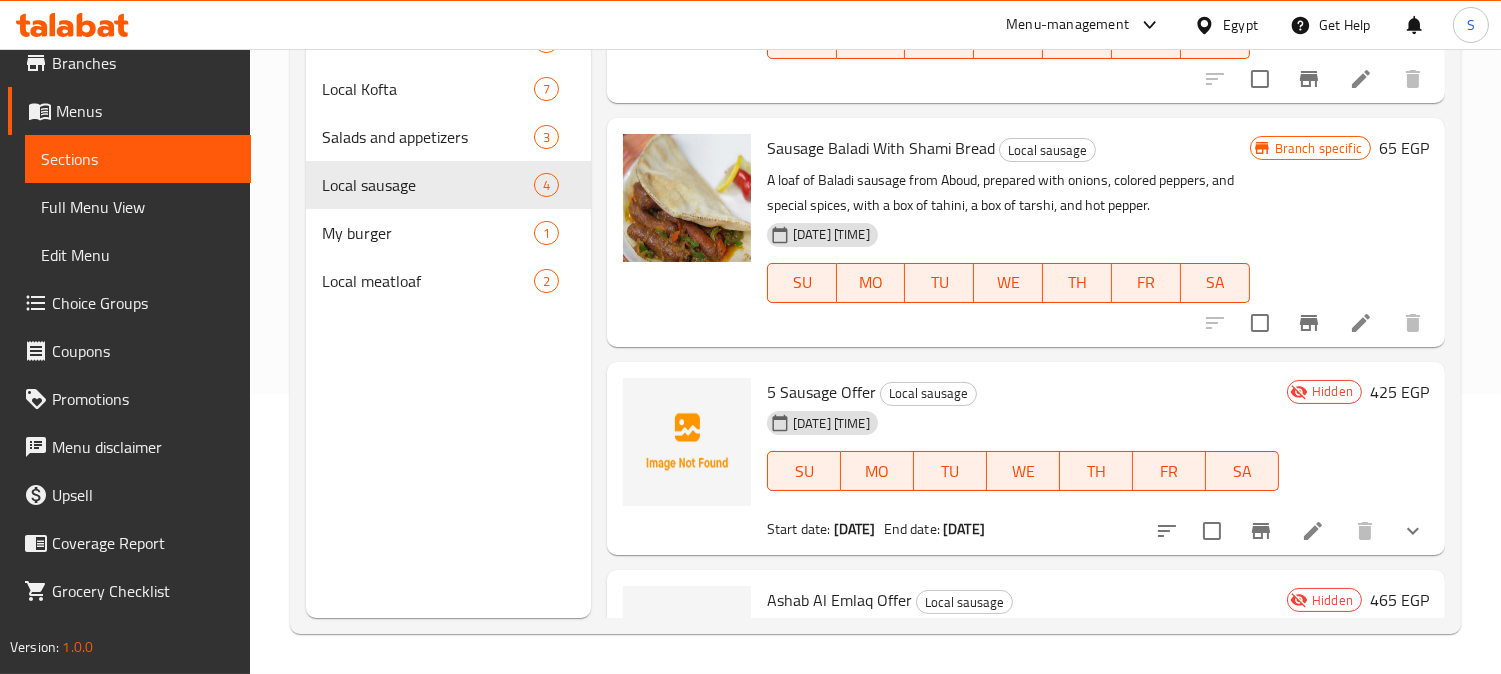 scroll, scrollTop: 0, scrollLeft: 0, axis: both 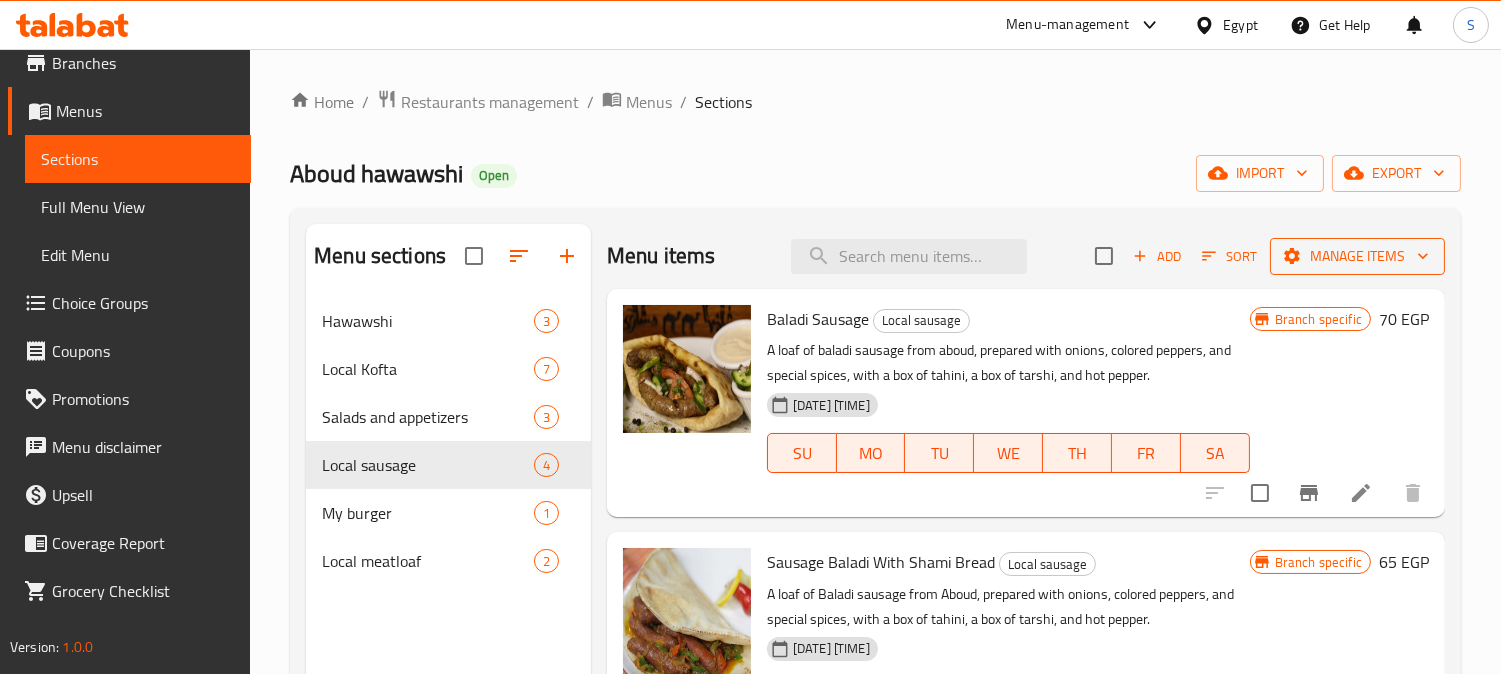 click on "Manage items" at bounding box center [1357, 256] 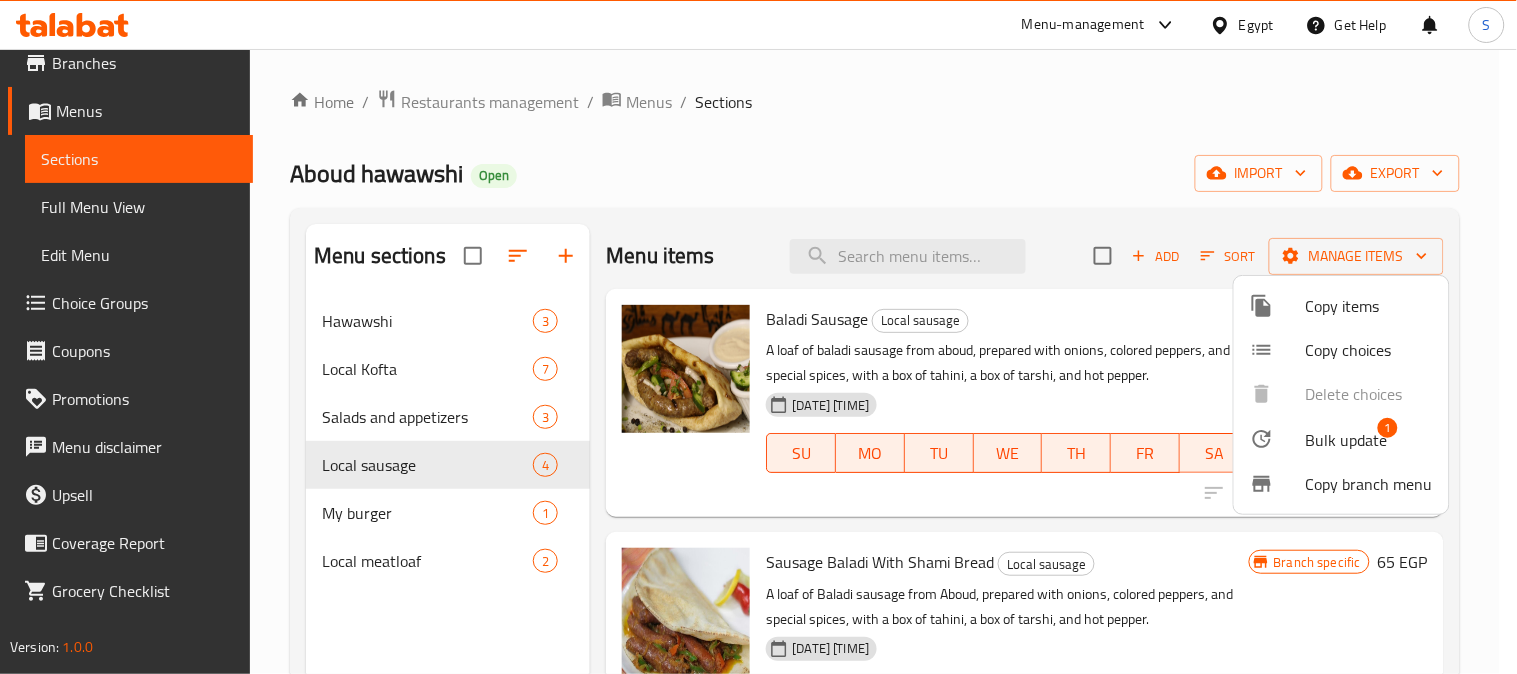 click on "Bulk update" at bounding box center (1347, 440) 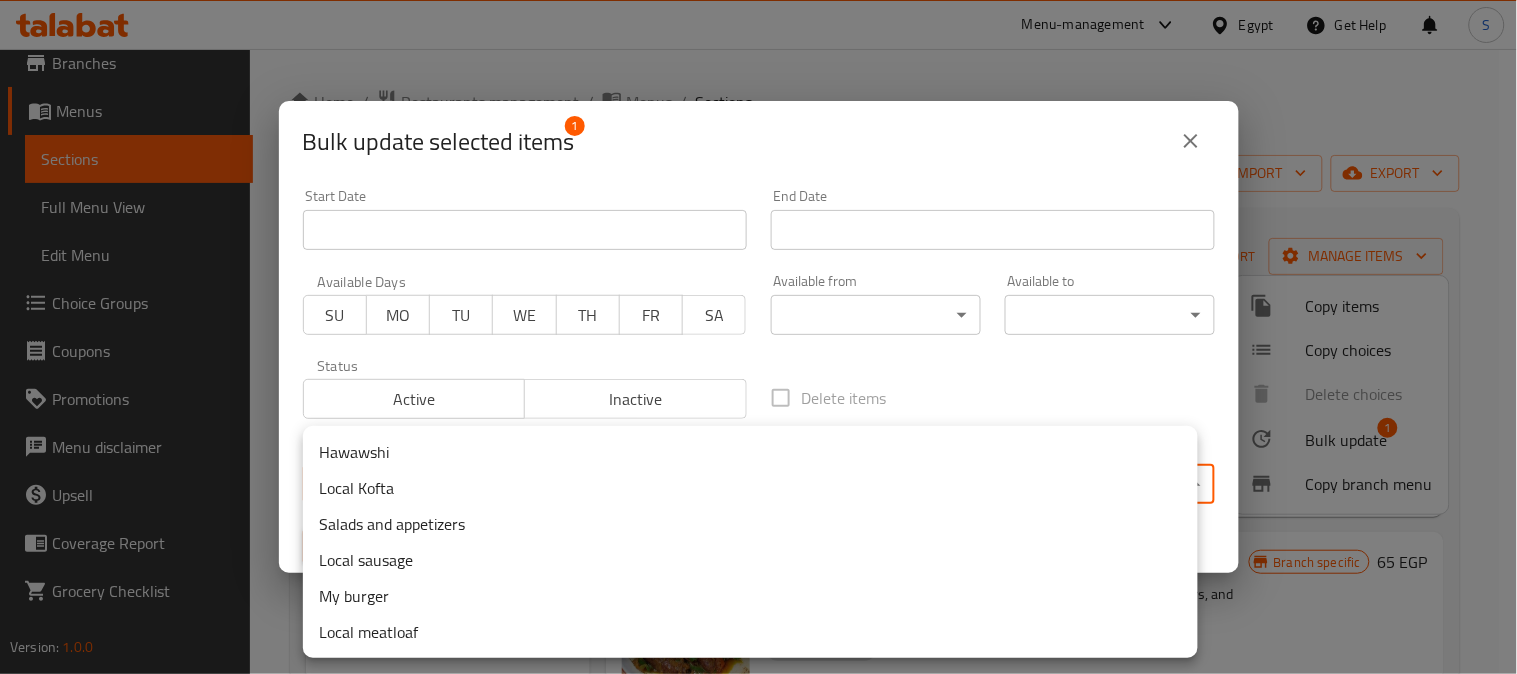 click on "Menu-management Egypt Get Help S Edit Restaurant Branches Menus Sections Full Menu View Edit Menu Choice Groups Coupons Promotions Menu disclaimer Upsell Coverage Report Grocery Checklist Version: 1.0.0 Get support on: Support.OpsPlatform Home / Restaurants management / Menus / Sections Aboud hawawshi Open import export Menu sections Hawawshi 3 Local Kofta 7 Salads and appetizers 3 Local sausage 4 My burger 1 Local meatloaf 2 Menu items Add Sort Manage items Baladi Sausage Local sausage A loaf of baladi sausage from aboud, prepared with onions, colored peppers, and special spices, with a box of tahini, a box of tarshi, and hot pepper. [DATE] [TIME] SU MO TU WE TH FR SA Branch specific 70 EGP Sausage Baladi With Shami Bread Local sausage A loaf of Baladi sausage from Aboud, prepared with onions, colored peppers, and special spices, with a box of tahini, a box of tarshi, and hot pepper. [DATE] [TIME] SU MO TU WE TH FR SA Branch specific 65 EGP SU" at bounding box center [758, 361] 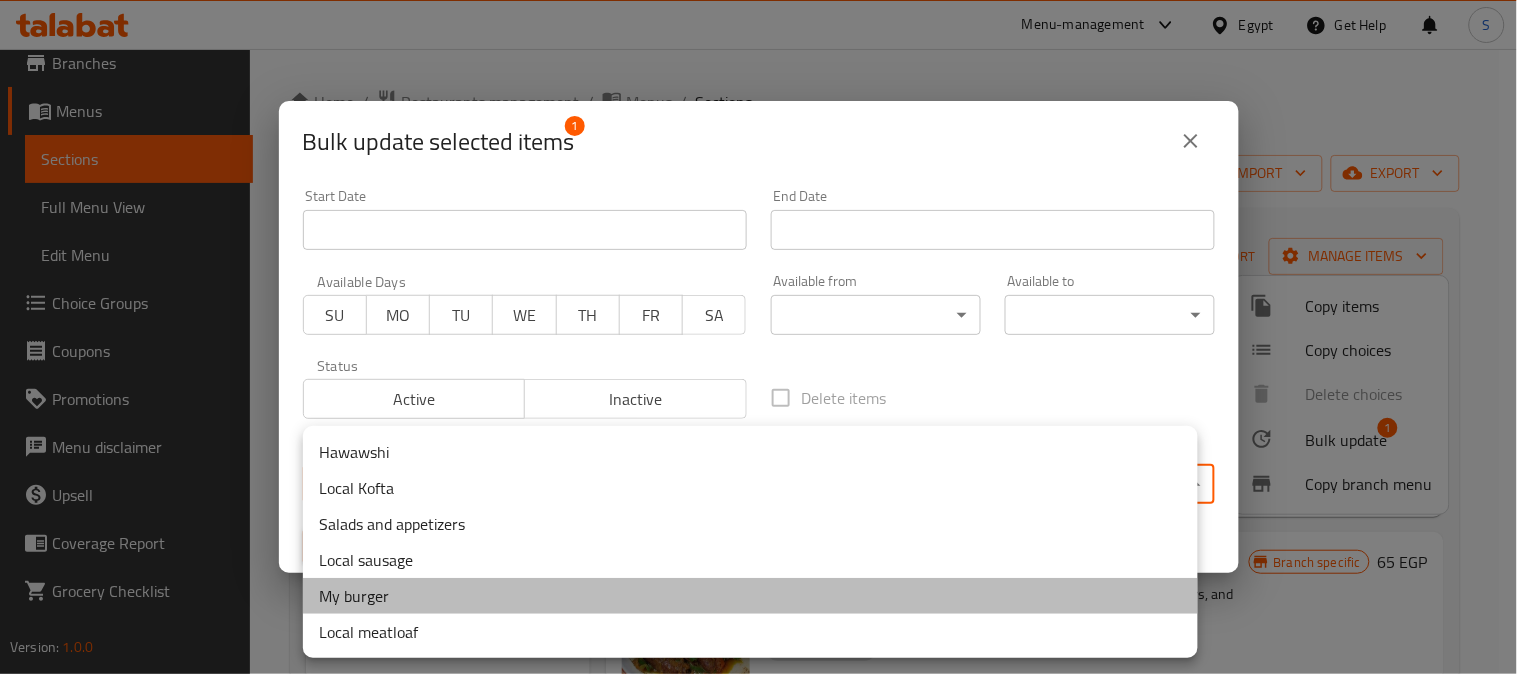 click on "My burger" at bounding box center [750, 596] 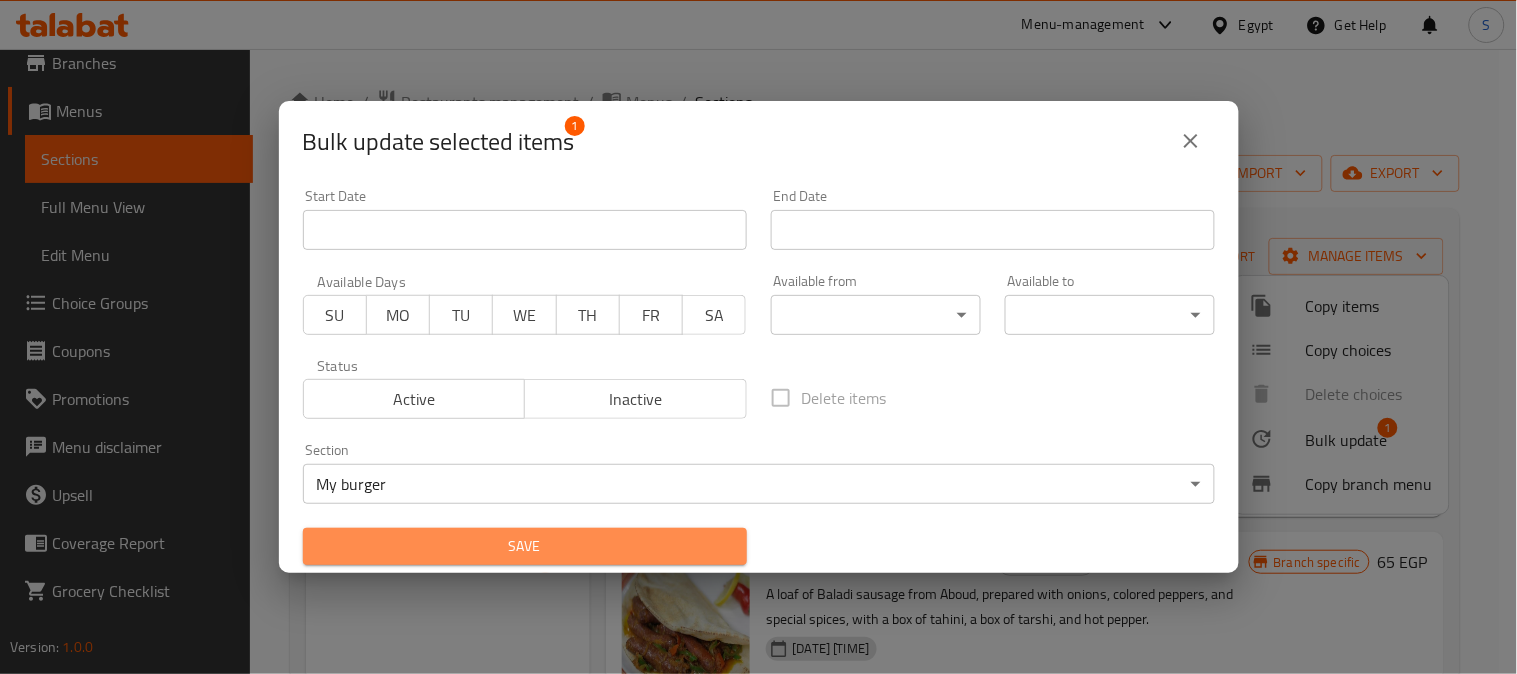 click on "Save" at bounding box center [525, 546] 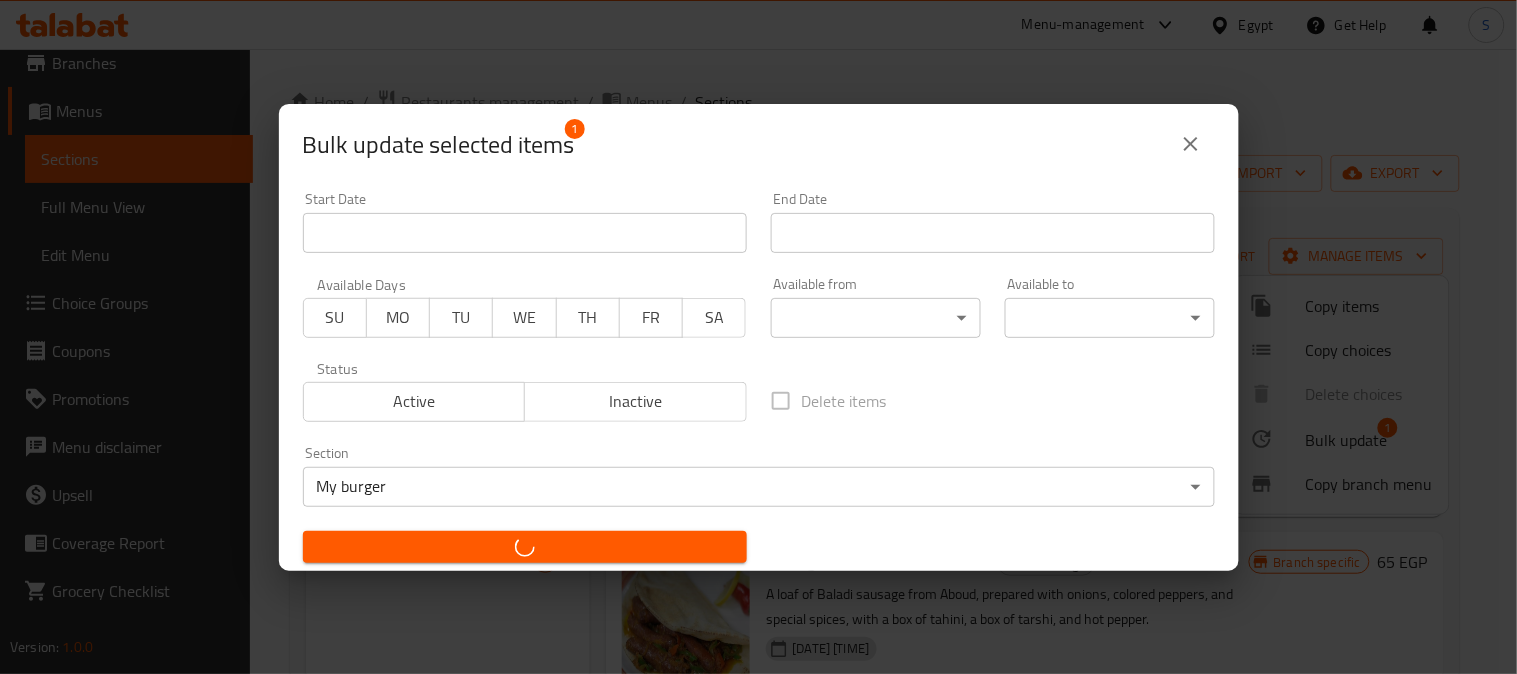 checkbox on "false" 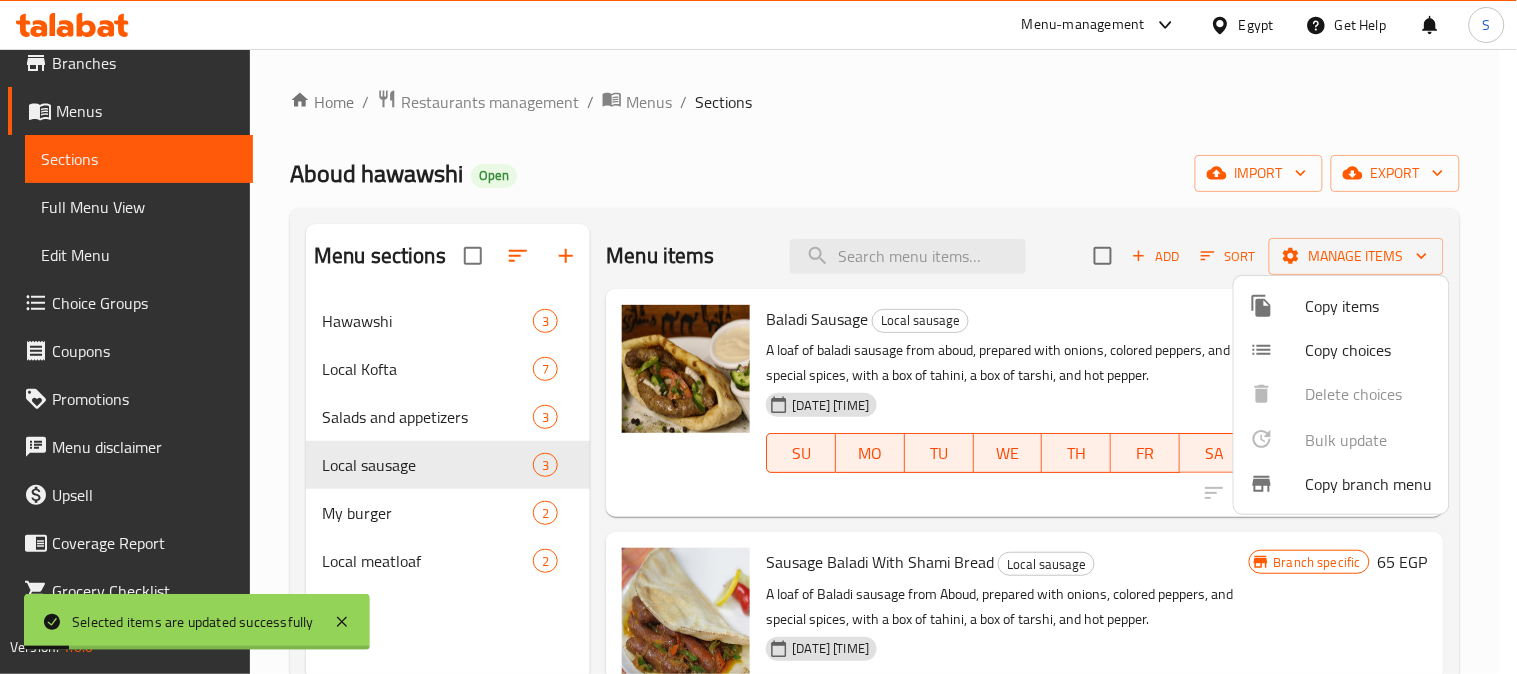 click at bounding box center (758, 337) 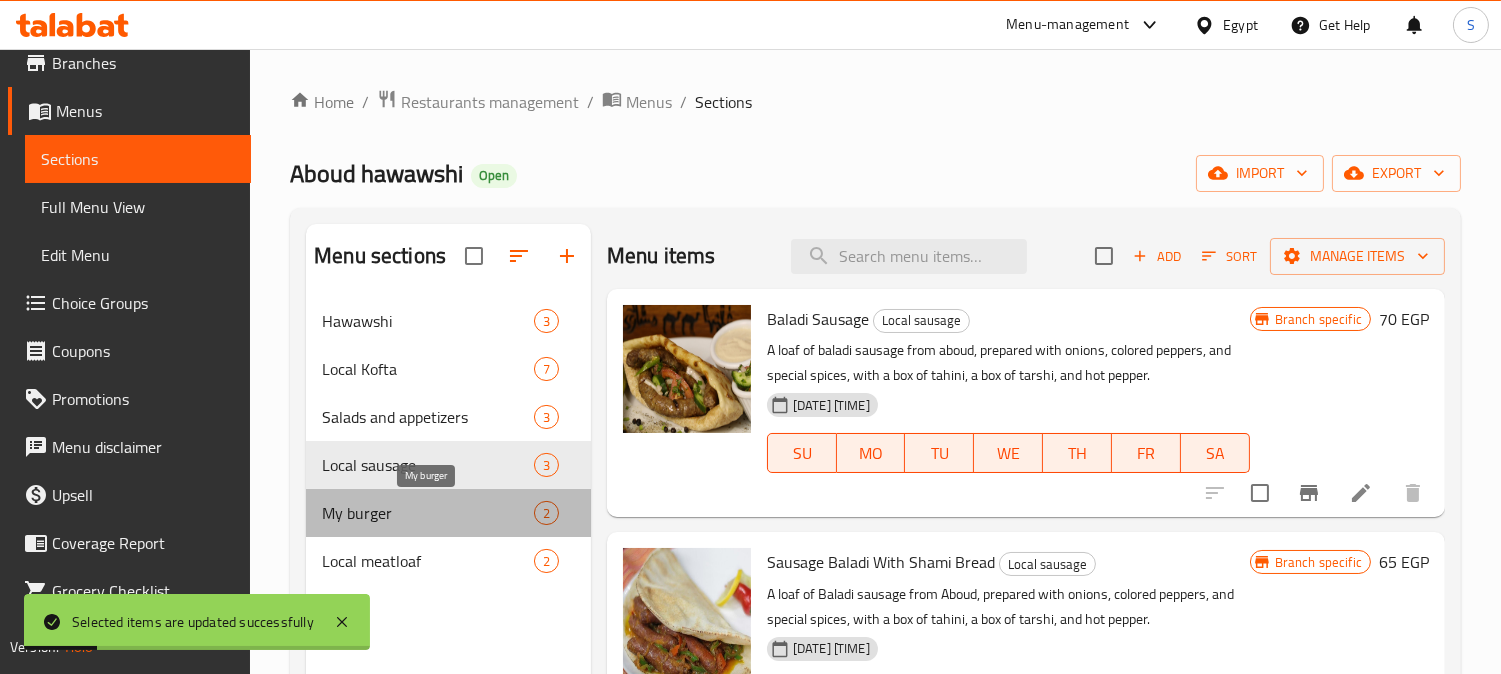 click on "My burger" at bounding box center (428, 513) 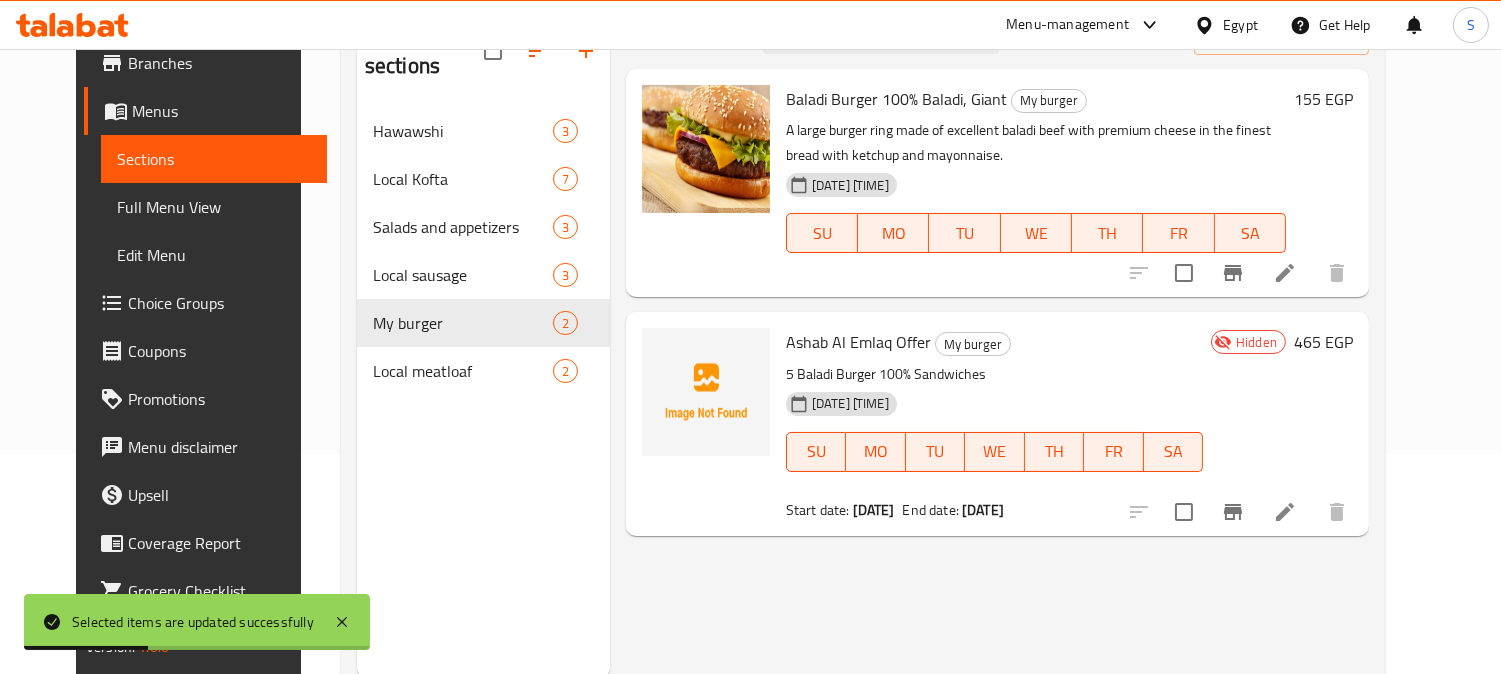 scroll, scrollTop: 222, scrollLeft: 0, axis: vertical 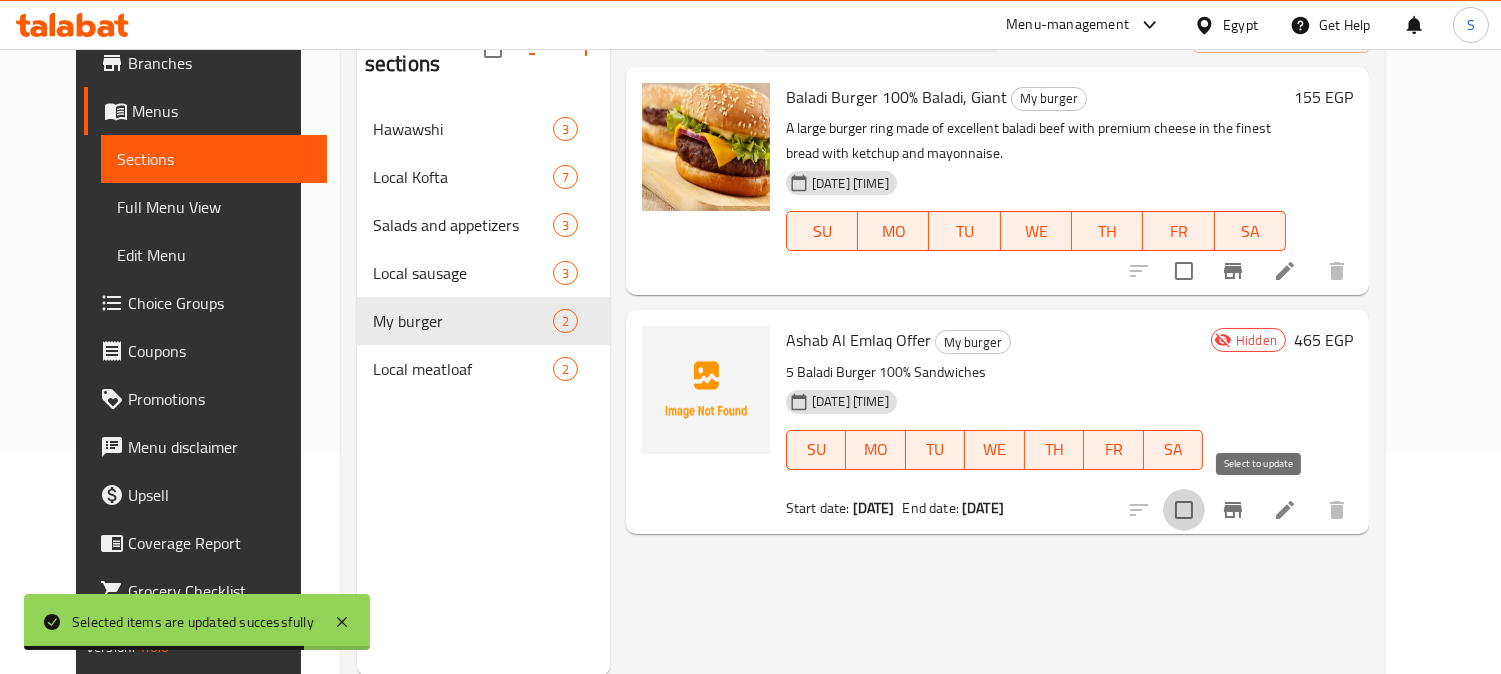 click at bounding box center (1184, 510) 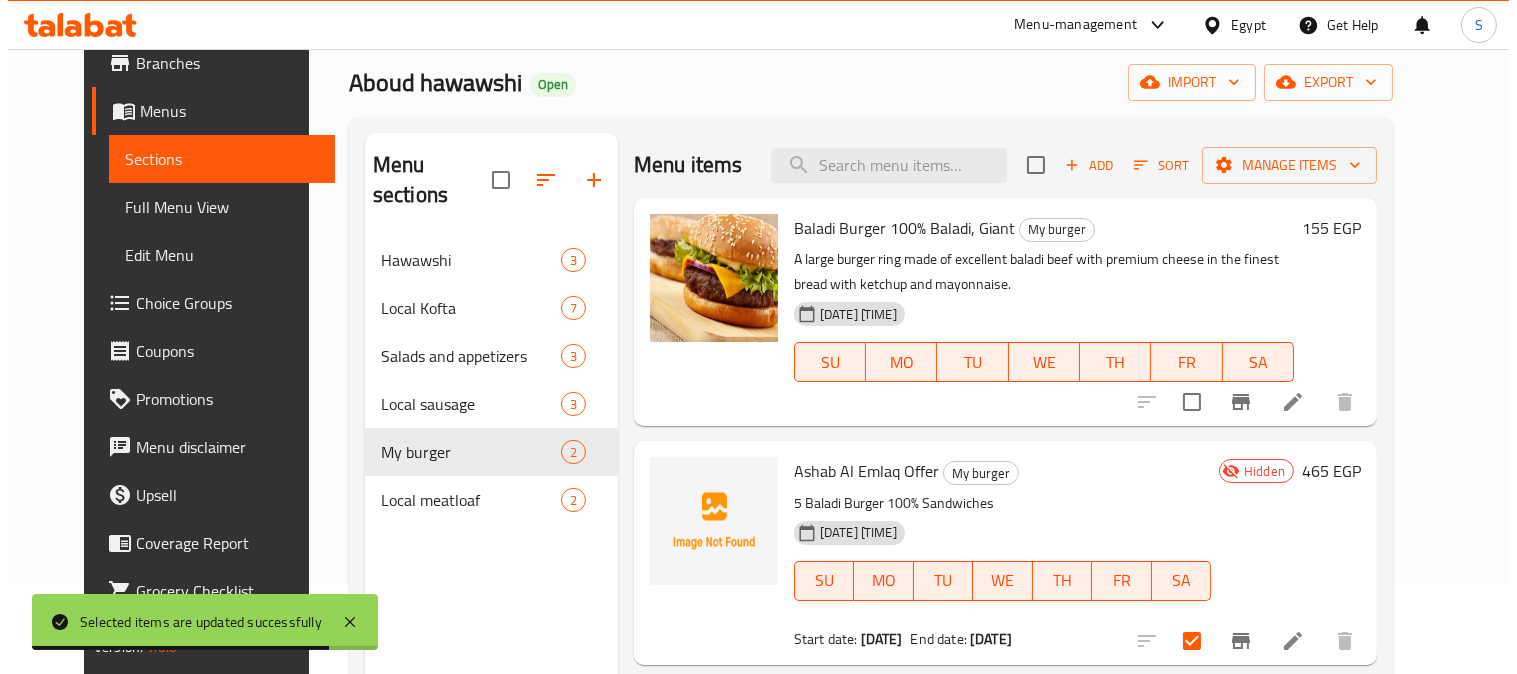 scroll, scrollTop: 0, scrollLeft: 0, axis: both 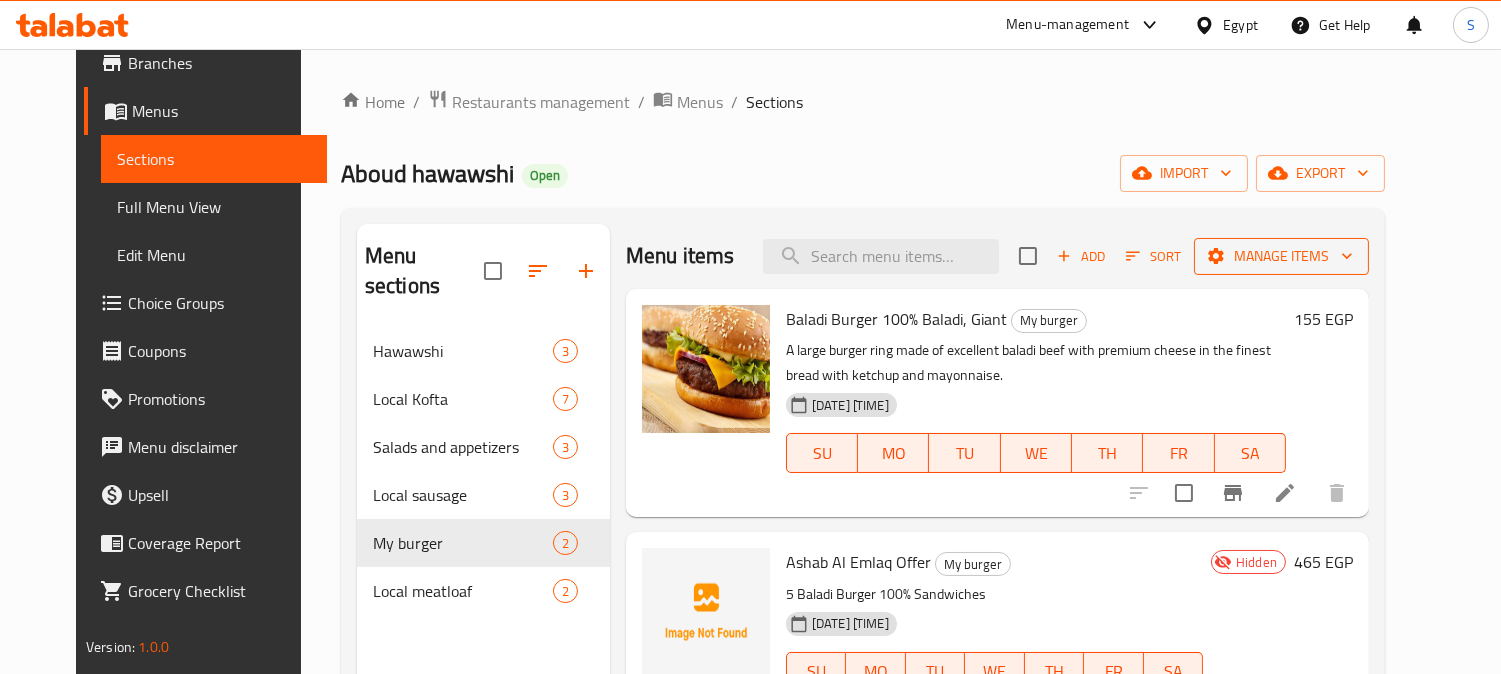 click on "Manage items" at bounding box center (1281, 256) 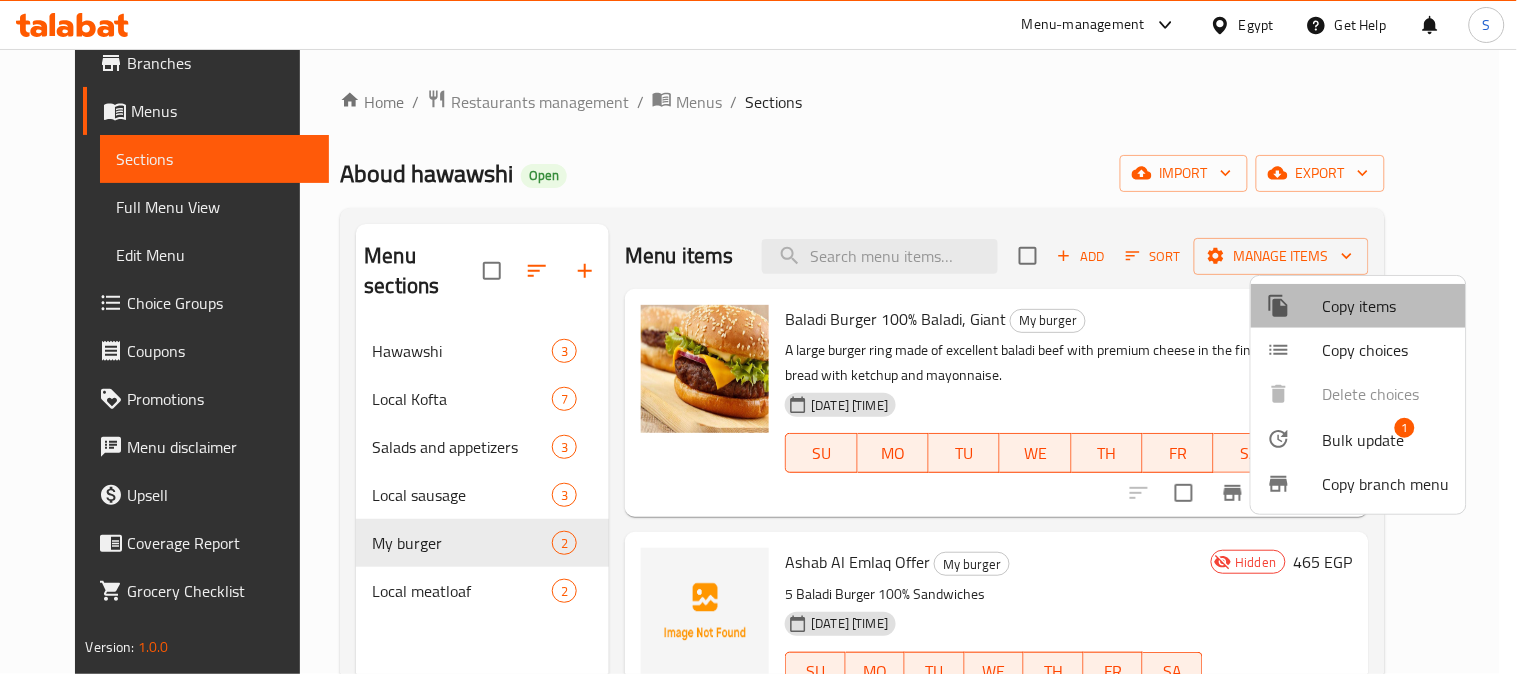 click on "Copy items" at bounding box center (1386, 306) 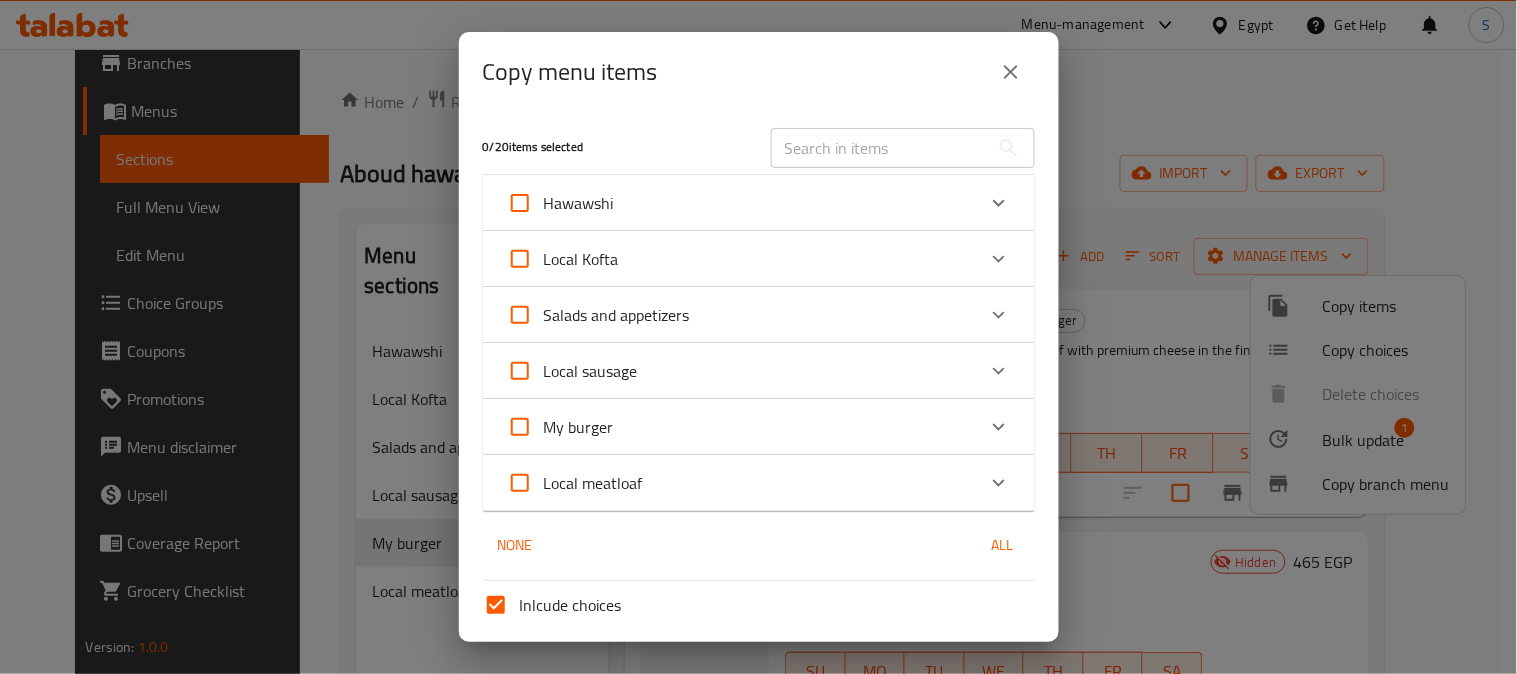 click on "My burger" at bounding box center [520, 427] 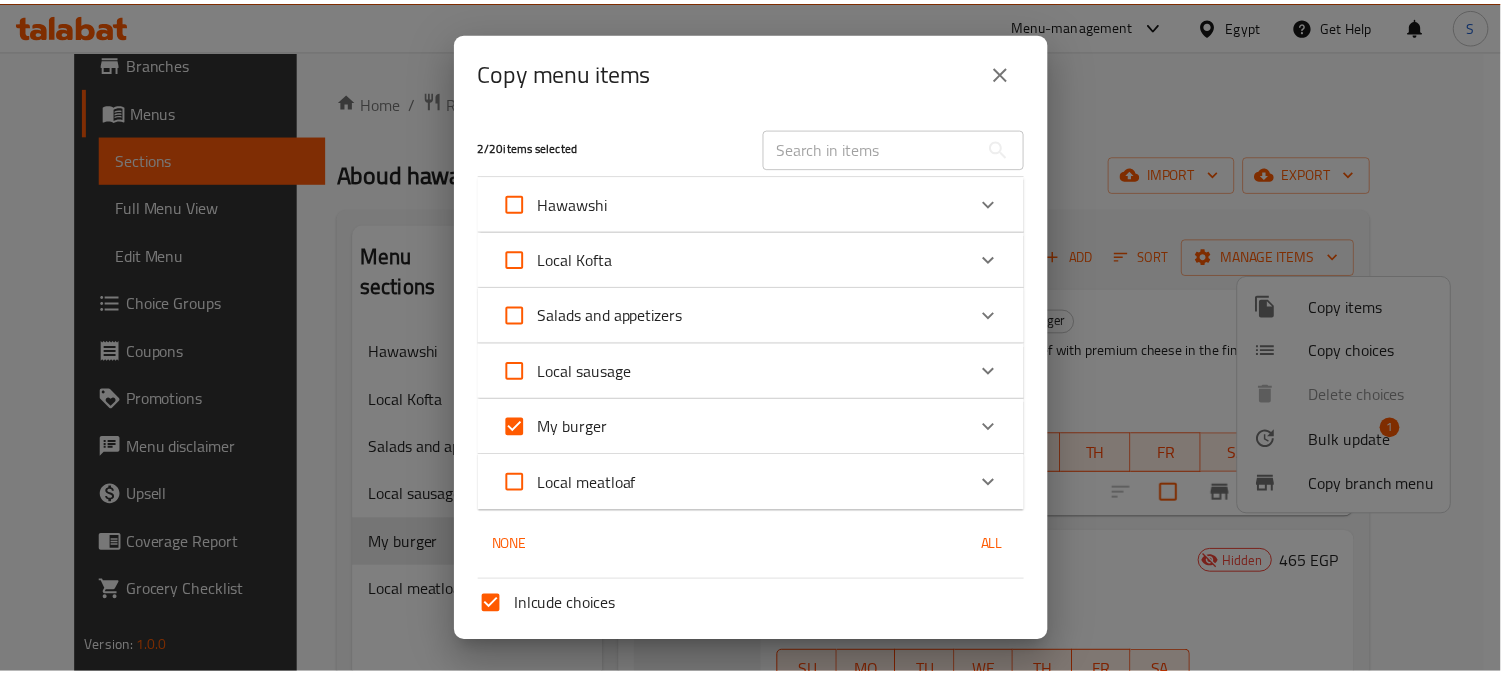 scroll, scrollTop: 156, scrollLeft: 0, axis: vertical 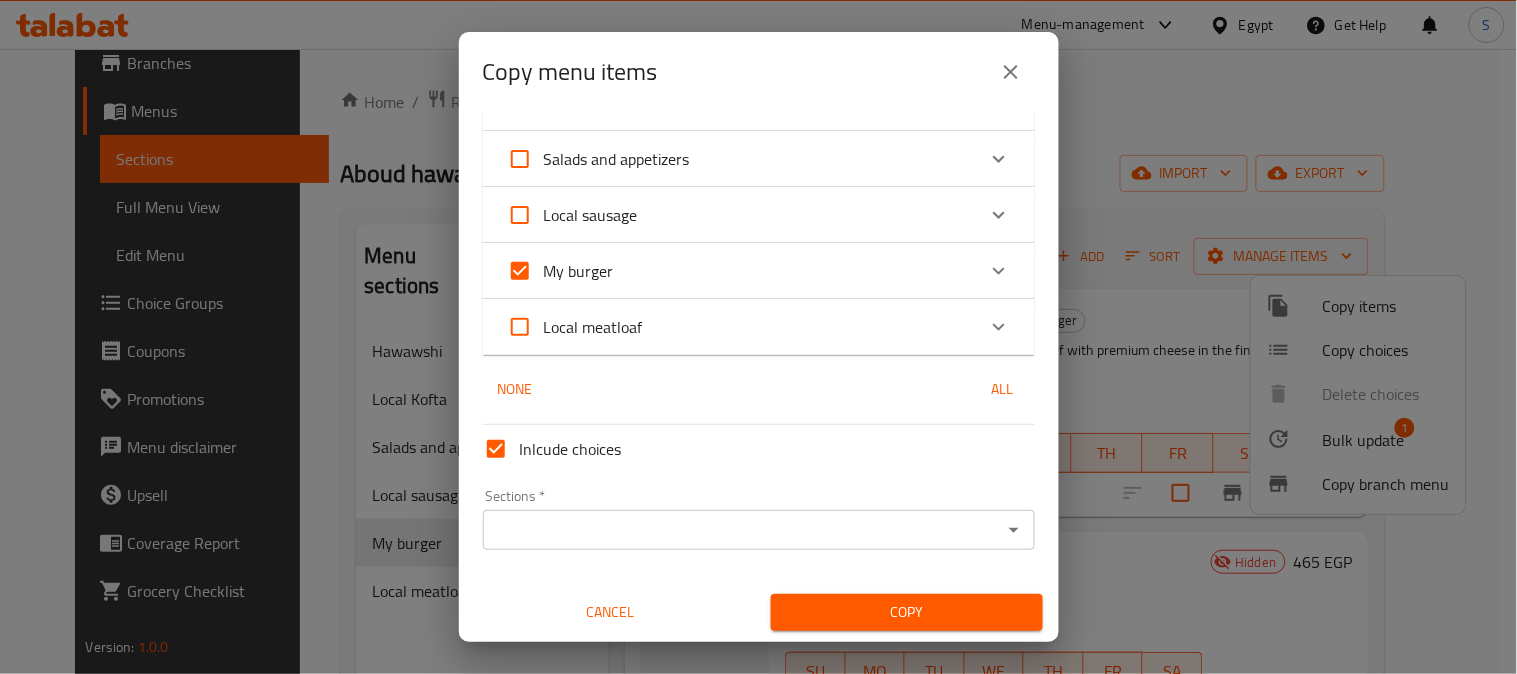 click on "Sections  *" at bounding box center (759, 530) 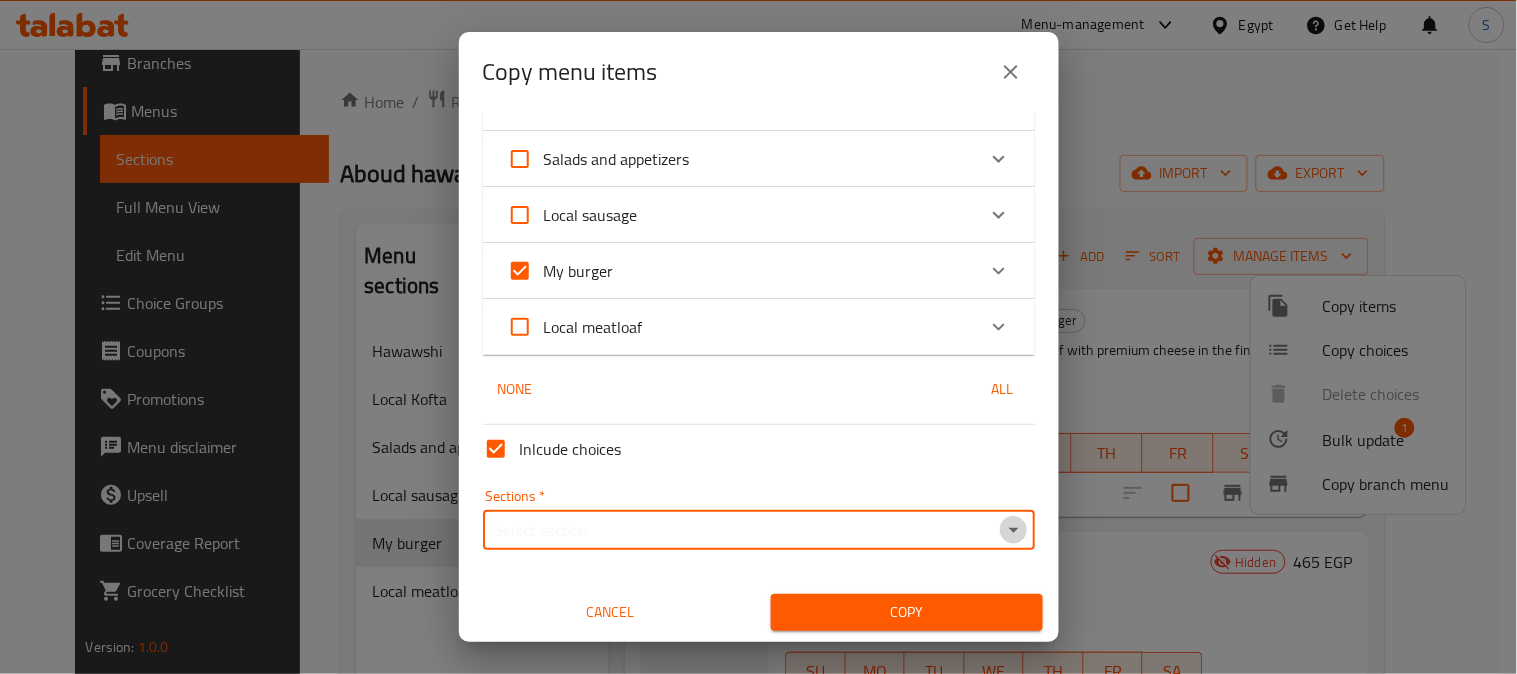 click 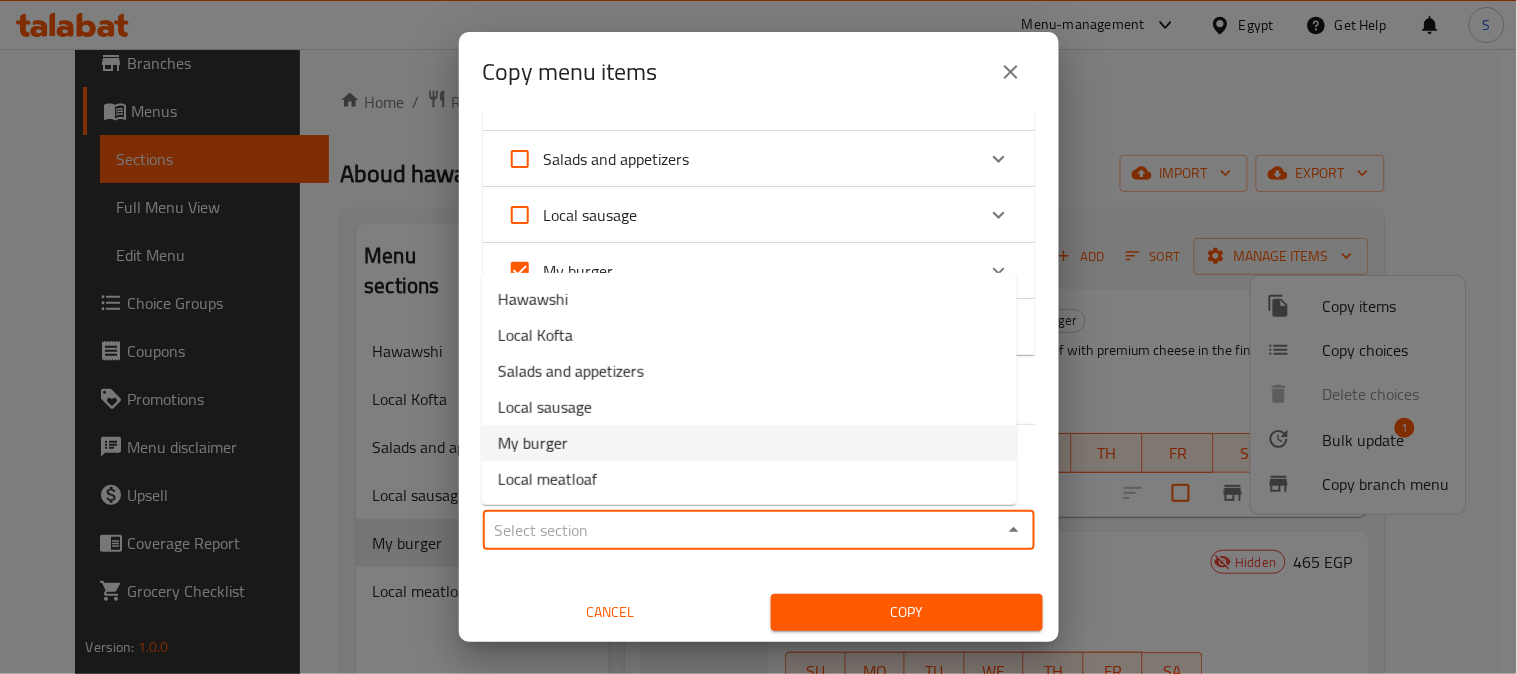 click on "My burger" at bounding box center (749, 443) 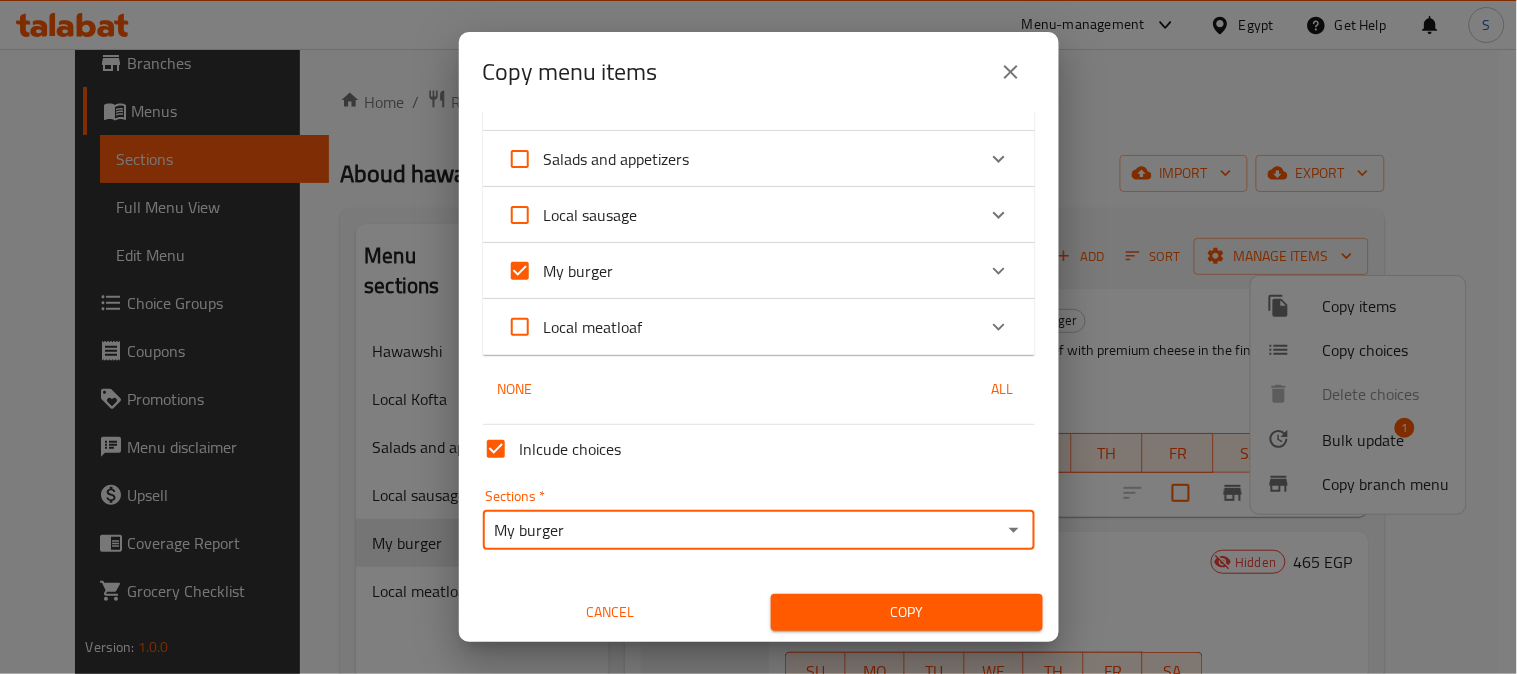 click on "Copy" at bounding box center (907, 612) 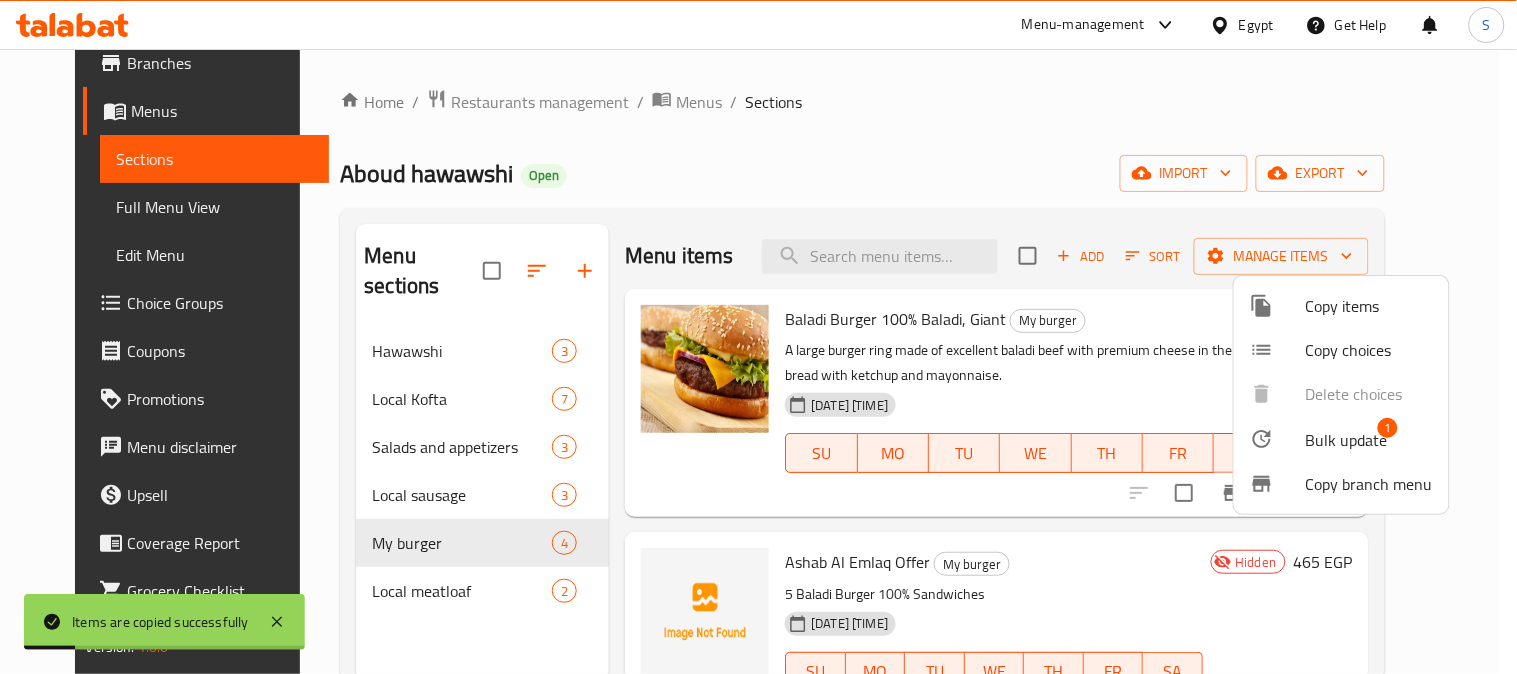 click at bounding box center [758, 337] 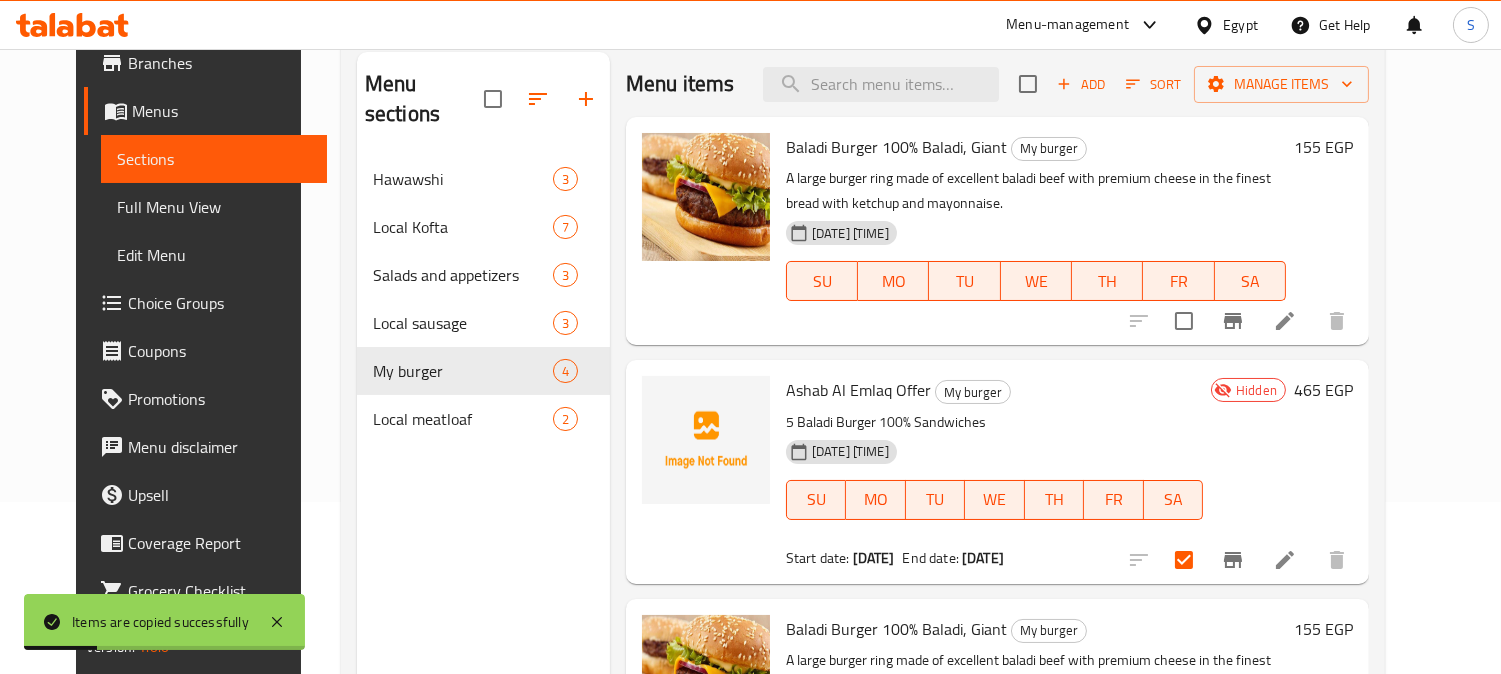 scroll, scrollTop: 280, scrollLeft: 0, axis: vertical 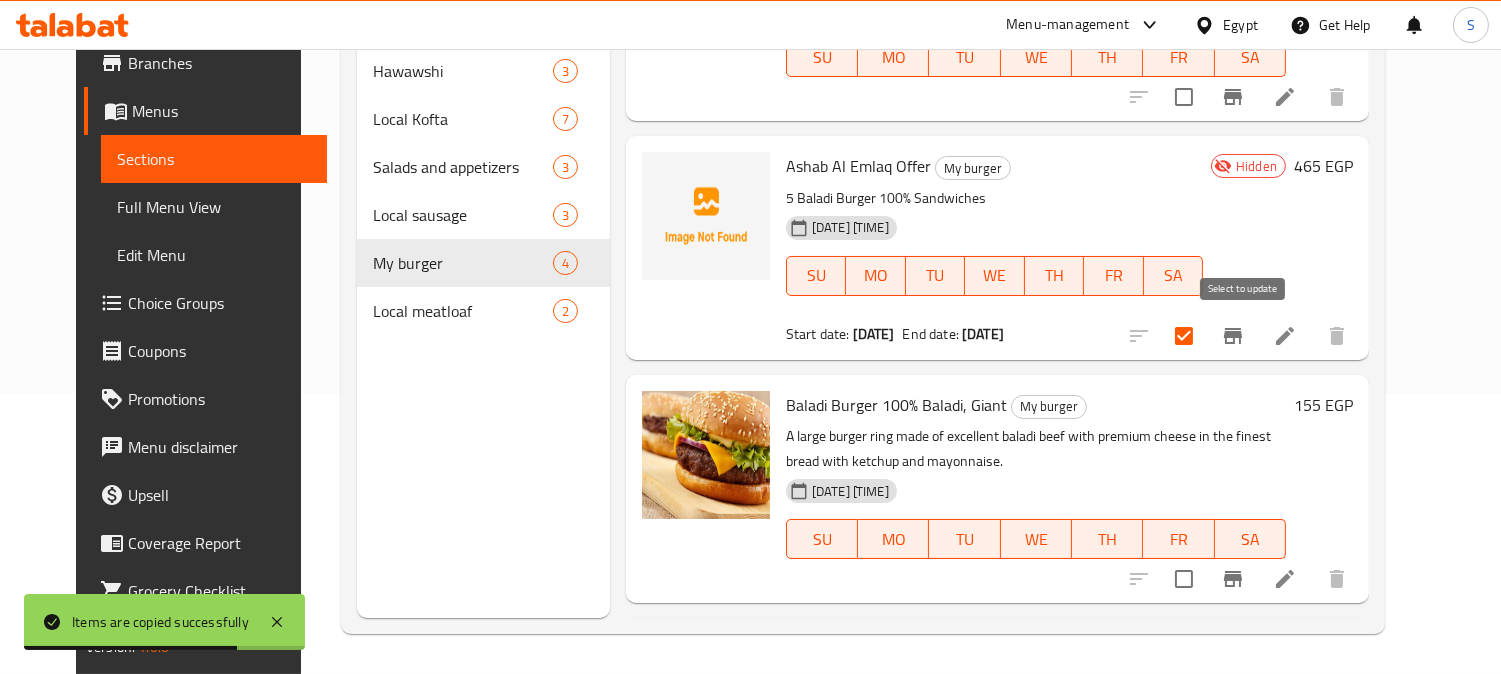 click at bounding box center [1184, 336] 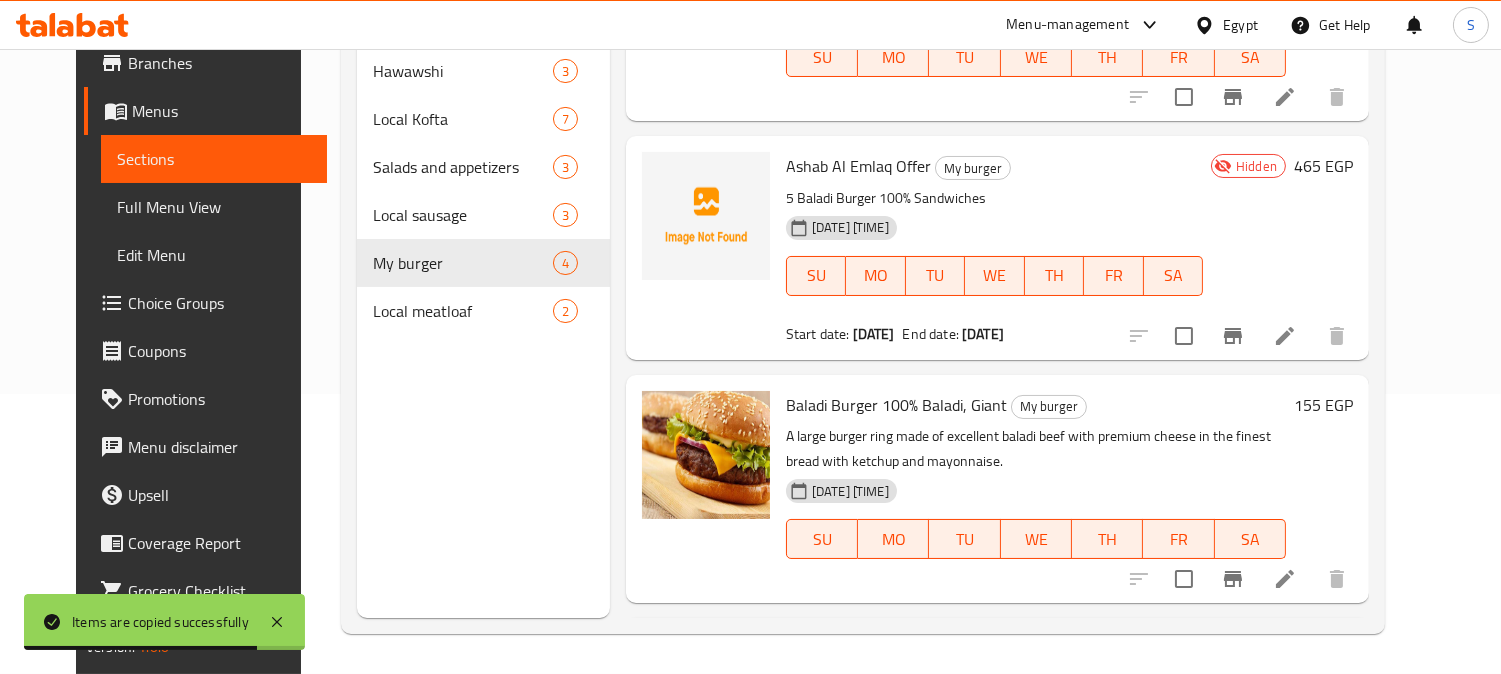 scroll, scrollTop: 0, scrollLeft: 0, axis: both 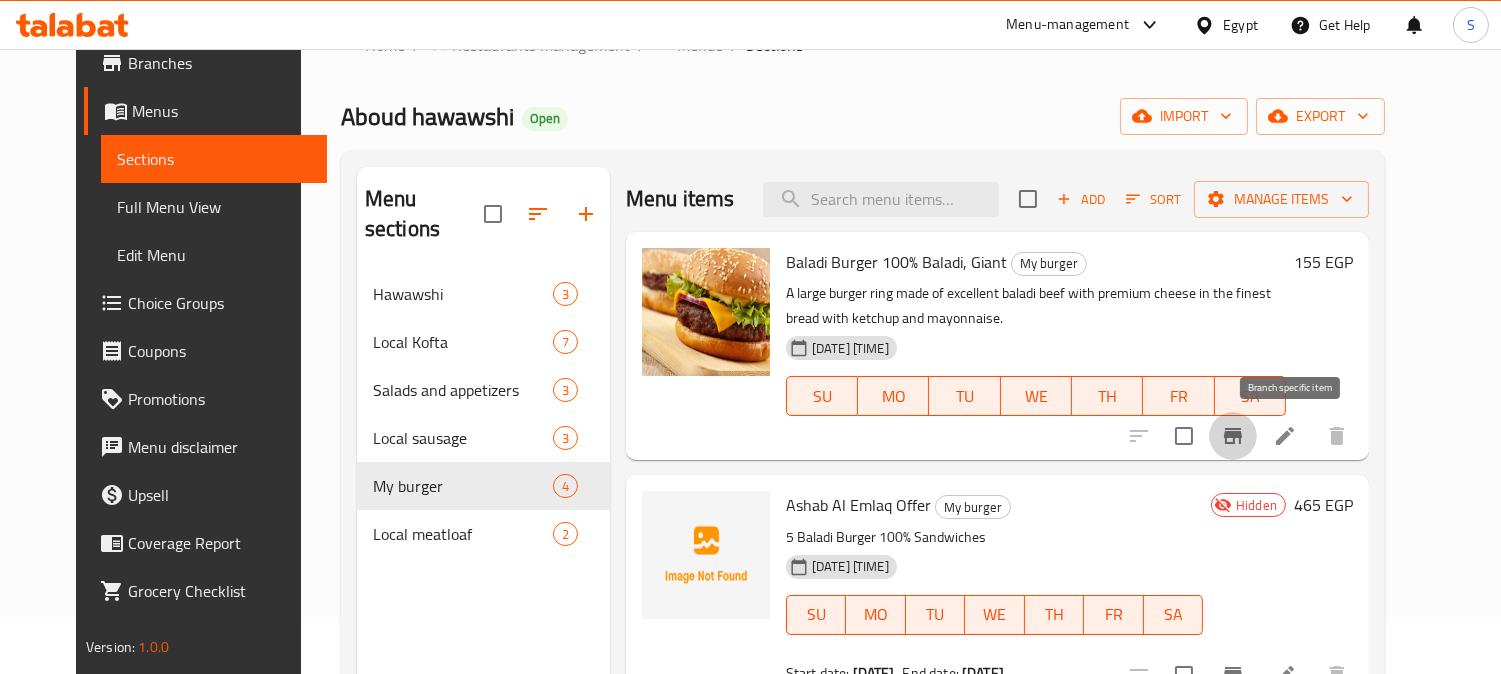 click 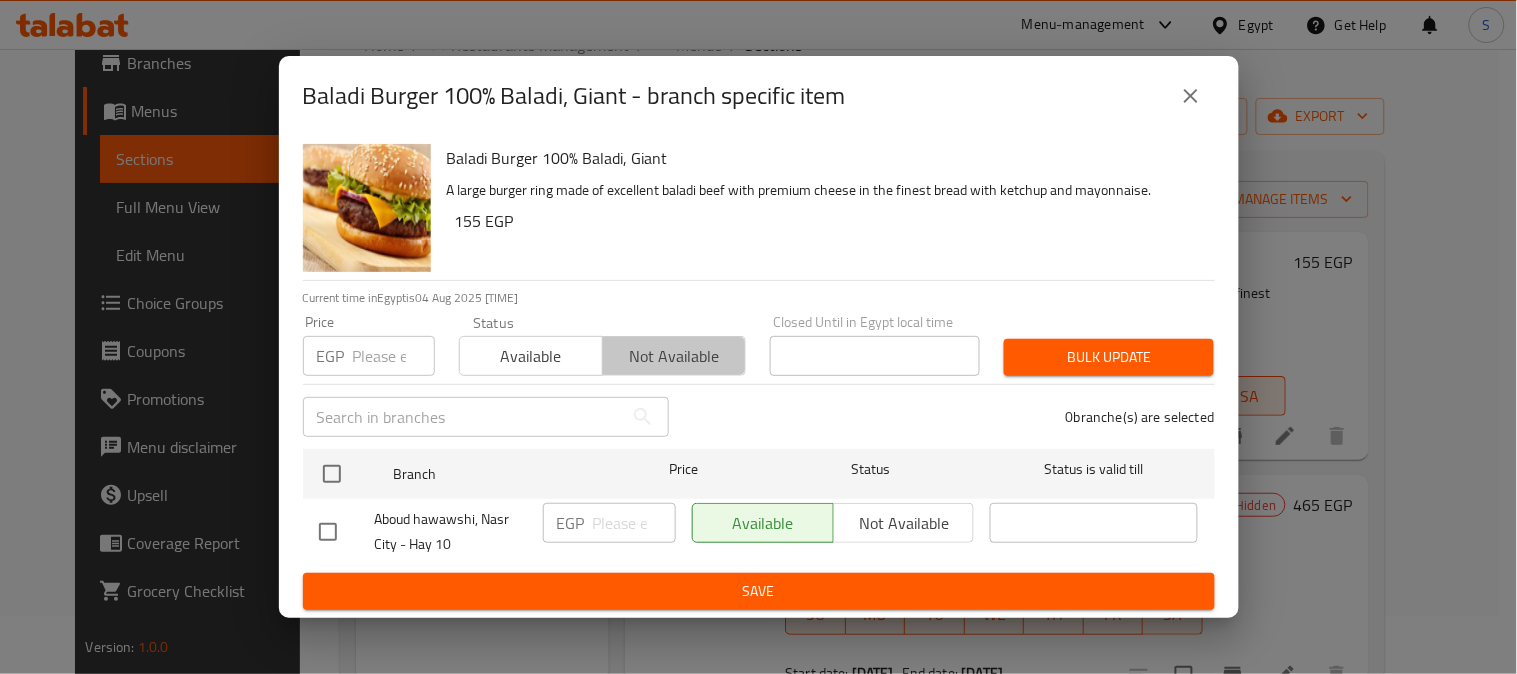 click on "Not available" at bounding box center (674, 356) 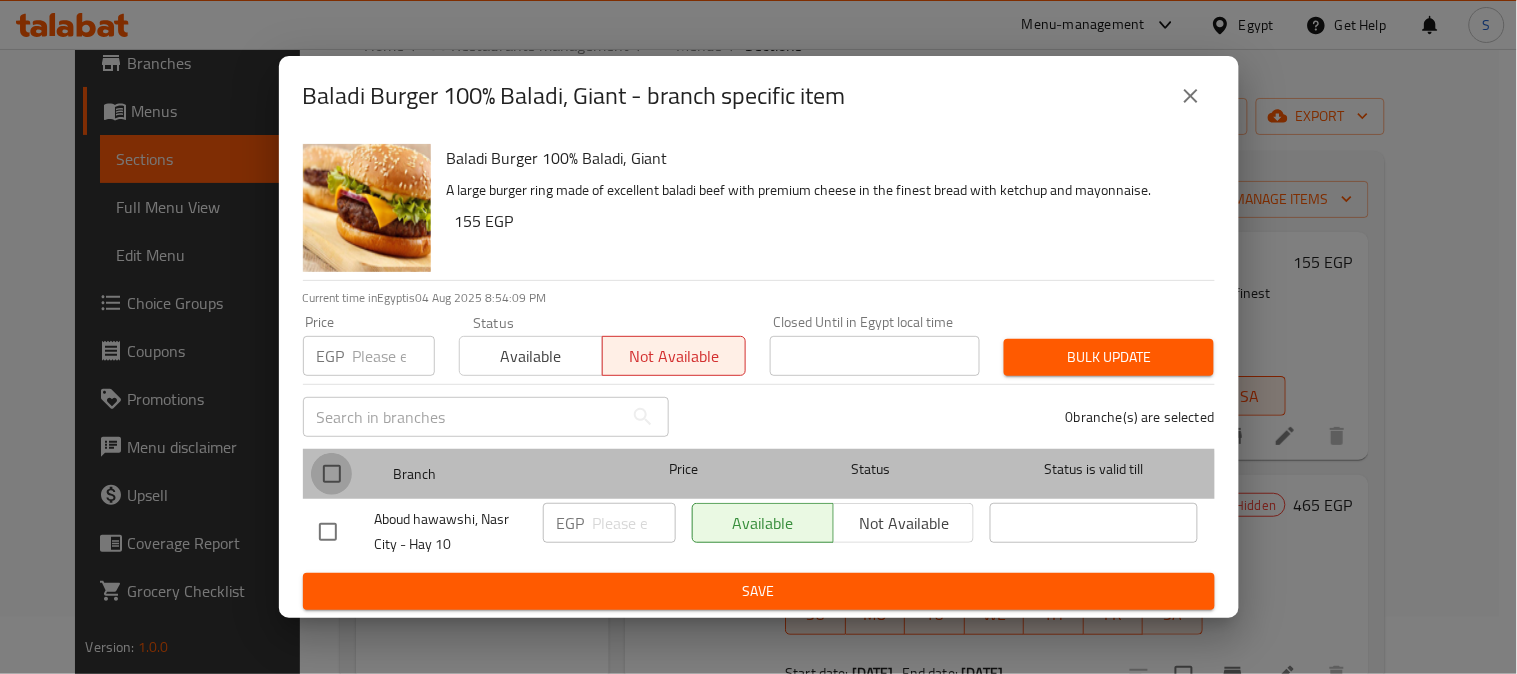 click at bounding box center (332, 474) 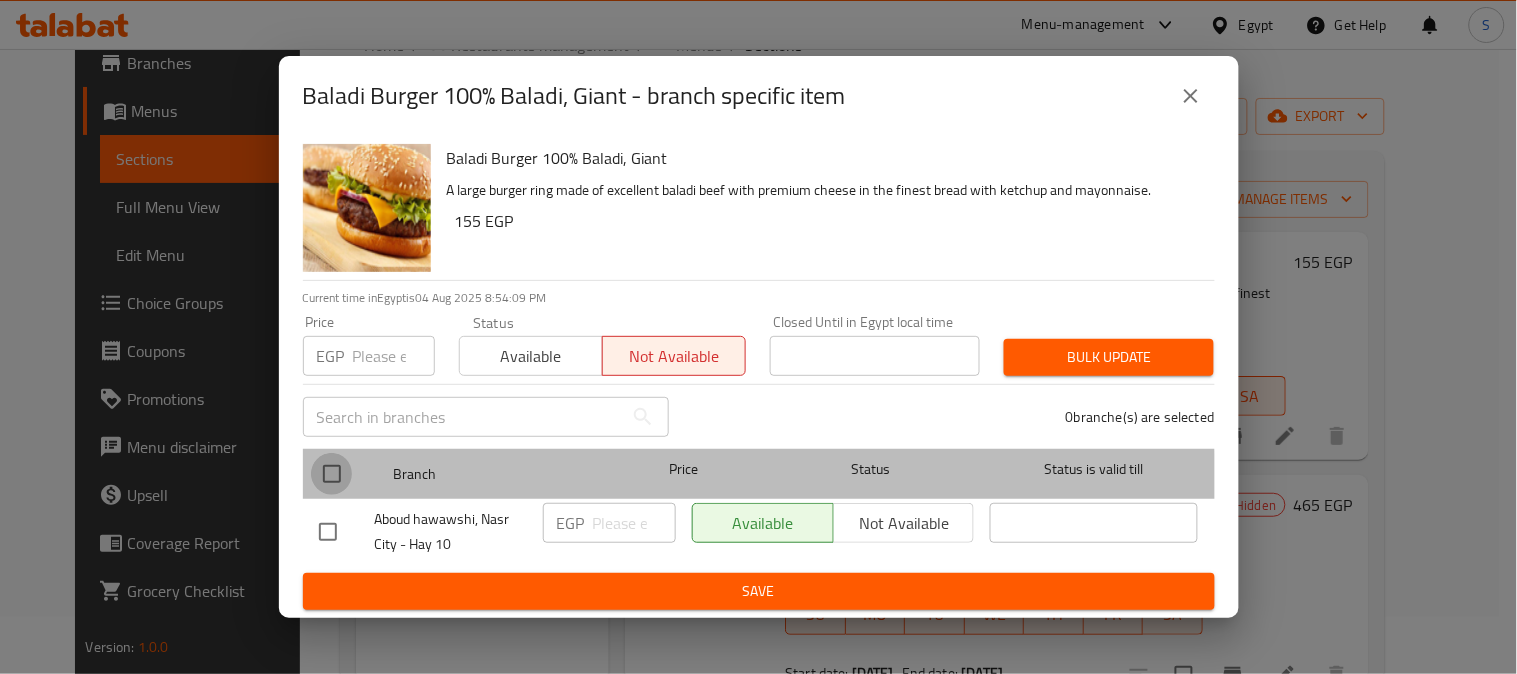 checkbox on "true" 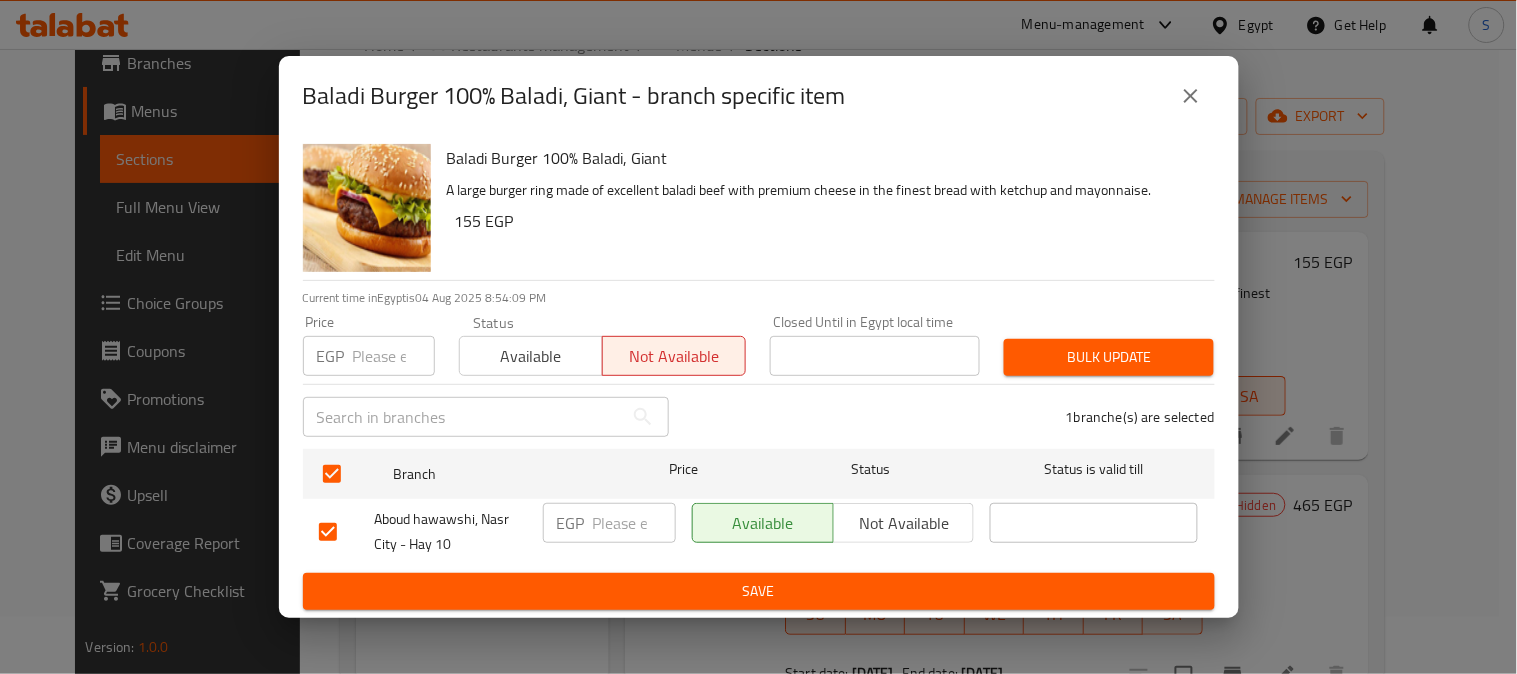 click on "Not available" at bounding box center (904, 523) 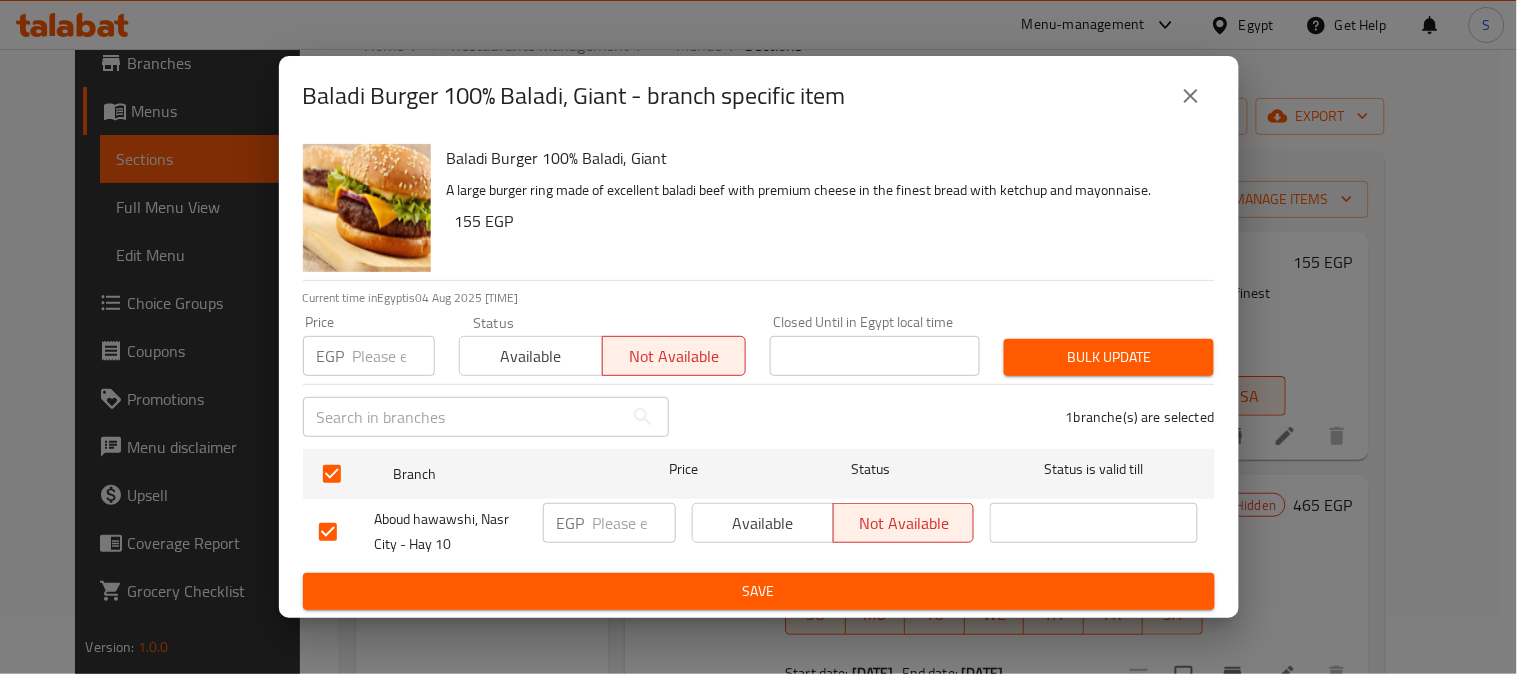 click on "Save" at bounding box center [759, 591] 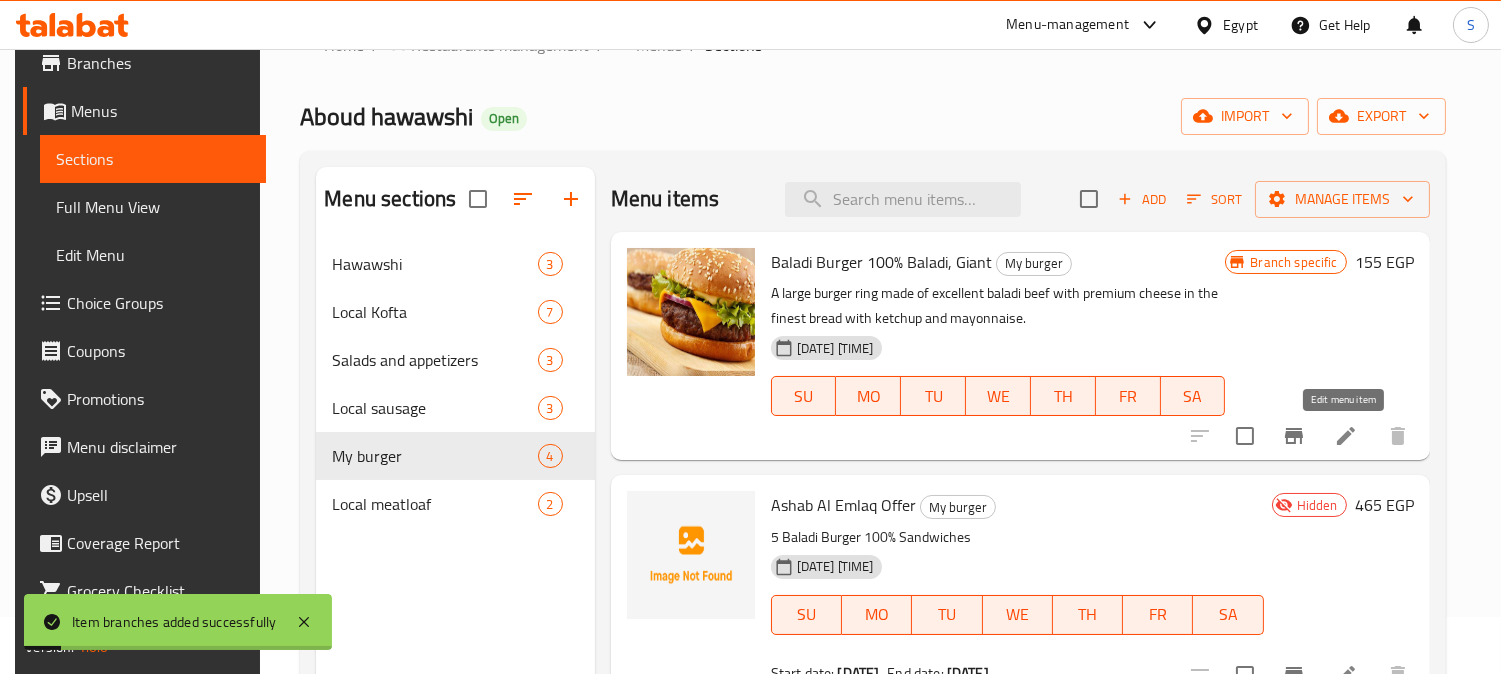 click 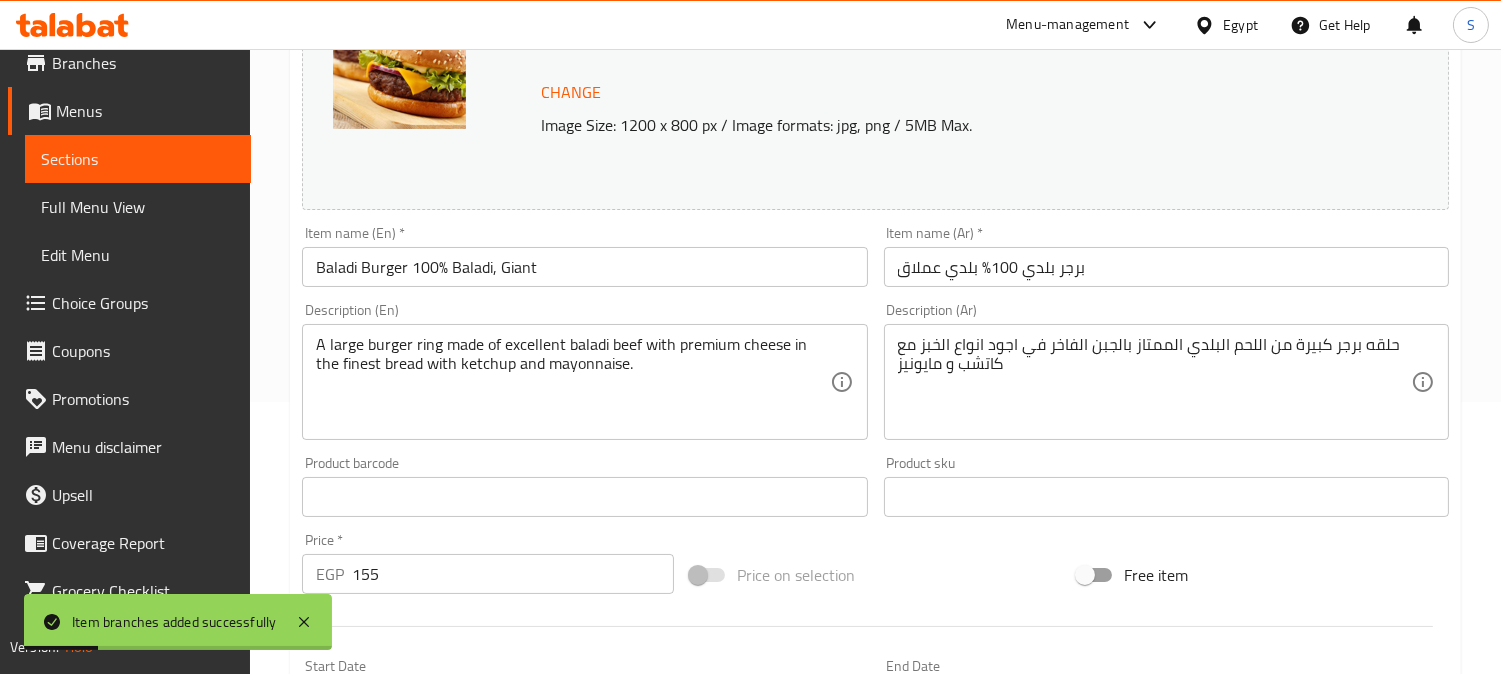 scroll, scrollTop: 555, scrollLeft: 0, axis: vertical 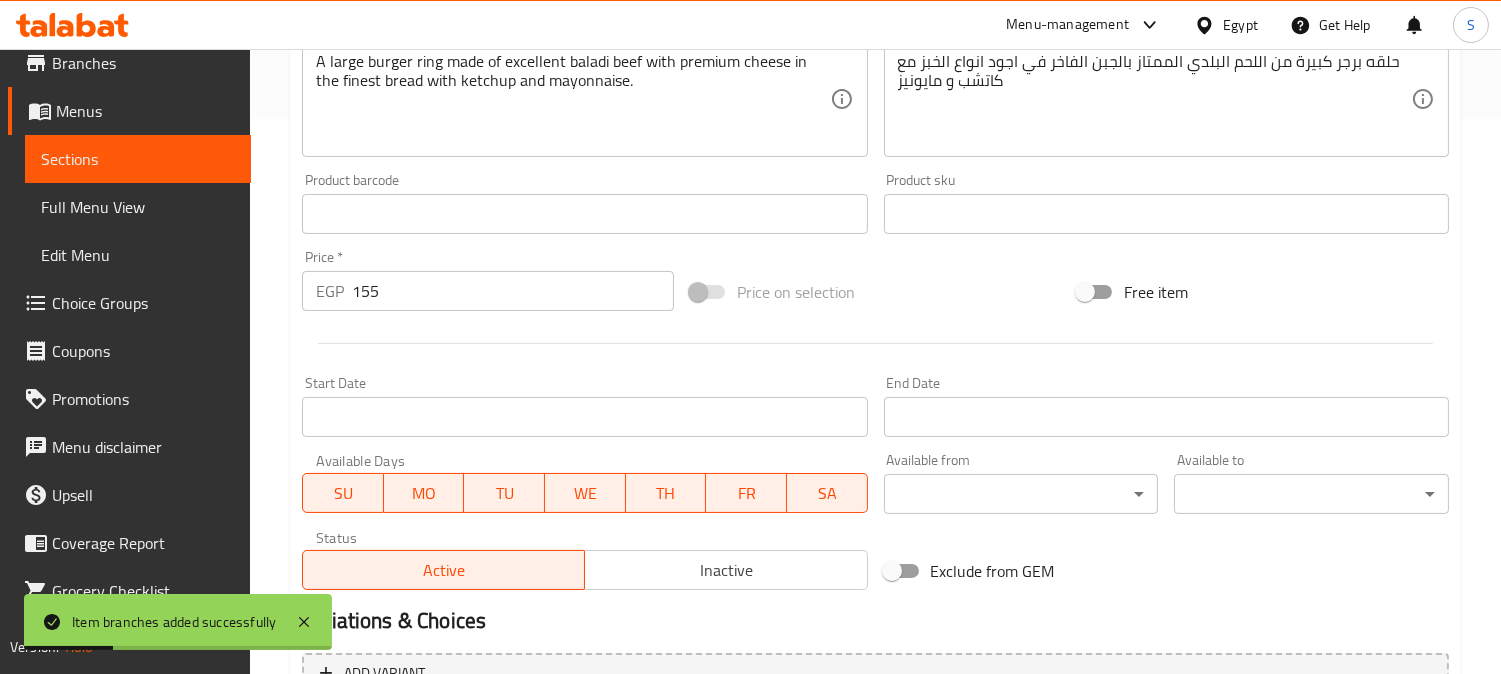 click on "Inactive" at bounding box center (725, 570) 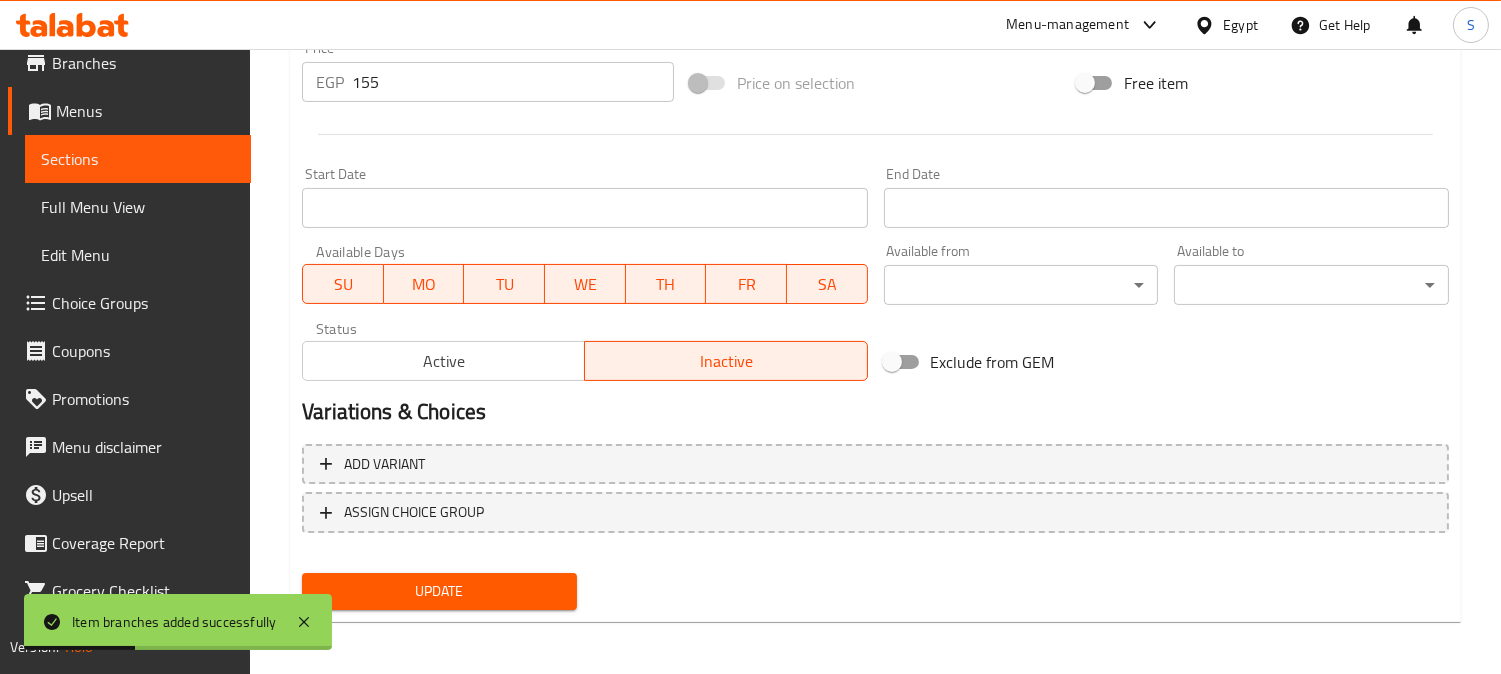 click on "Update" at bounding box center [439, 591] 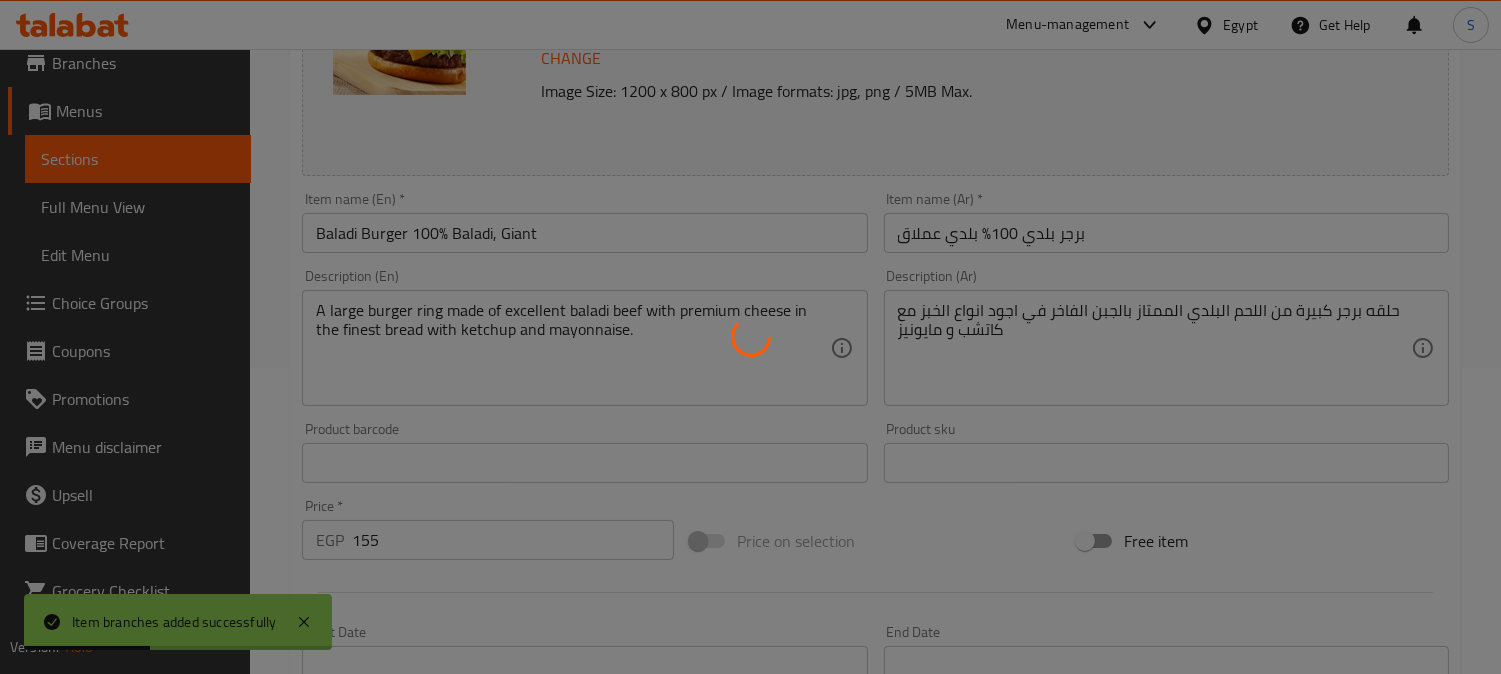 scroll, scrollTop: 0, scrollLeft: 0, axis: both 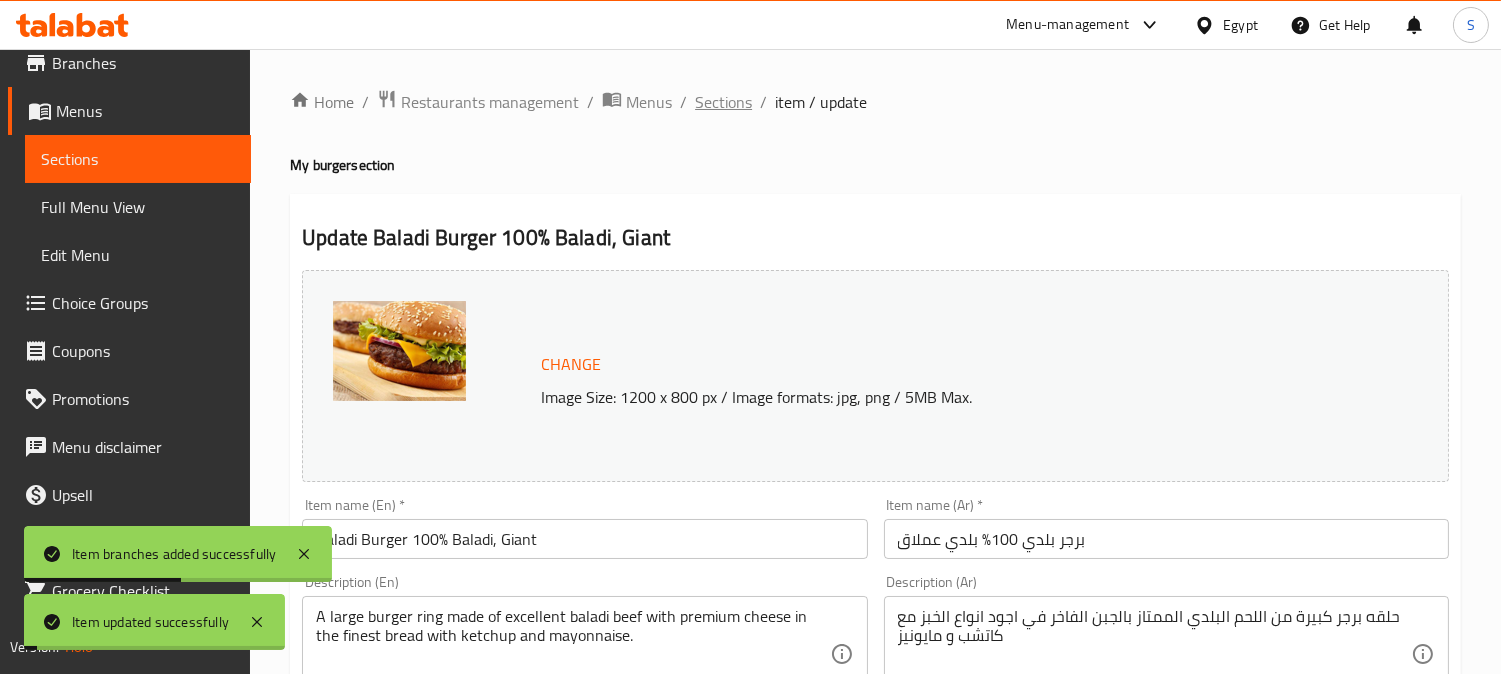 click on "Sections" at bounding box center [723, 102] 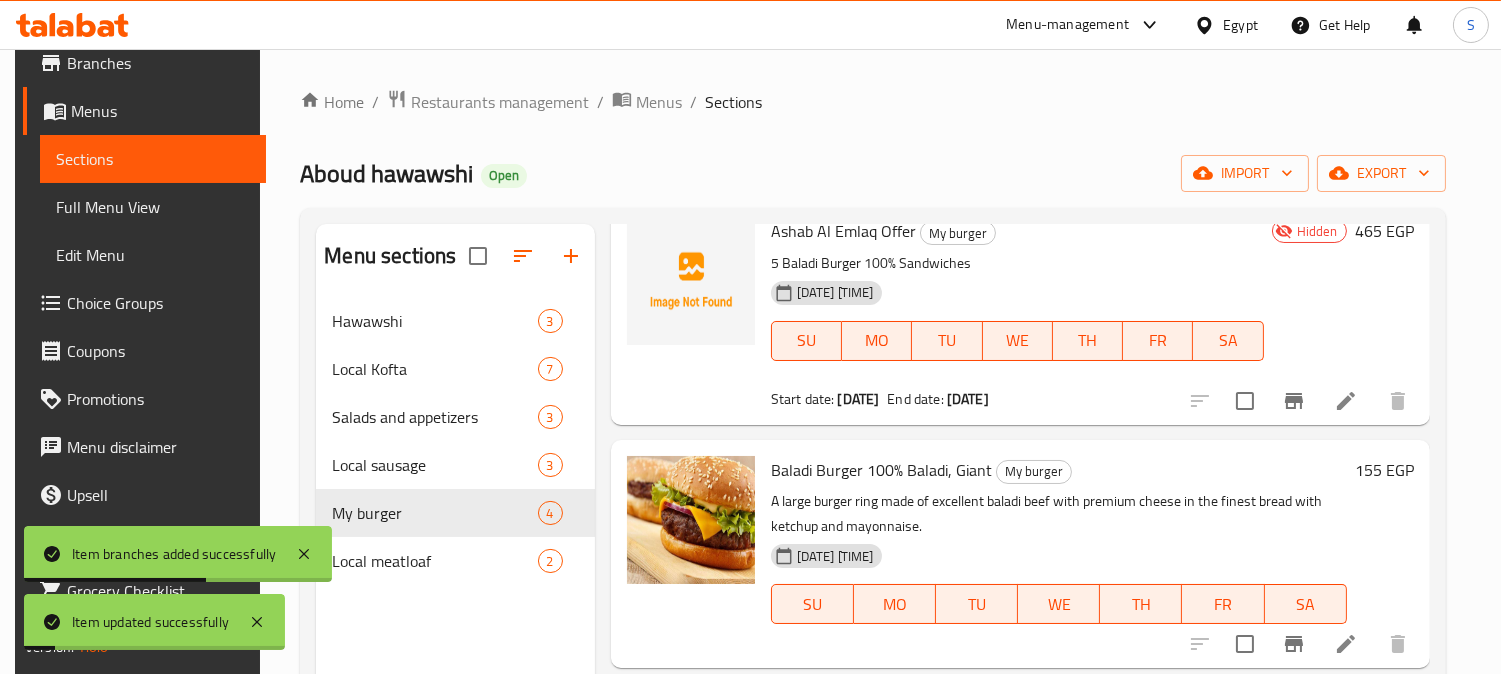 scroll, scrollTop: 338, scrollLeft: 0, axis: vertical 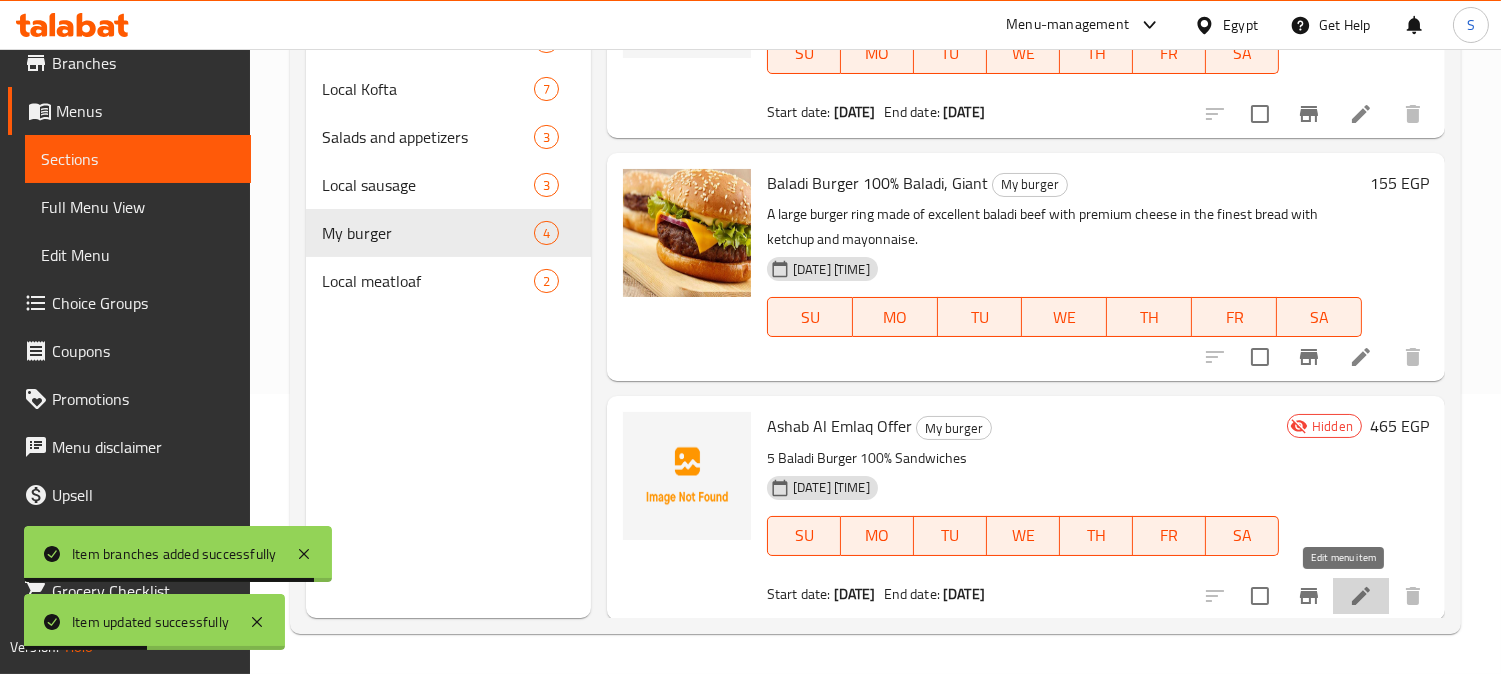 click 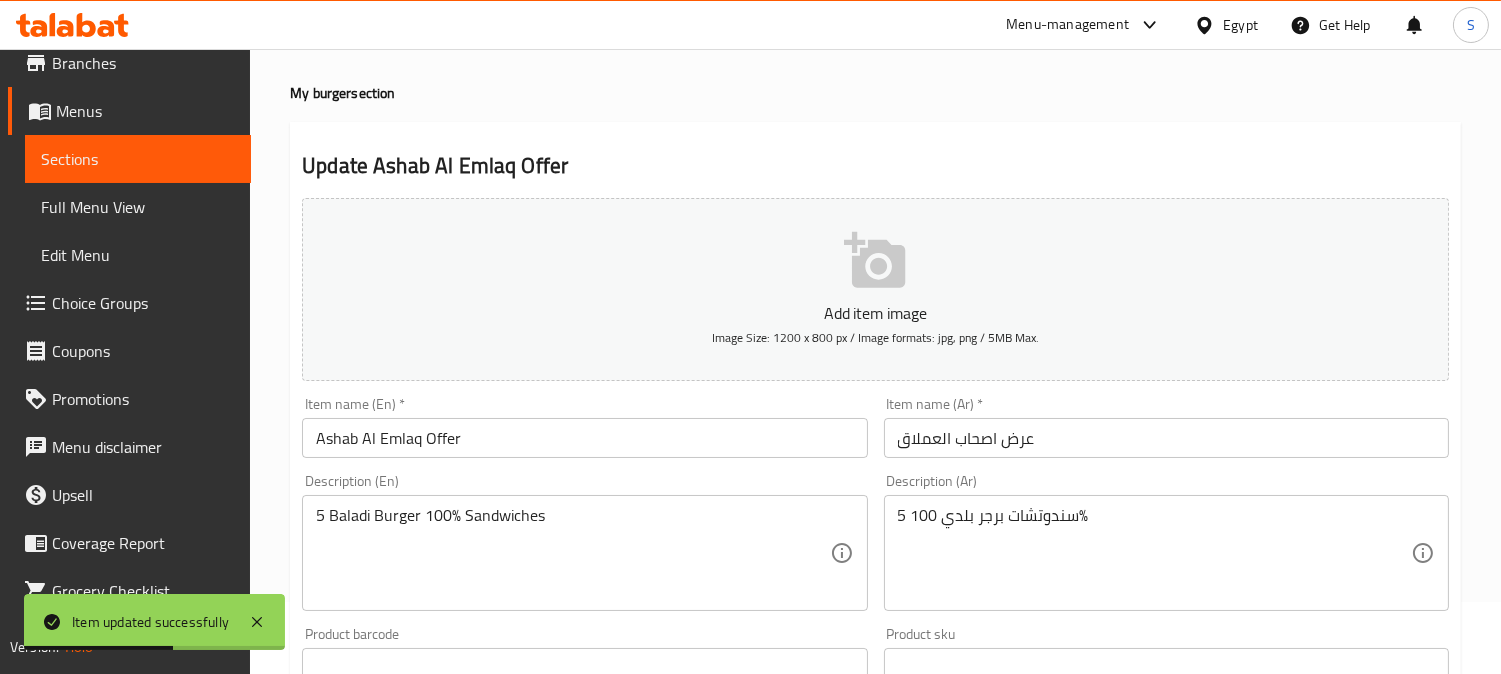 scroll, scrollTop: 111, scrollLeft: 0, axis: vertical 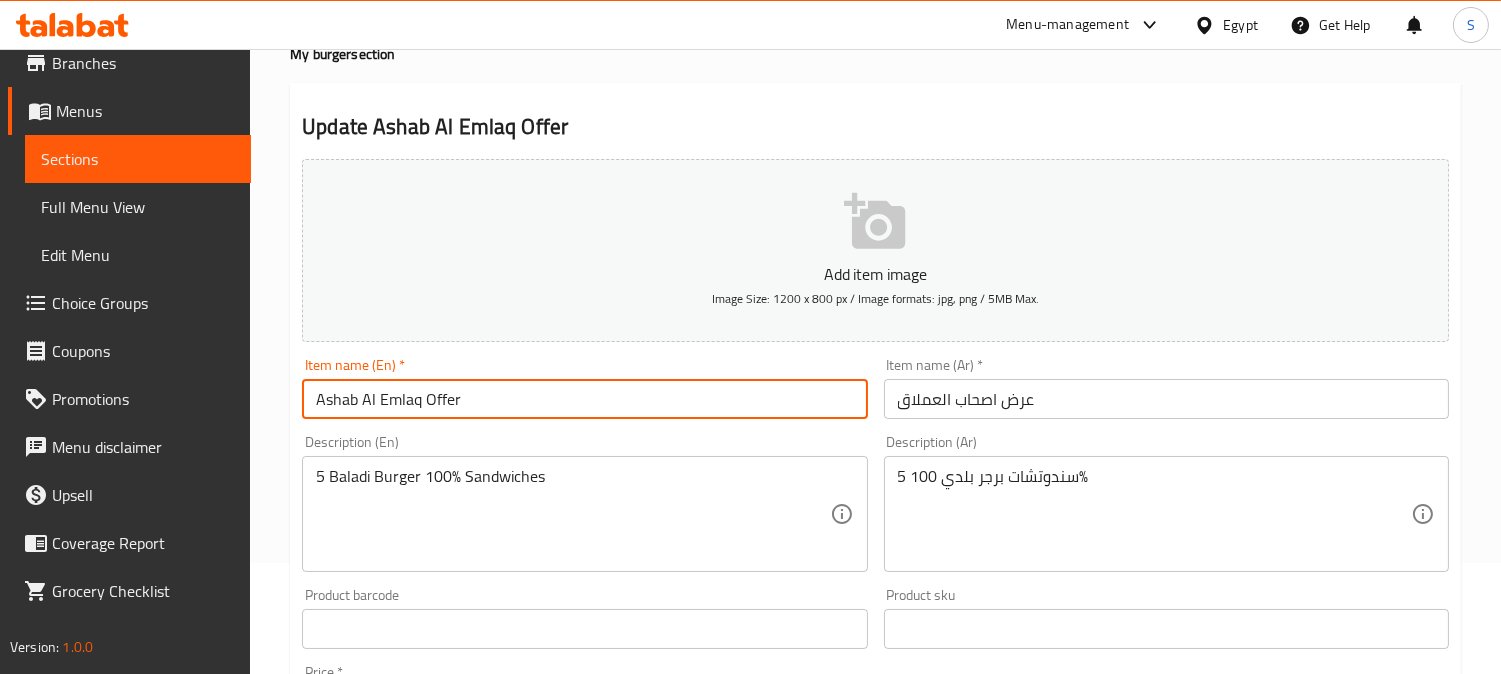 drag, startPoint x: 354, startPoint y: 404, endPoint x: 326, endPoint y: 417, distance: 30.870699 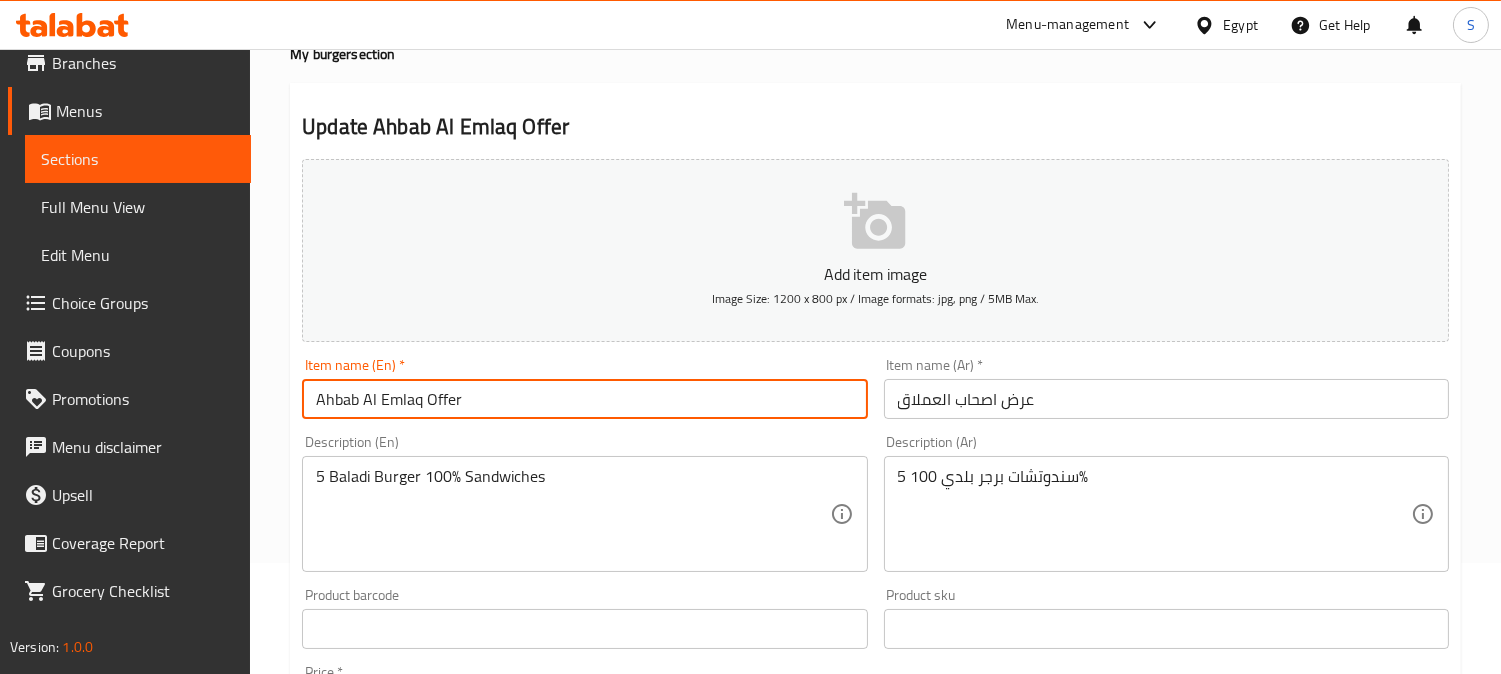 type on "Ahbab Al Emlaq Offer" 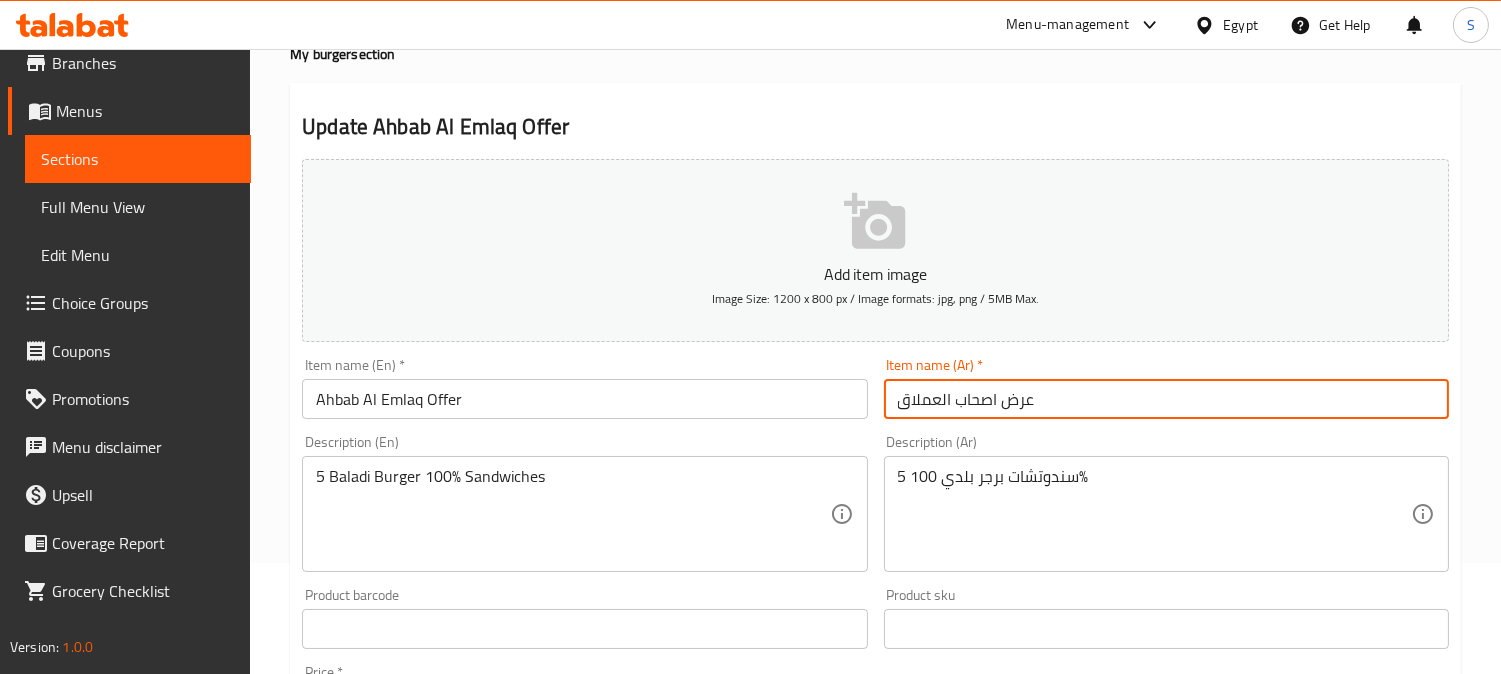 drag, startPoint x: 956, startPoint y: 401, endPoint x: 994, endPoint y: 411, distance: 39.293766 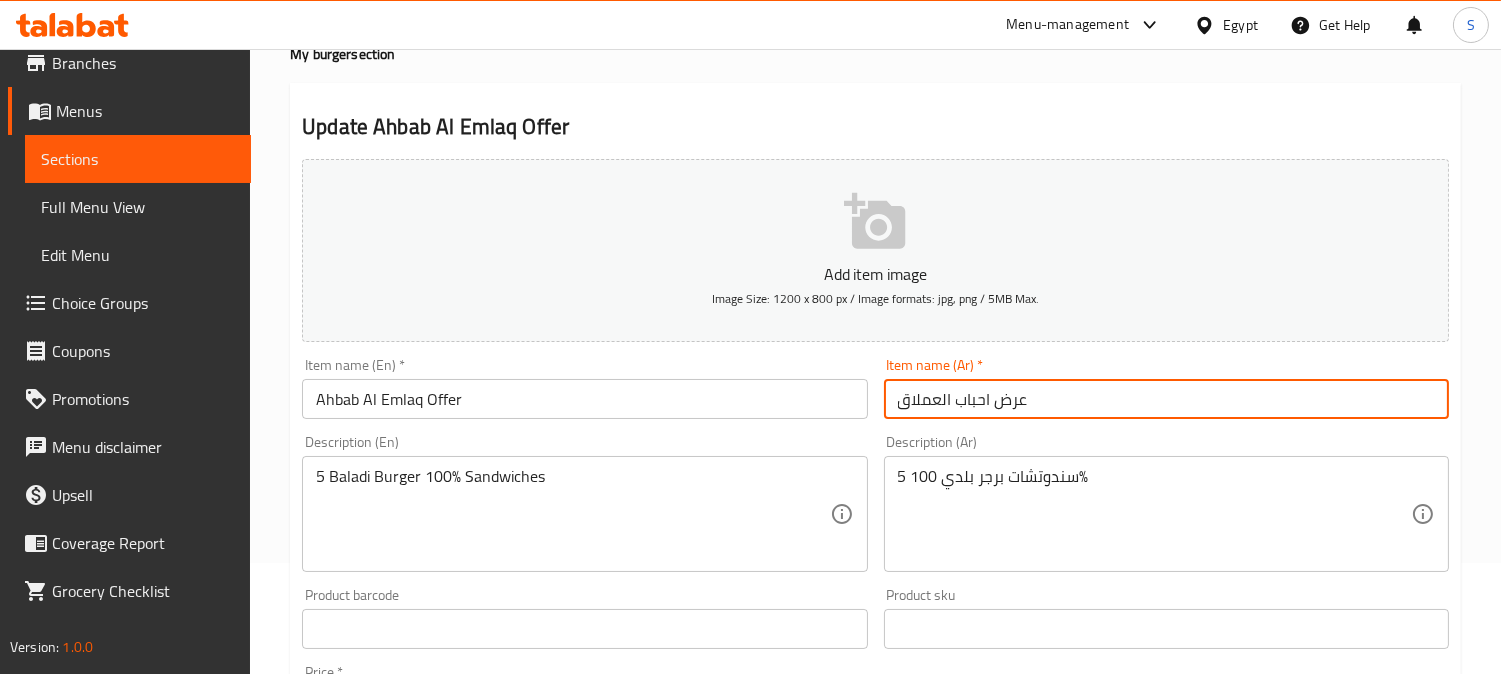 type on "عرض احباب العملاق" 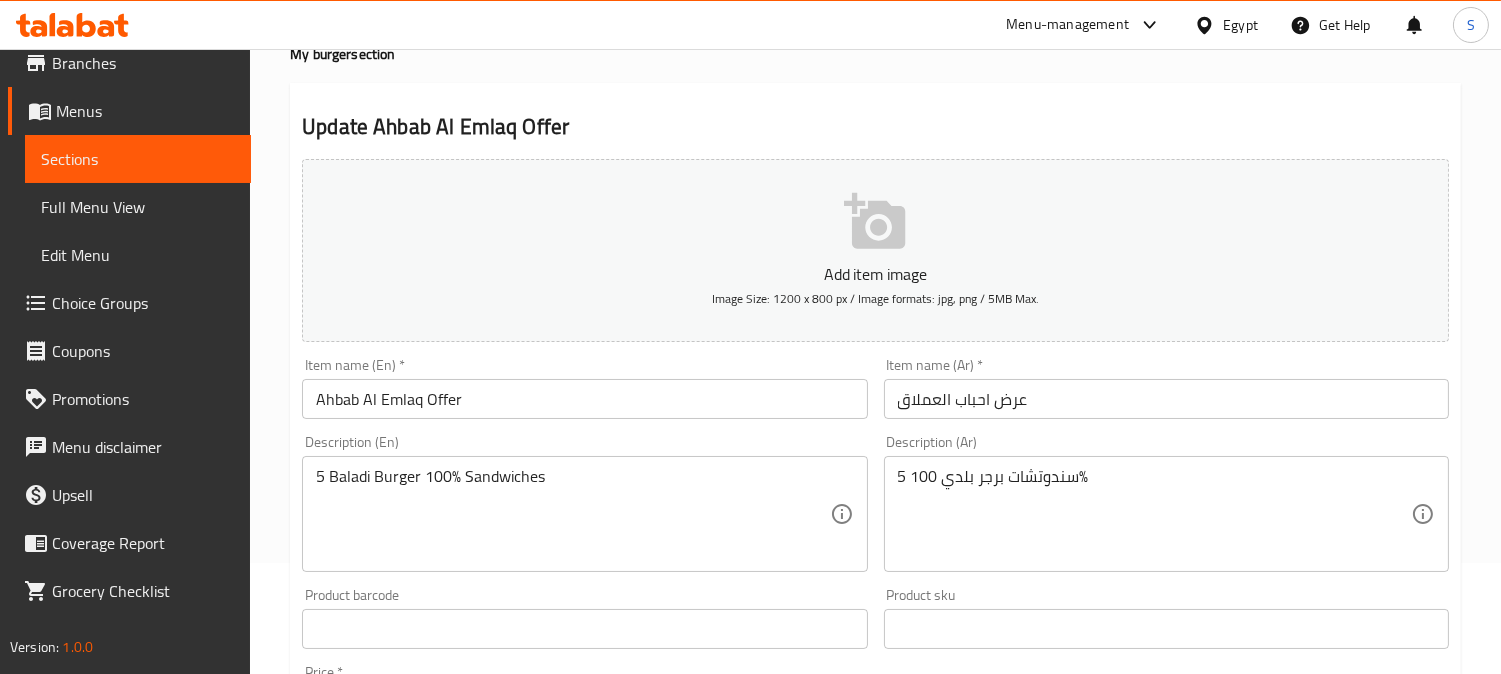 scroll, scrollTop: 222, scrollLeft: 0, axis: vertical 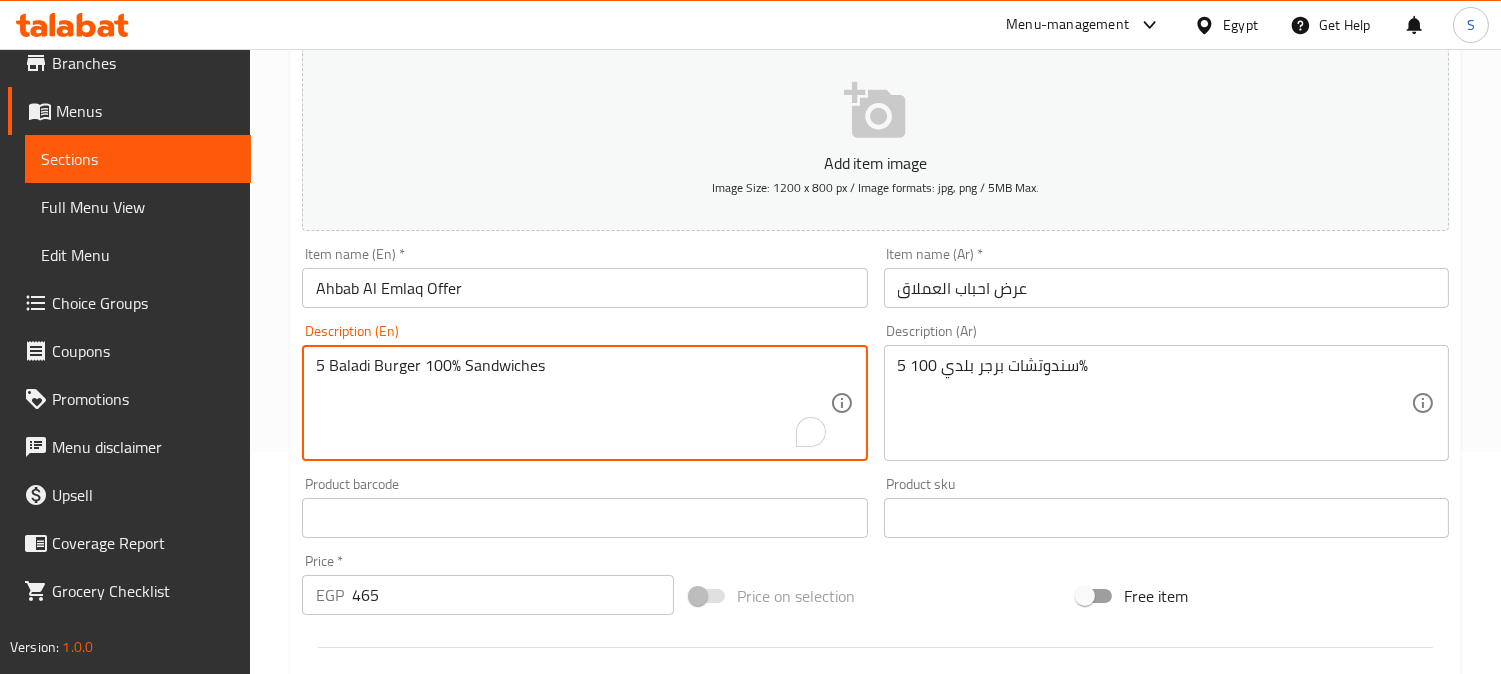 drag, startPoint x: 324, startPoint y: 367, endPoint x: 308, endPoint y: 367, distance: 16 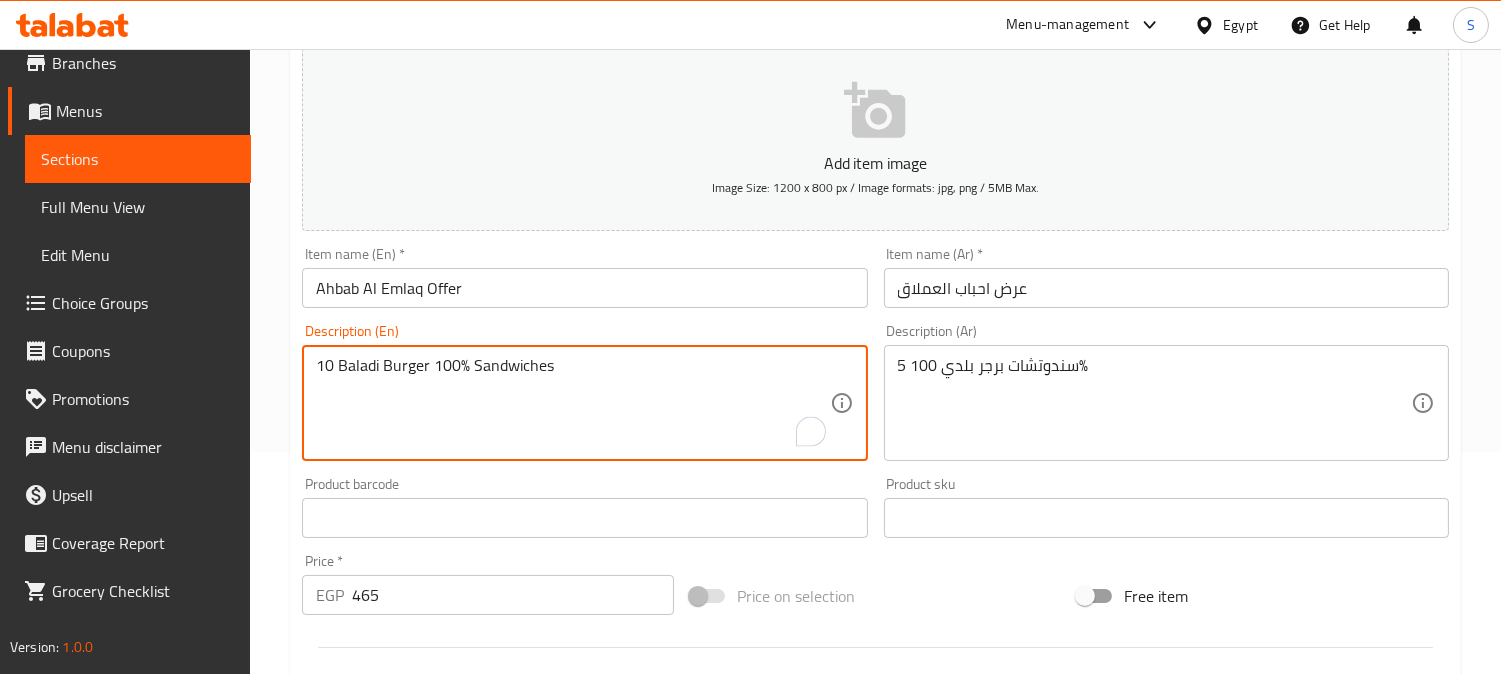 type on "10 Baladi Burger 100% Sandwiches" 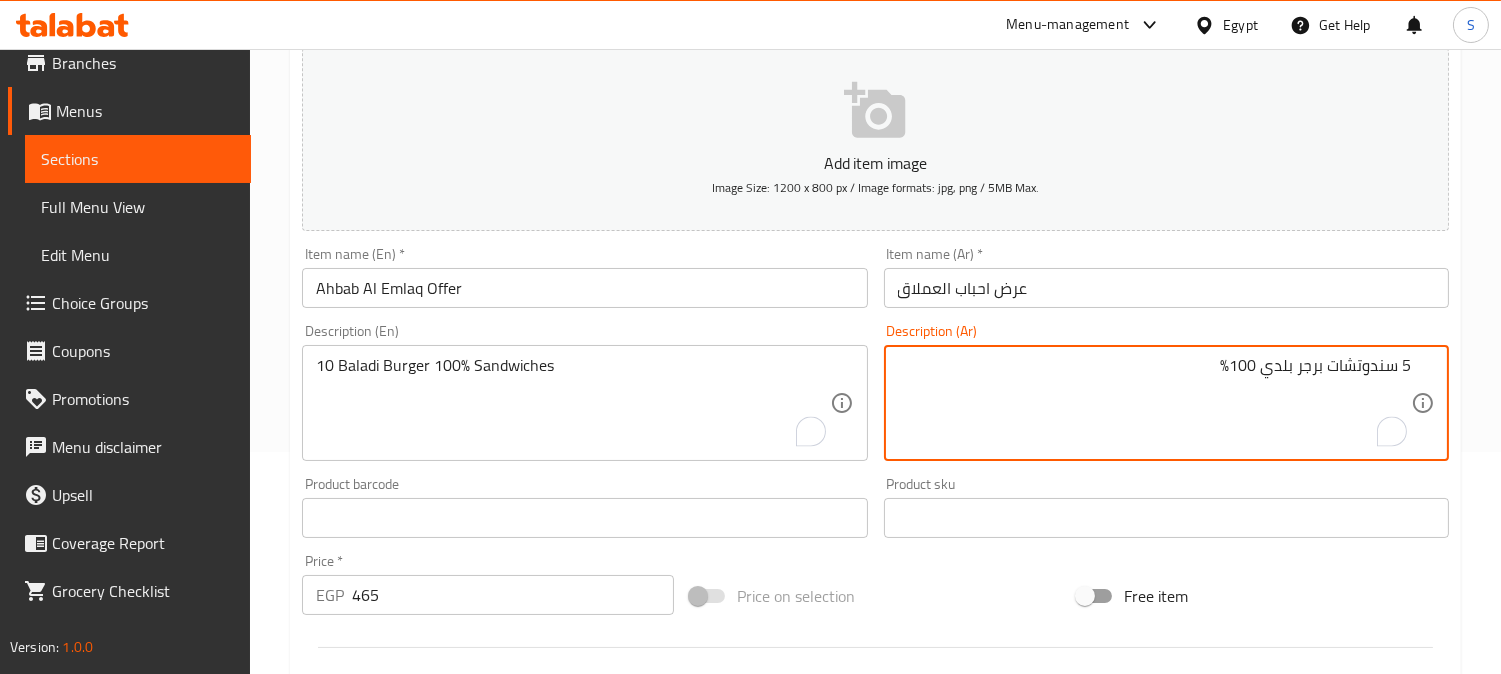 drag, startPoint x: 1413, startPoint y: 373, endPoint x: 1424, endPoint y: 372, distance: 11.045361 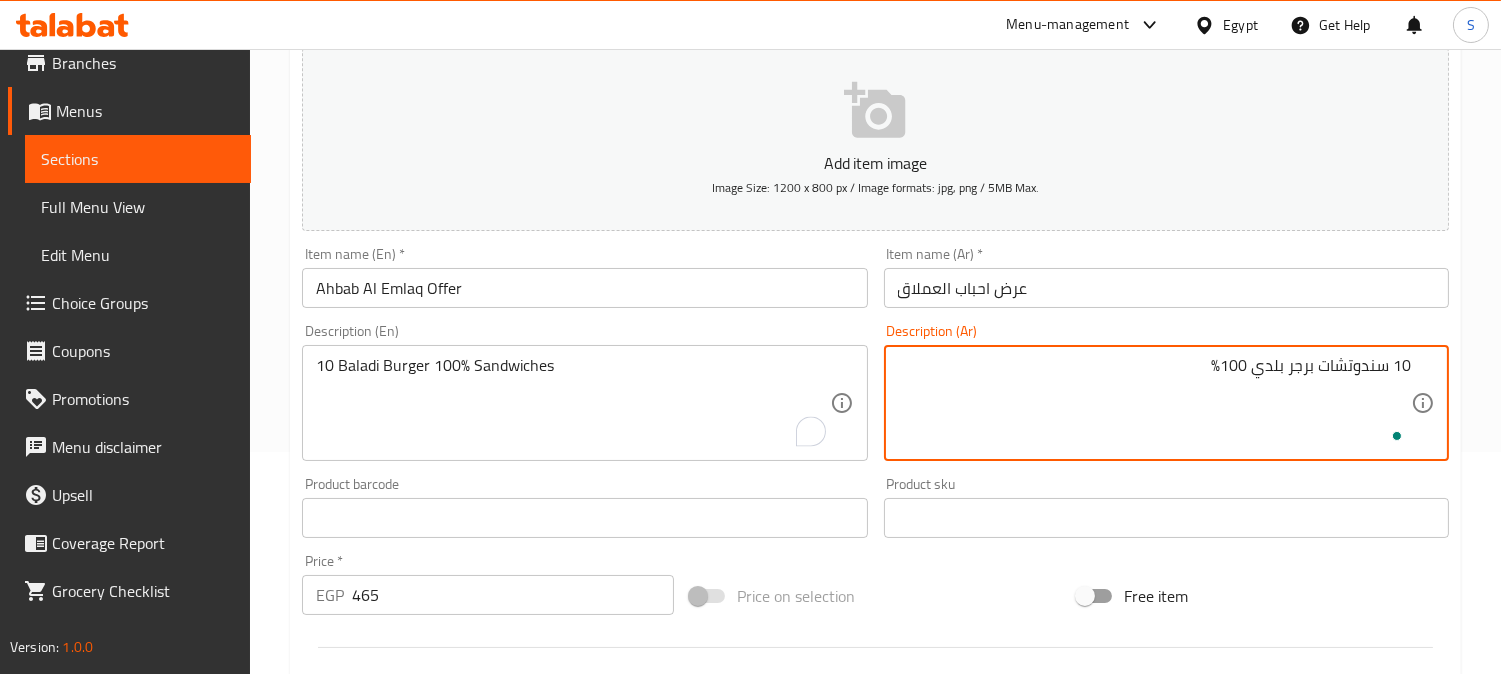 type on "10 سندوتشات برجر بلدي 100%" 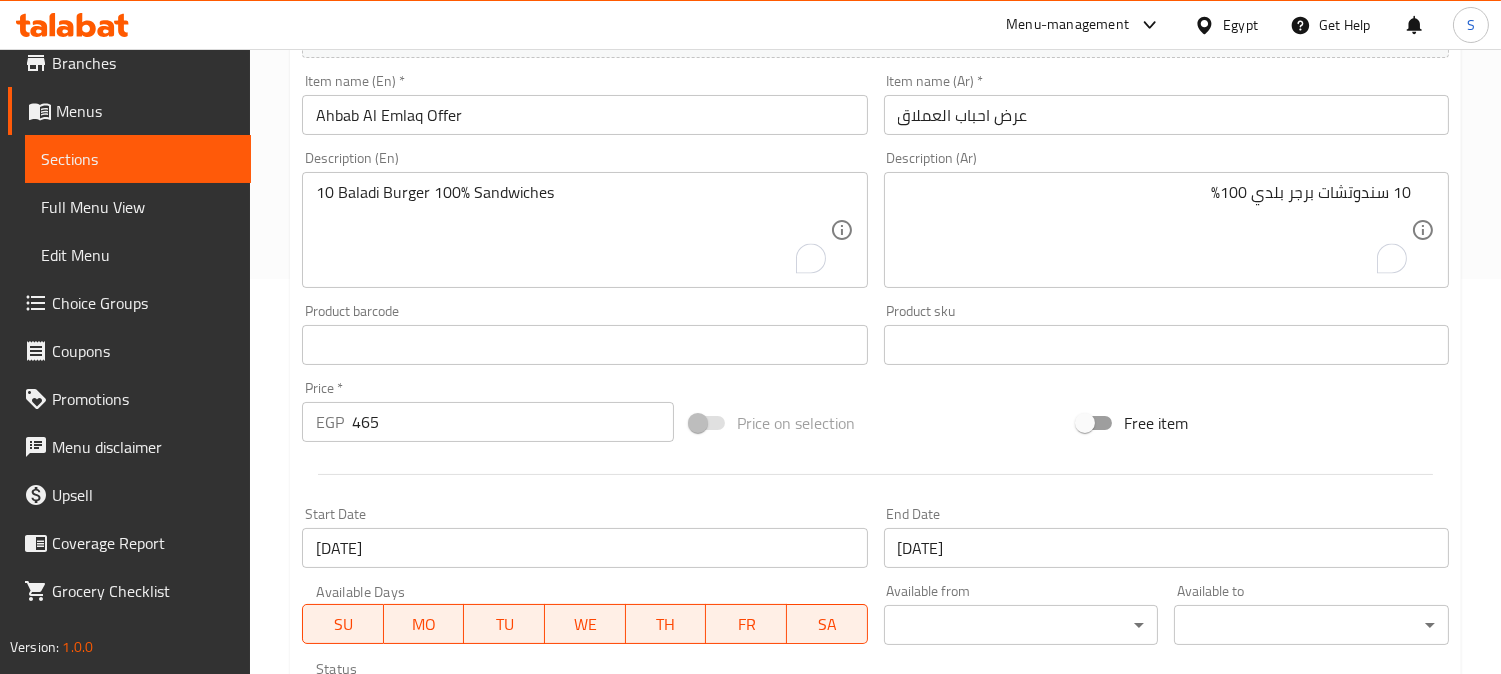 scroll, scrollTop: 666, scrollLeft: 0, axis: vertical 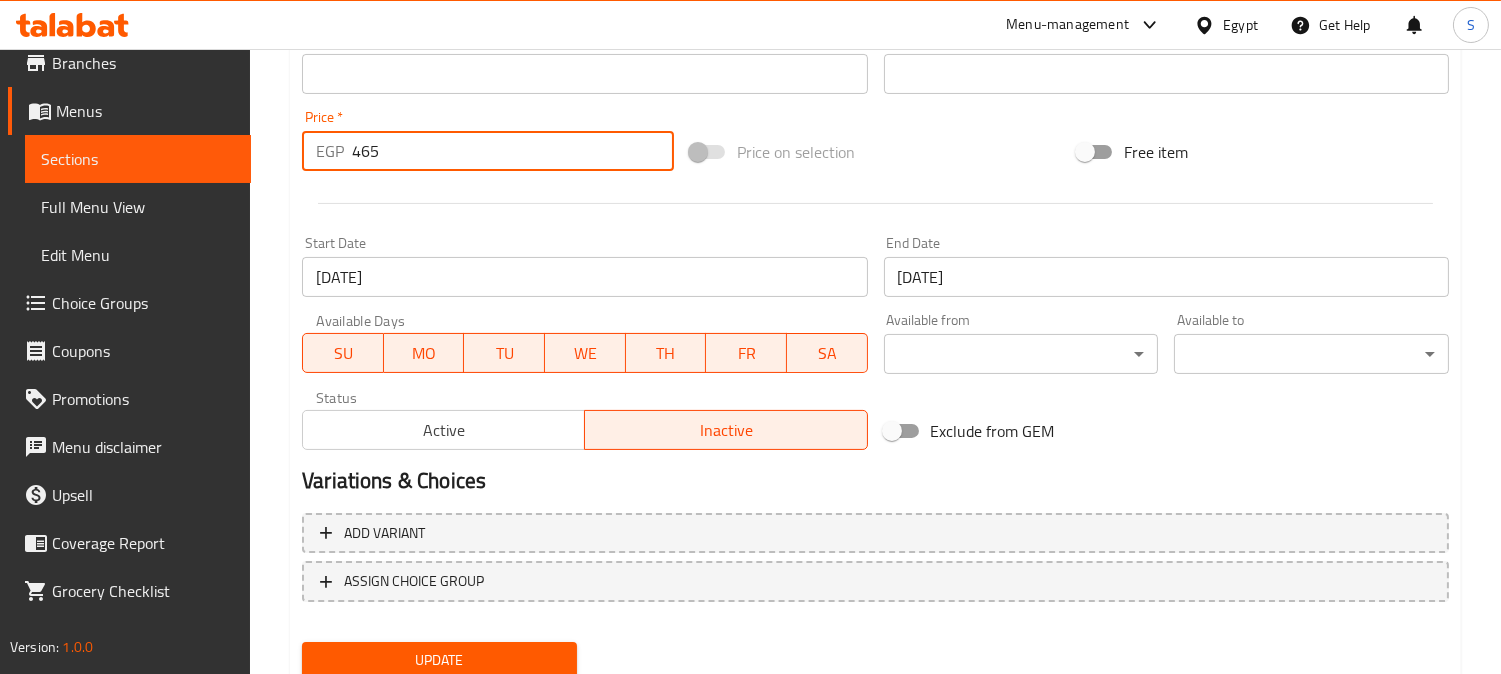 drag, startPoint x: 414, startPoint y: 155, endPoint x: 315, endPoint y: 150, distance: 99.12618 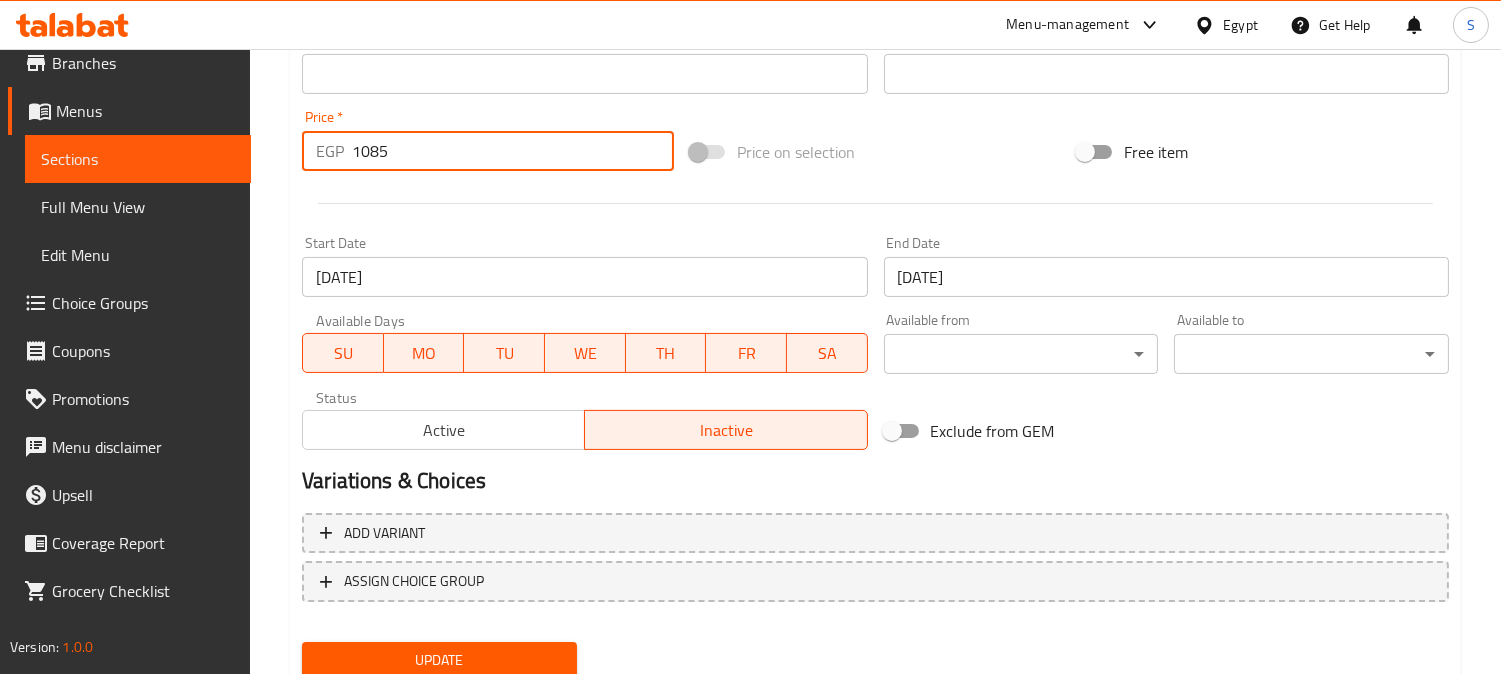 type on "1085" 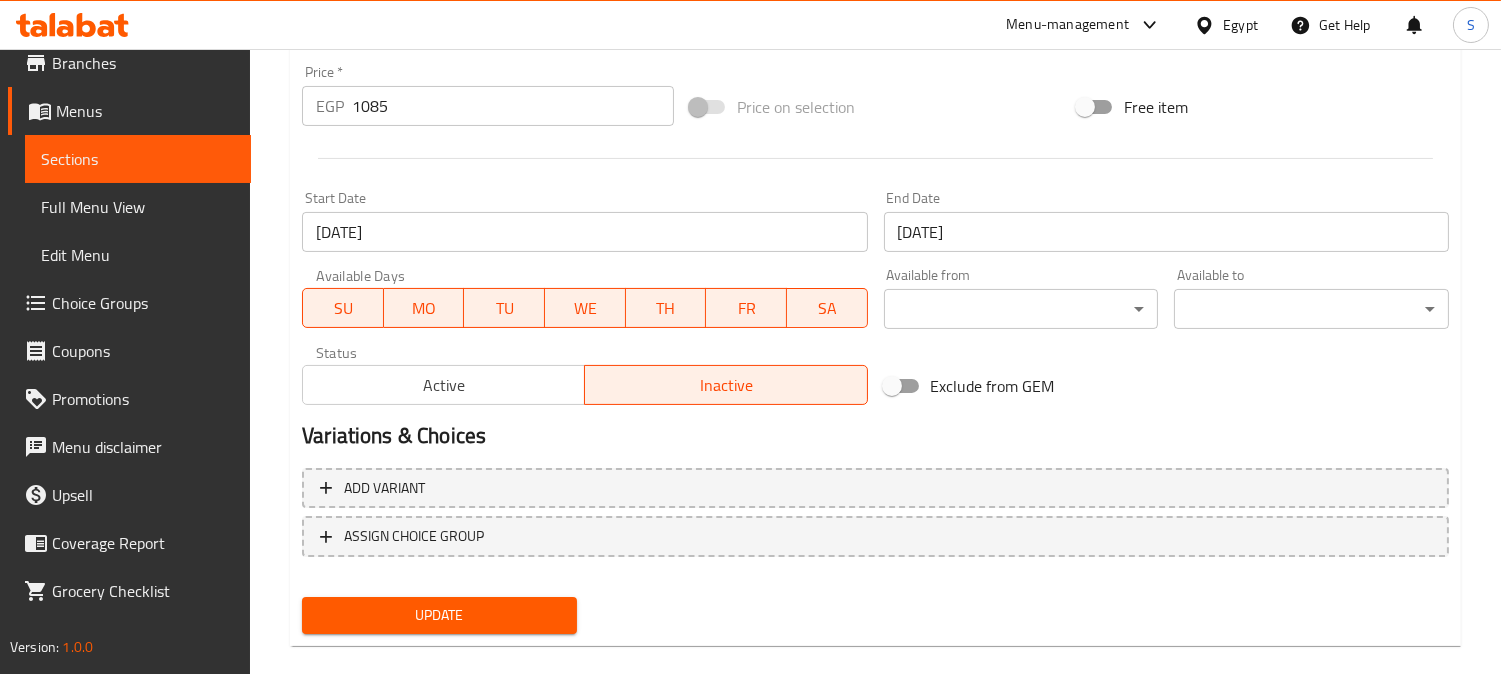 scroll, scrollTop: 735, scrollLeft: 0, axis: vertical 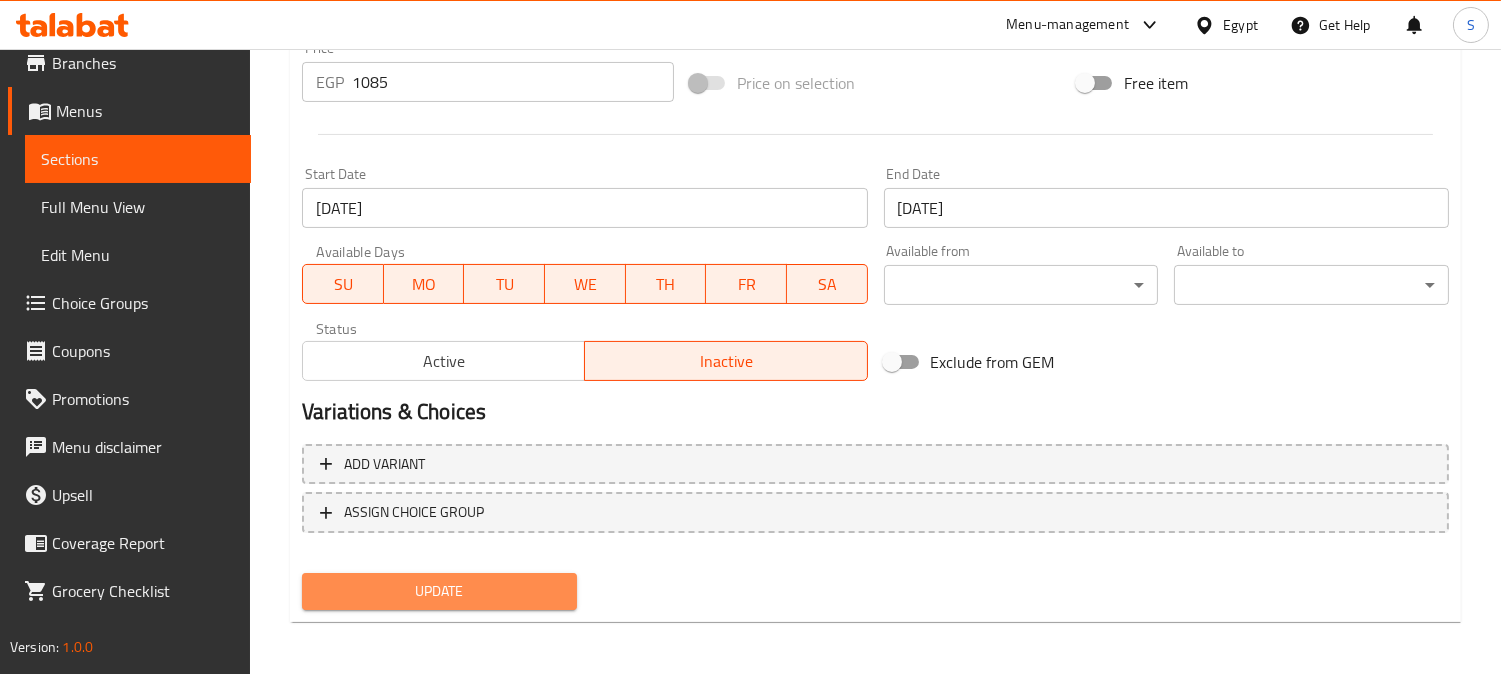 click on "Update" at bounding box center [439, 591] 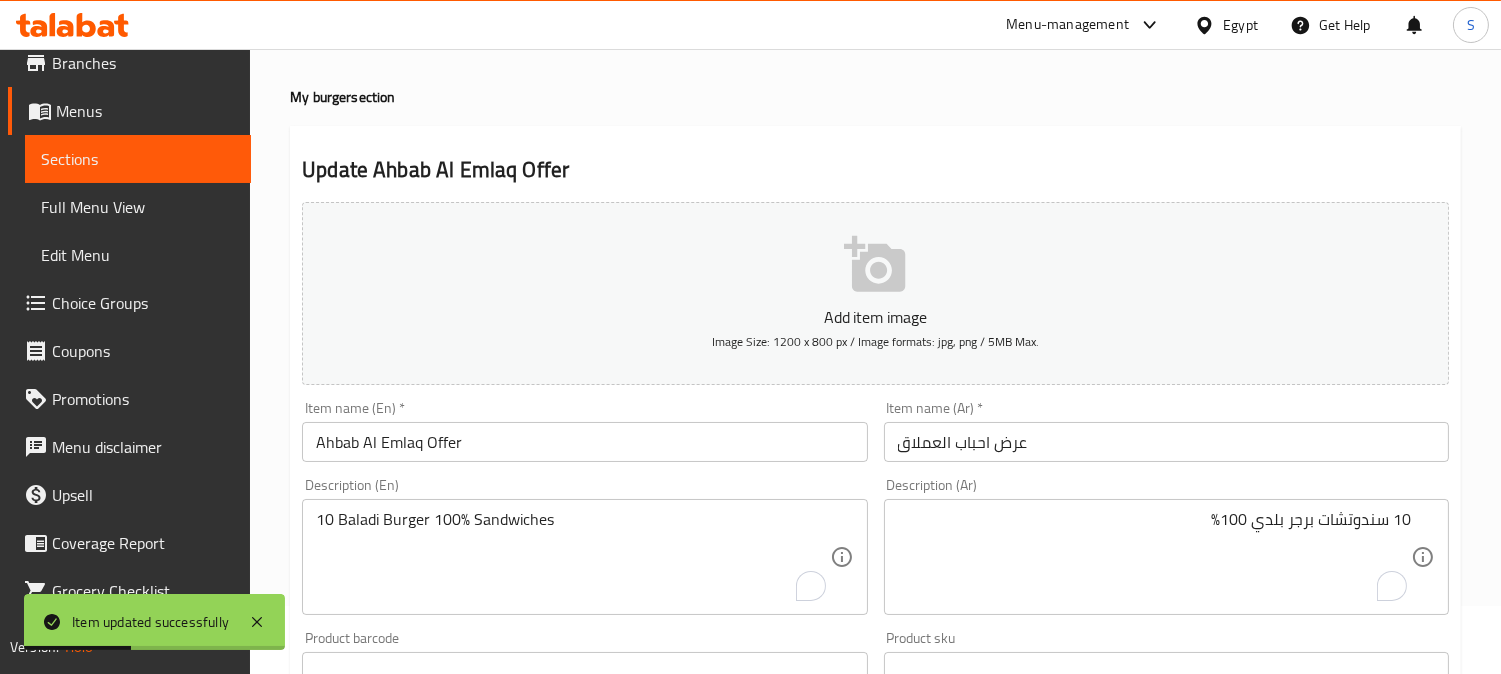 scroll, scrollTop: 0, scrollLeft: 0, axis: both 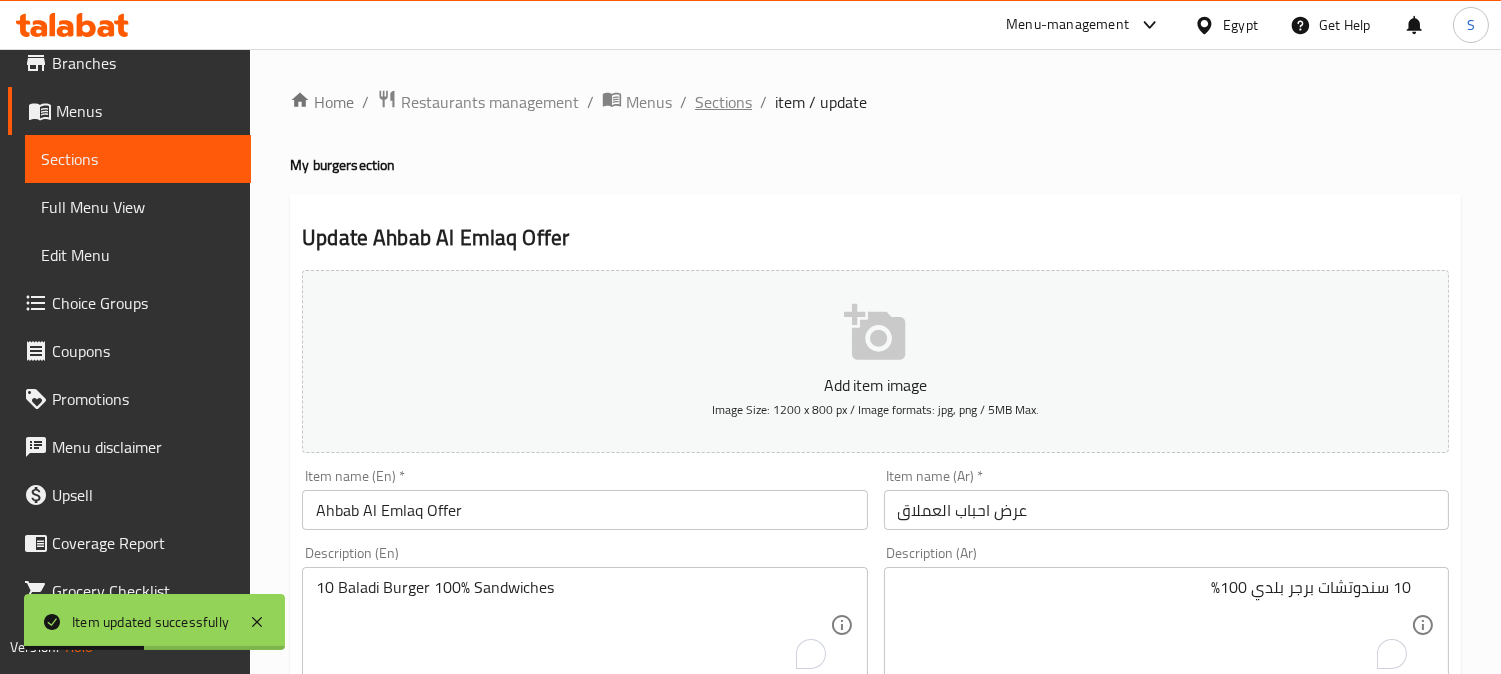 click on "Sections" at bounding box center (723, 102) 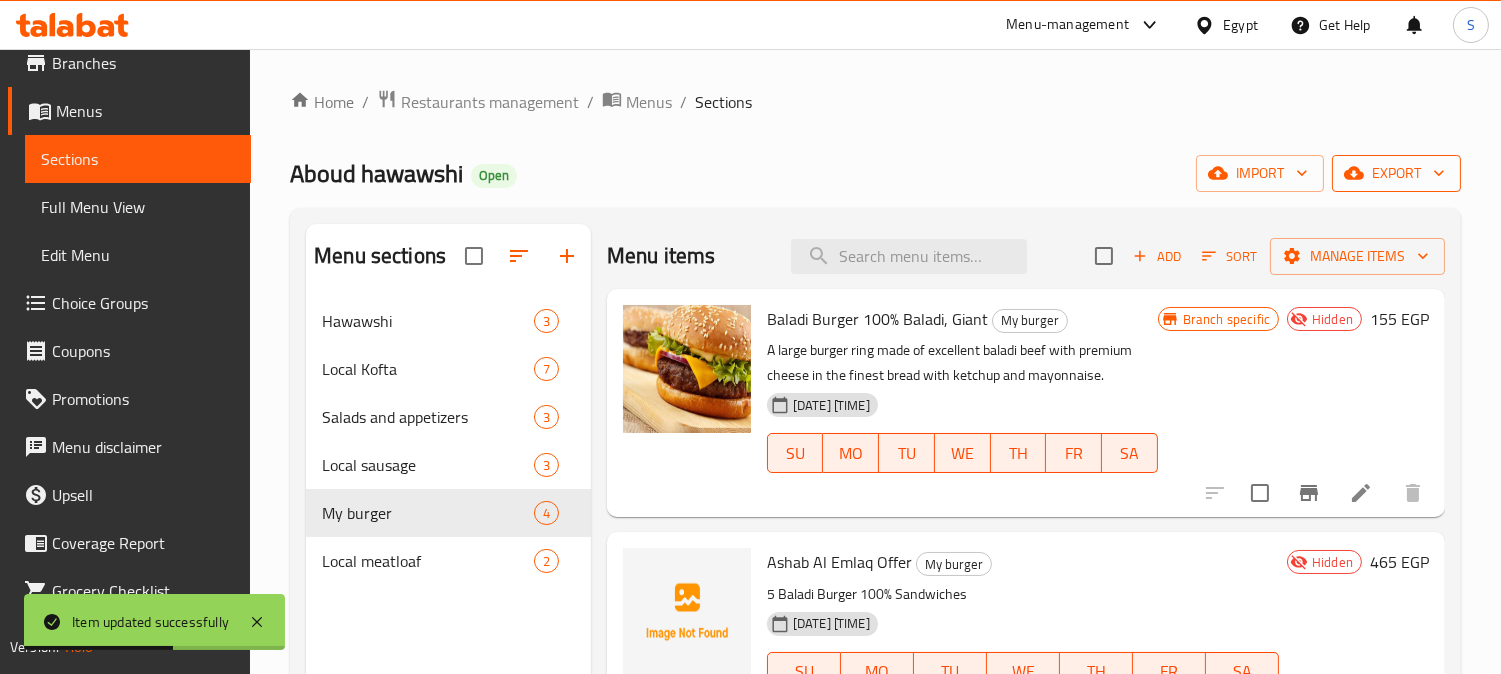 click on "export" at bounding box center [1396, 173] 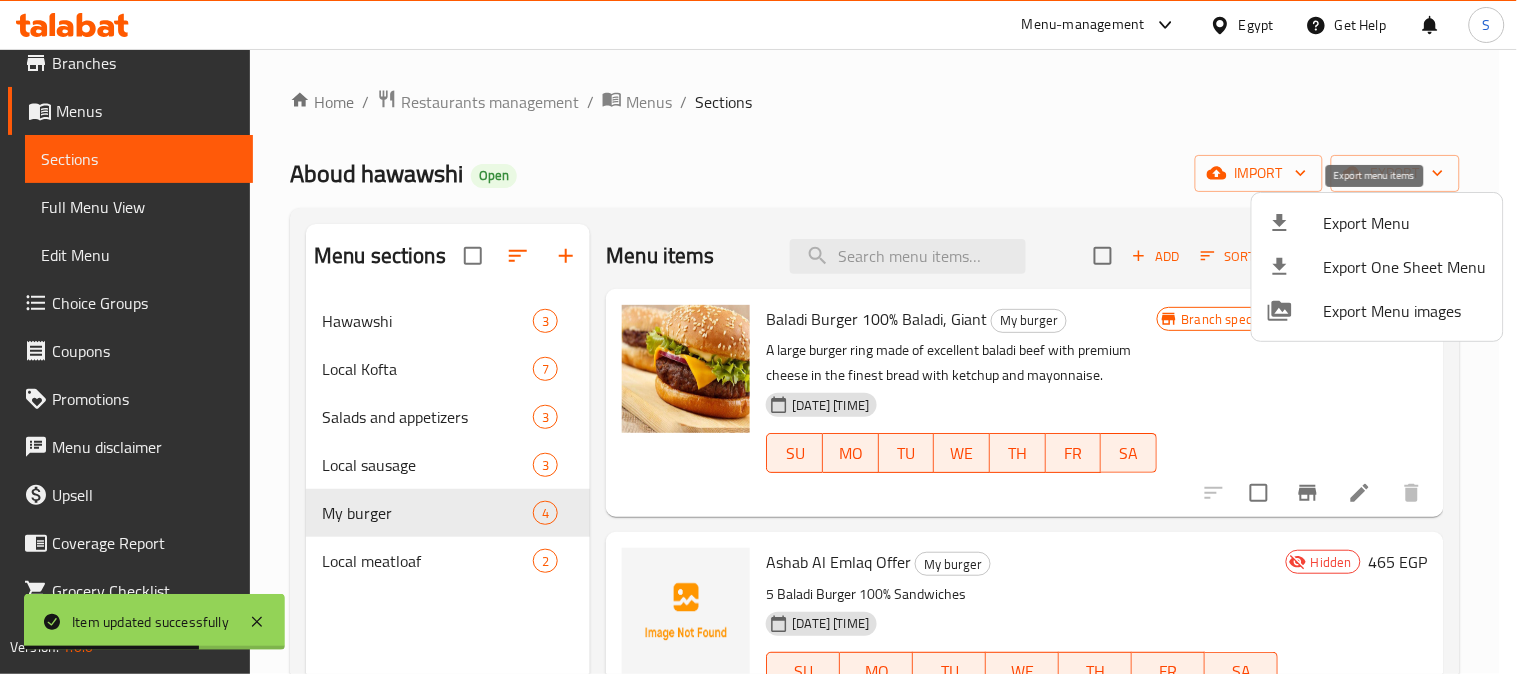 click on "Export Menu" at bounding box center [1405, 223] 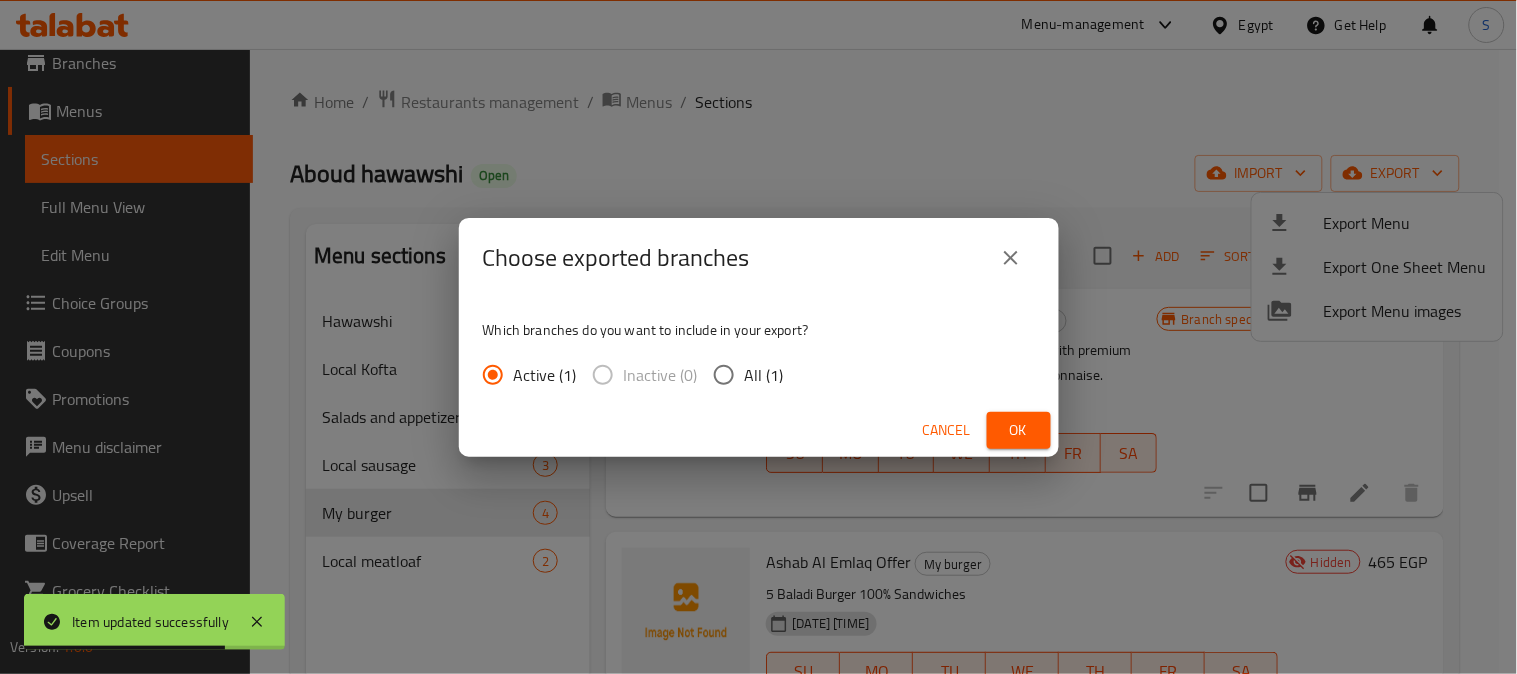 click on "All (1)" at bounding box center (724, 375) 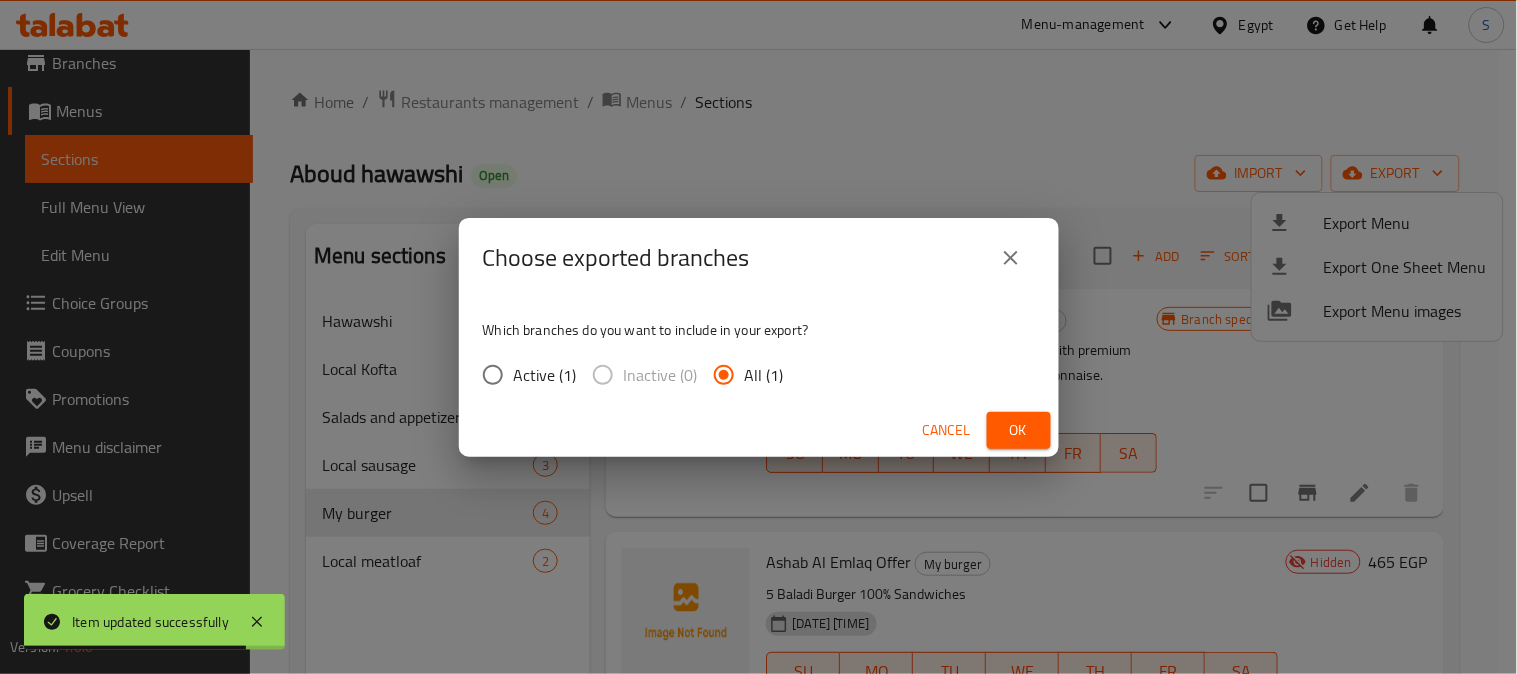 click on "Ok" at bounding box center (1019, 430) 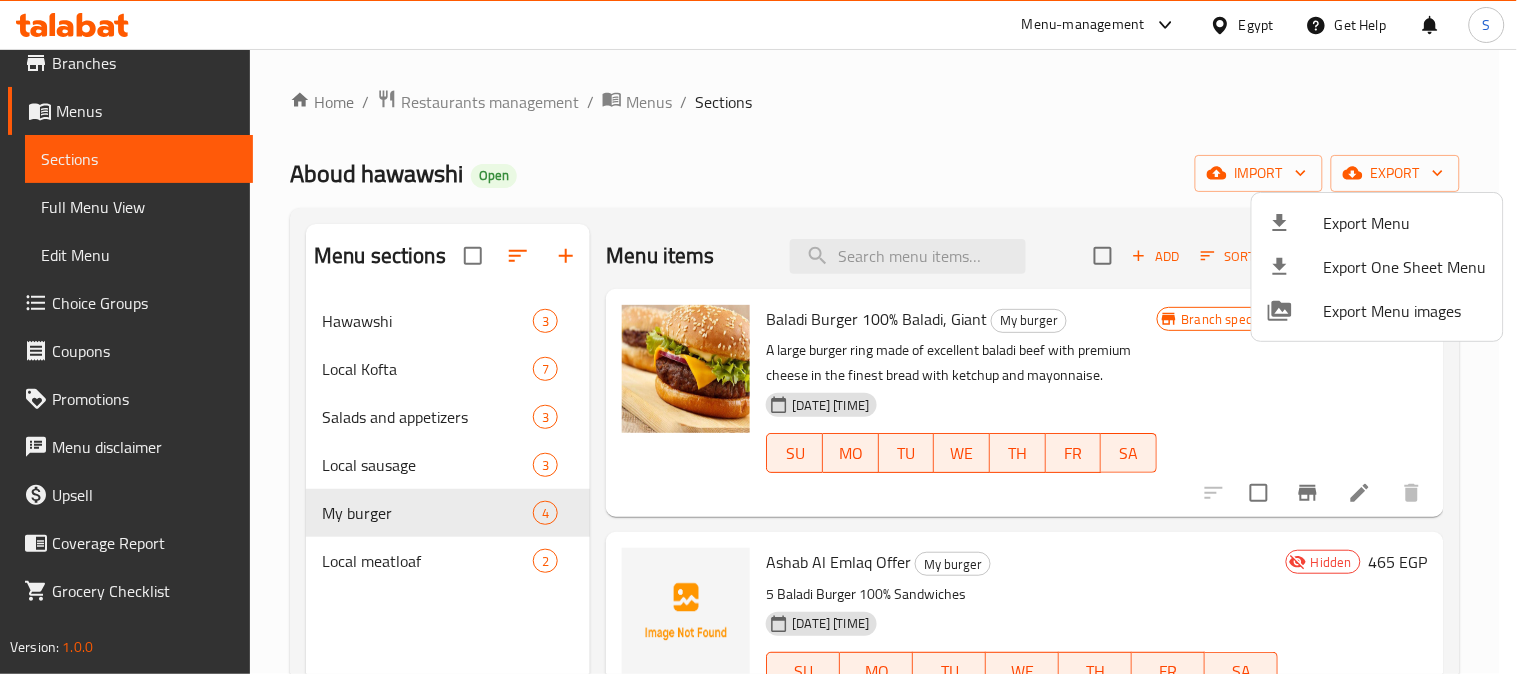 click at bounding box center [758, 337] 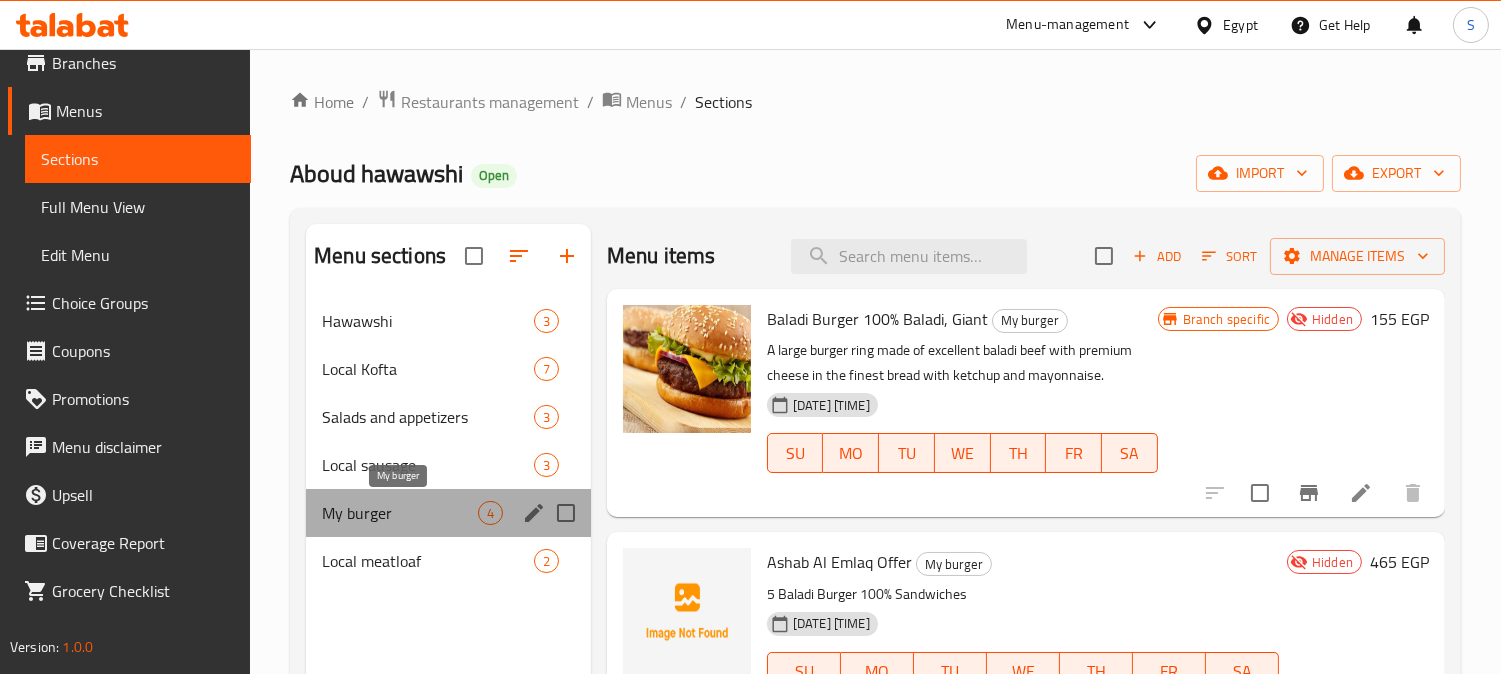 click on "My burger" at bounding box center [400, 513] 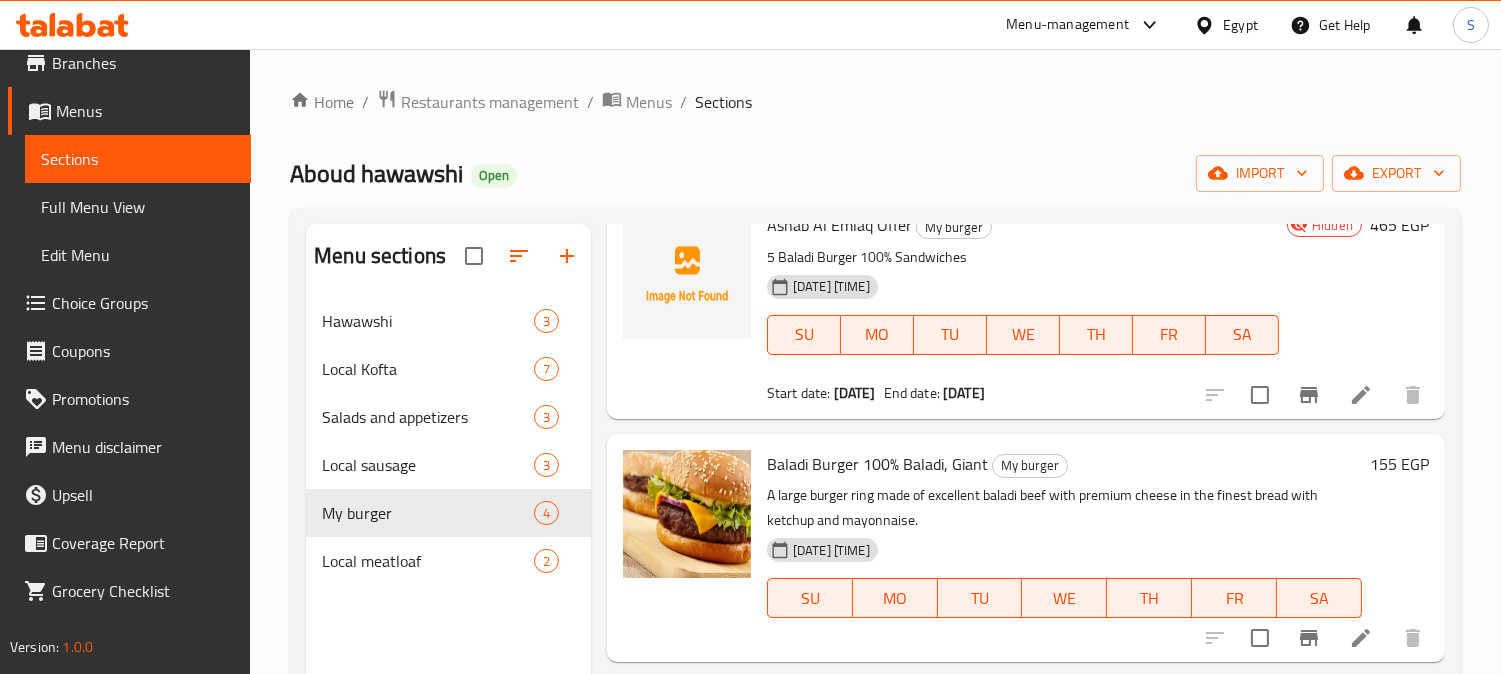 scroll, scrollTop: 338, scrollLeft: 0, axis: vertical 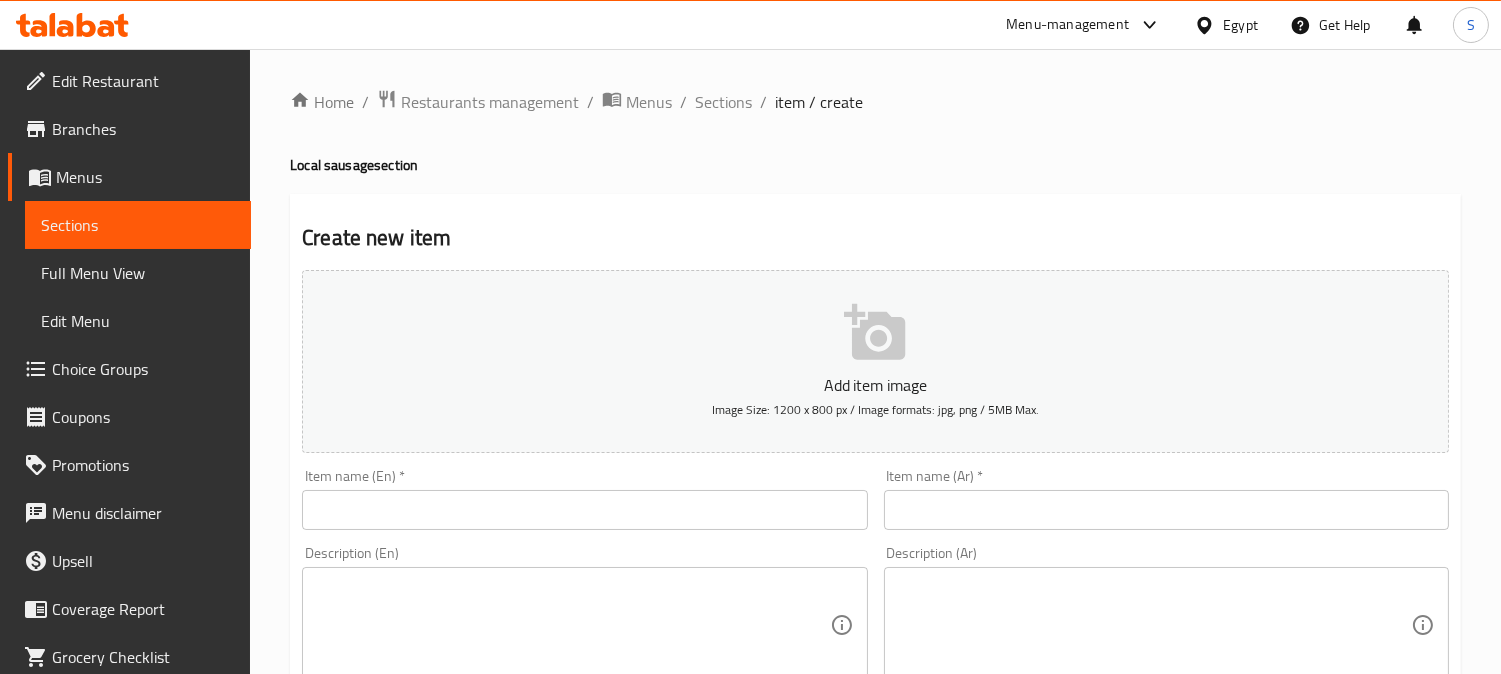 click on "Choice Groups" at bounding box center (143, 369) 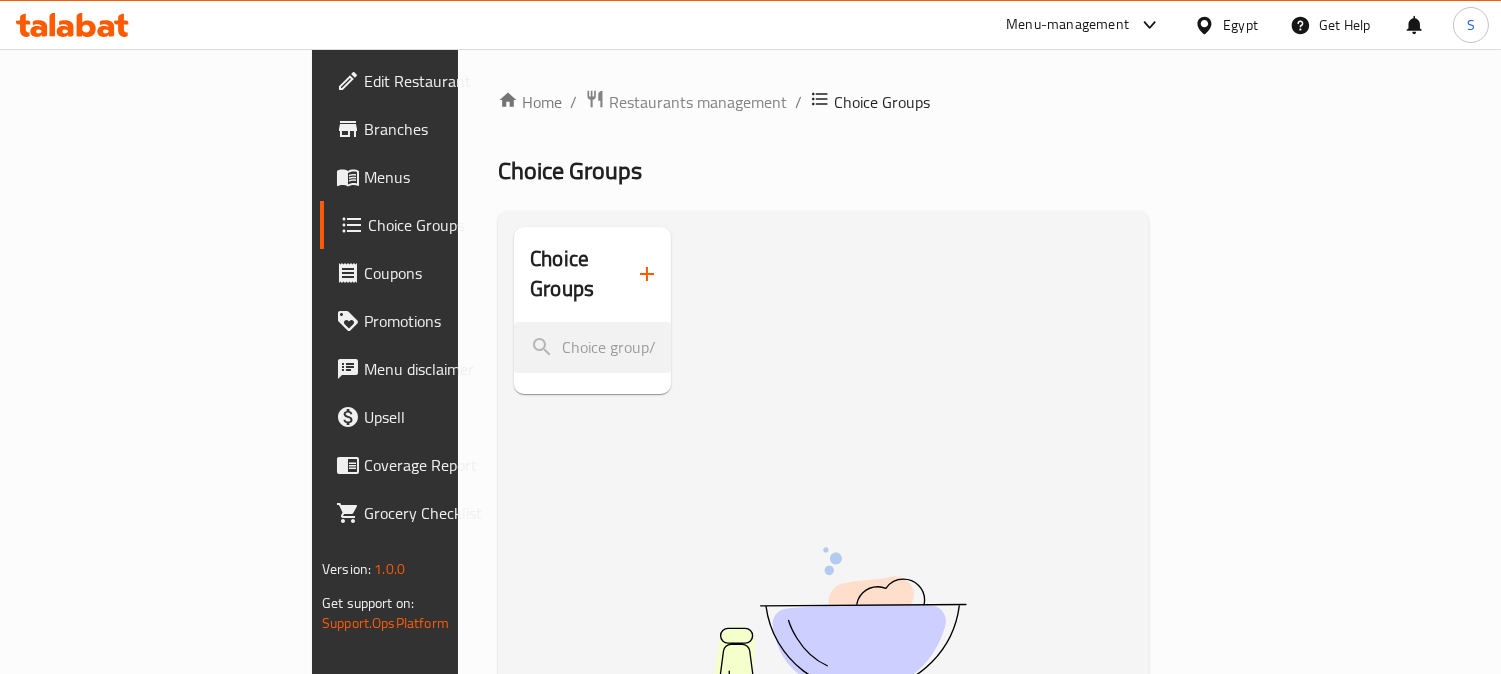 click 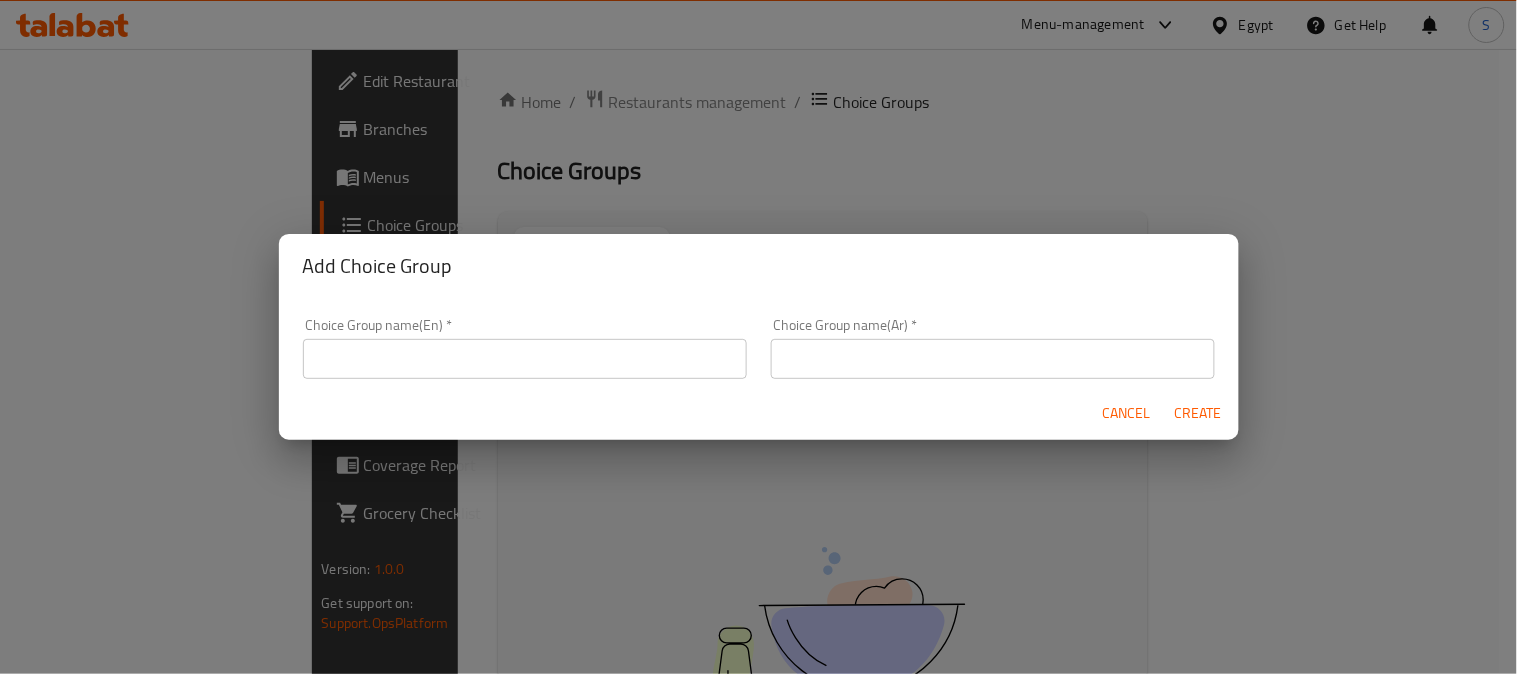 click at bounding box center [525, 359] 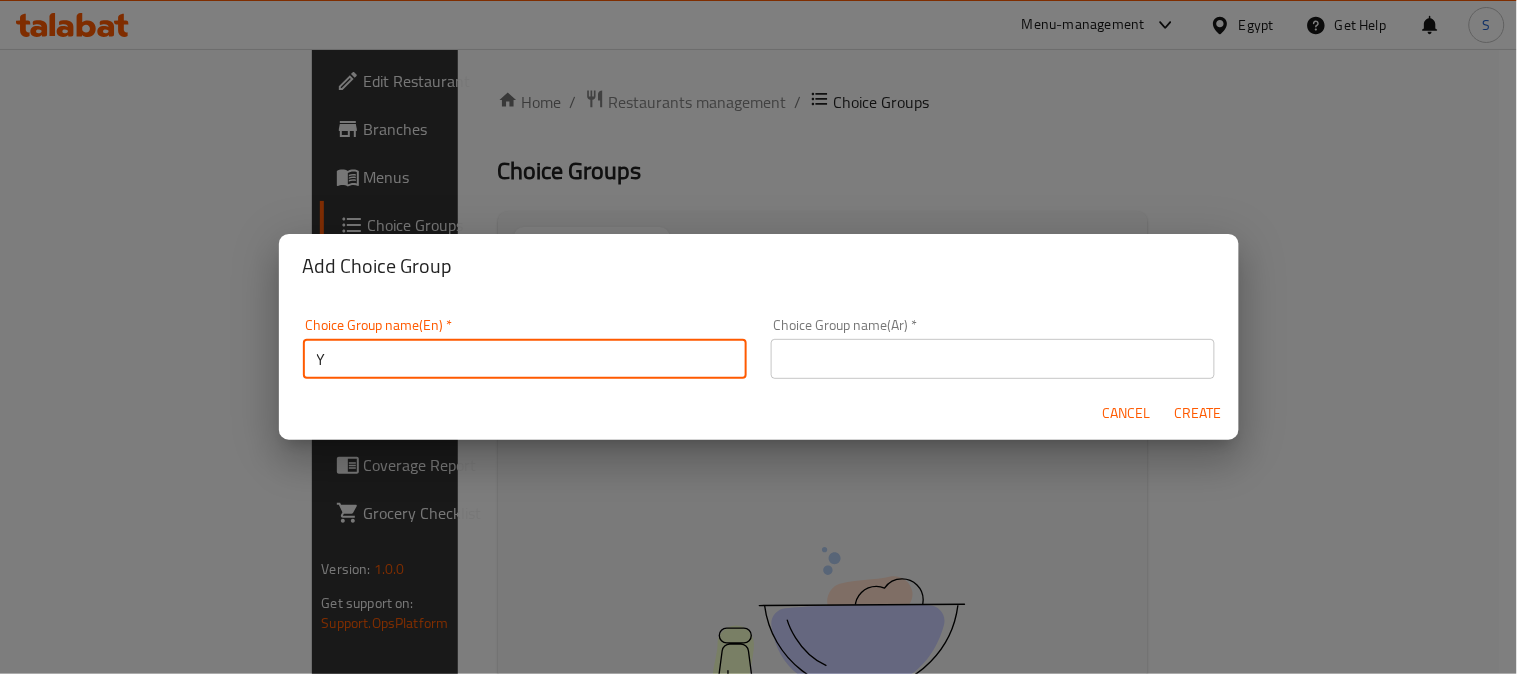 type on "YOUR CHOICE OF:" 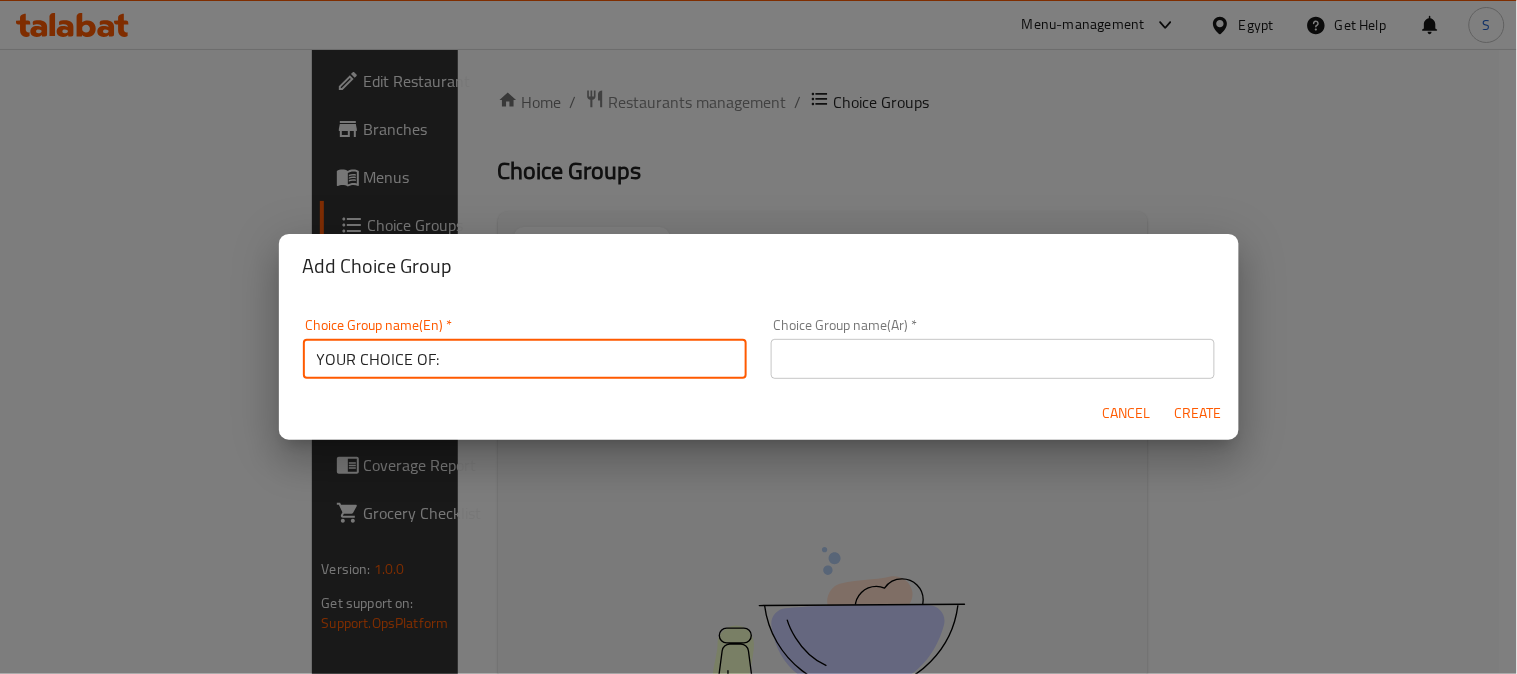click at bounding box center [993, 359] 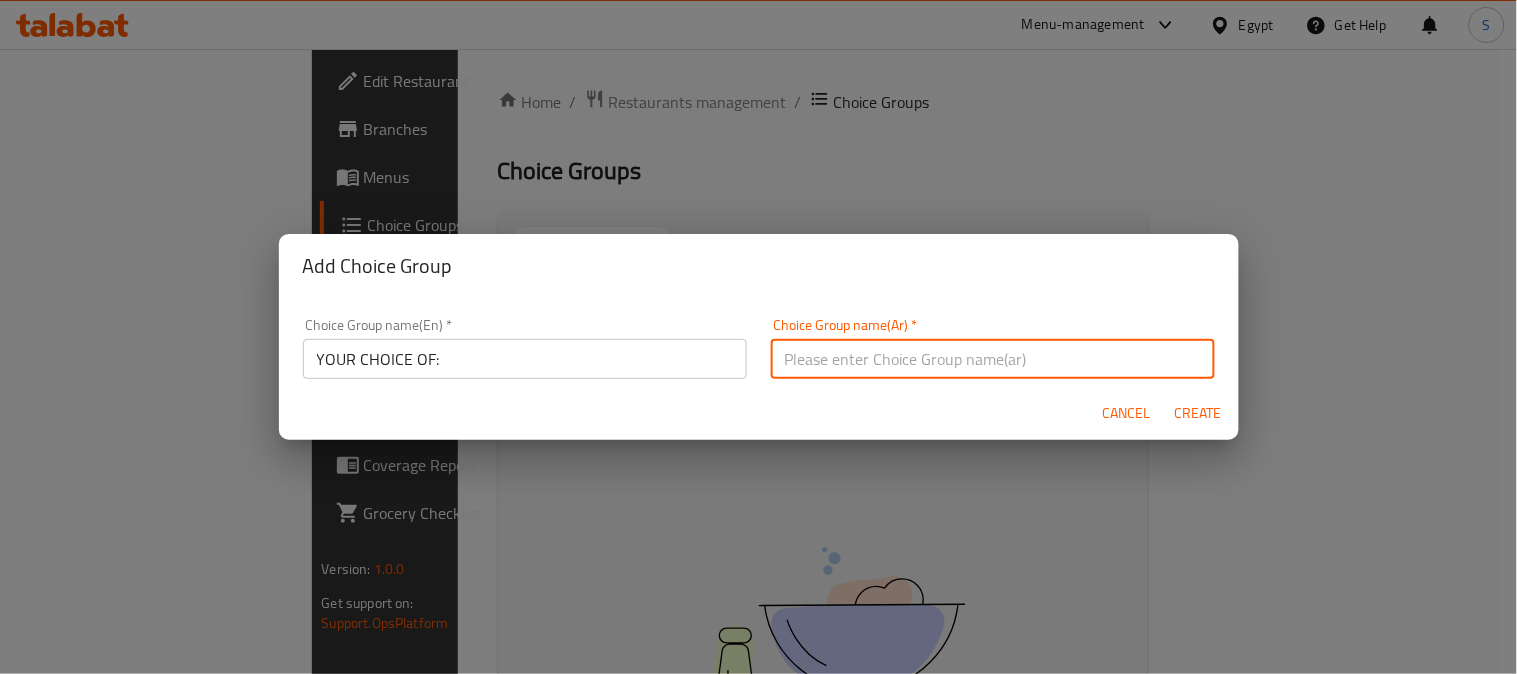 type on "اختيارك من" 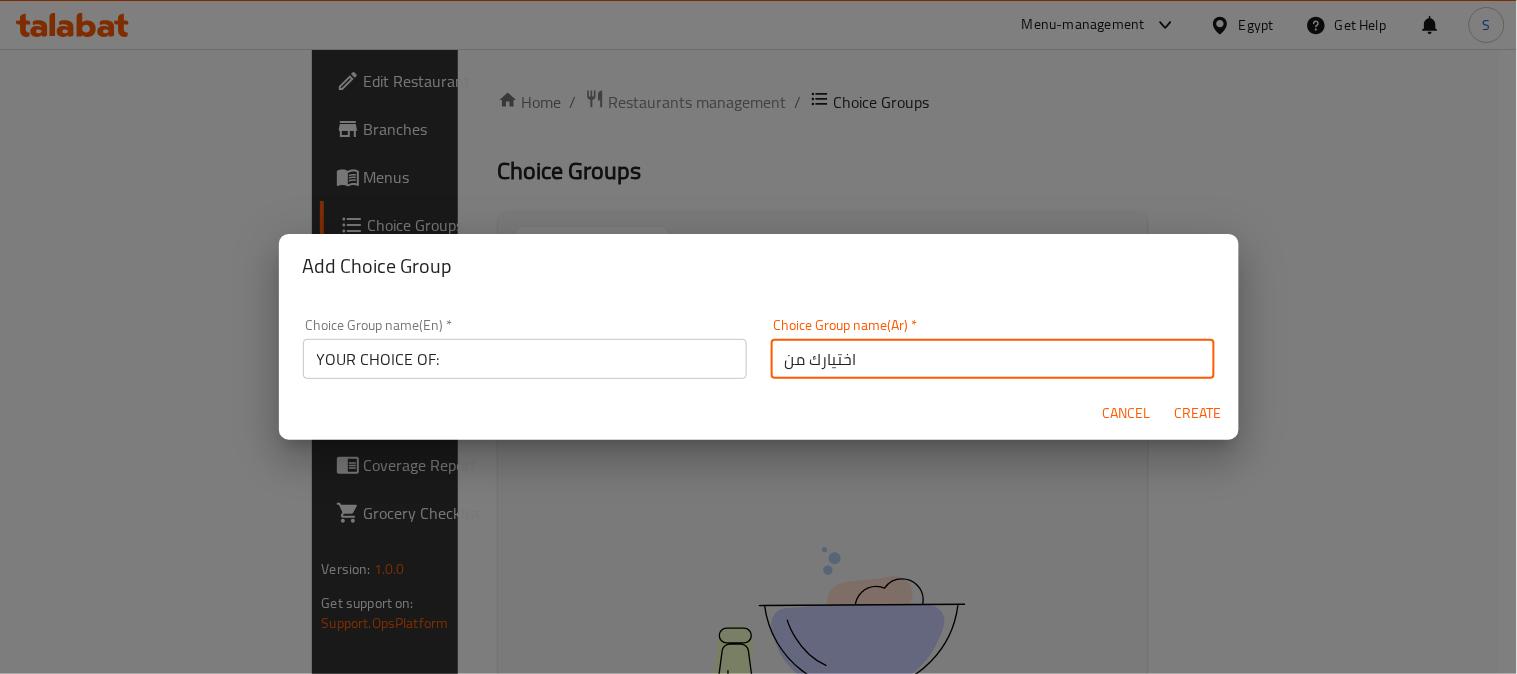 click on "Create" at bounding box center [1199, 413] 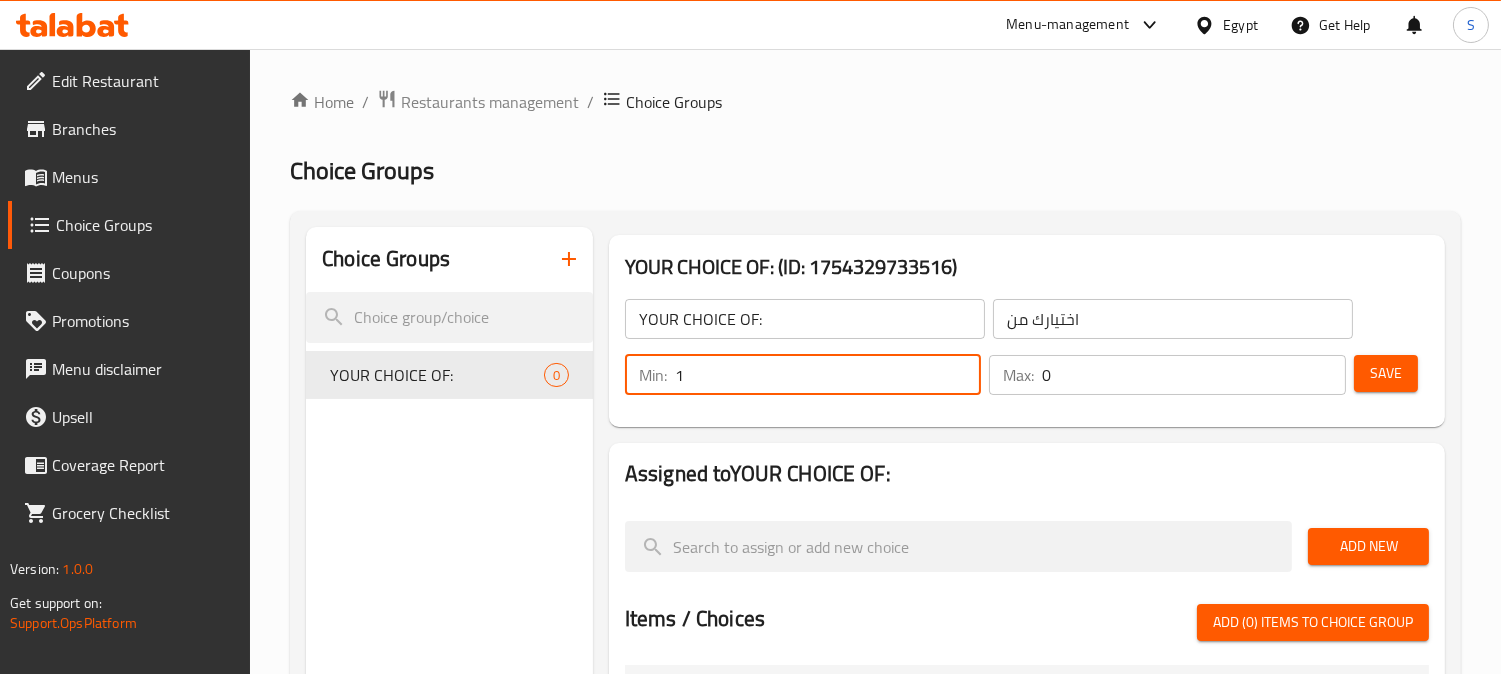 type on "1" 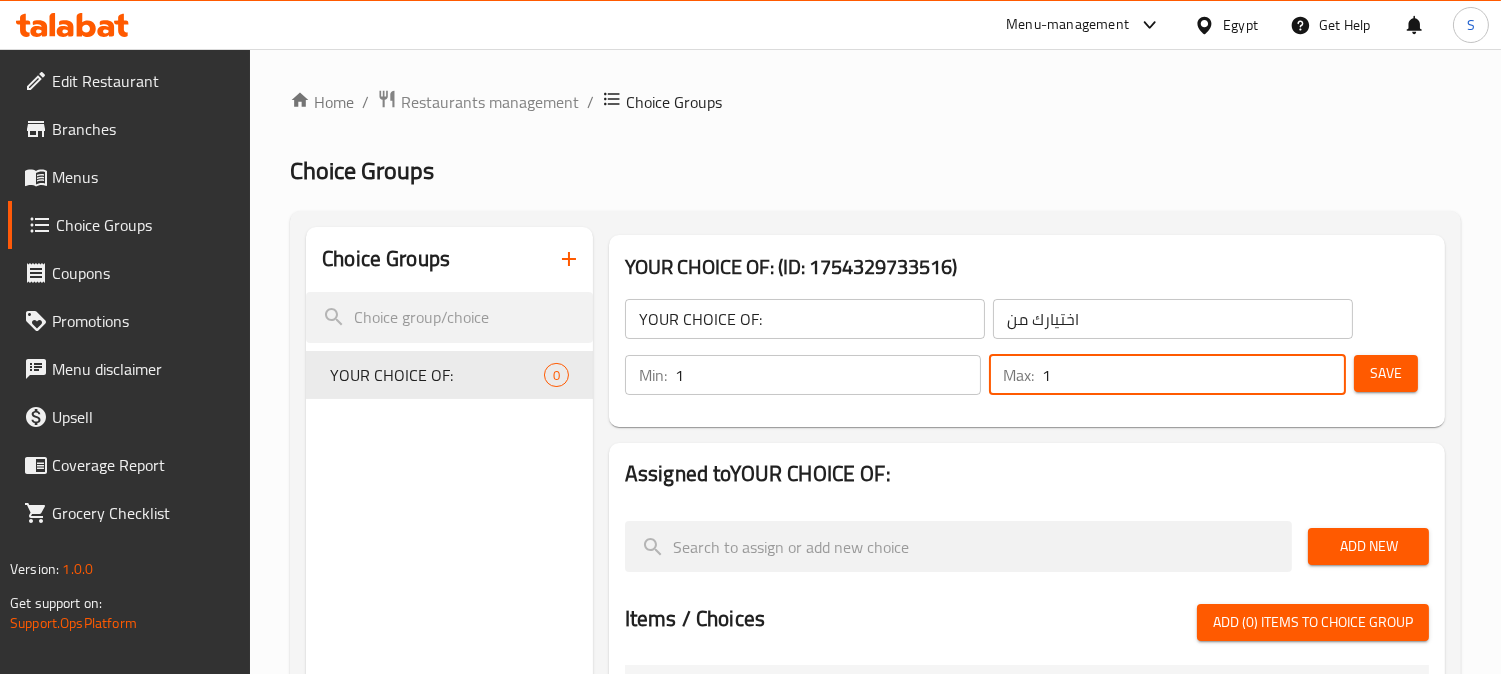 click on "1" at bounding box center [1194, 375] 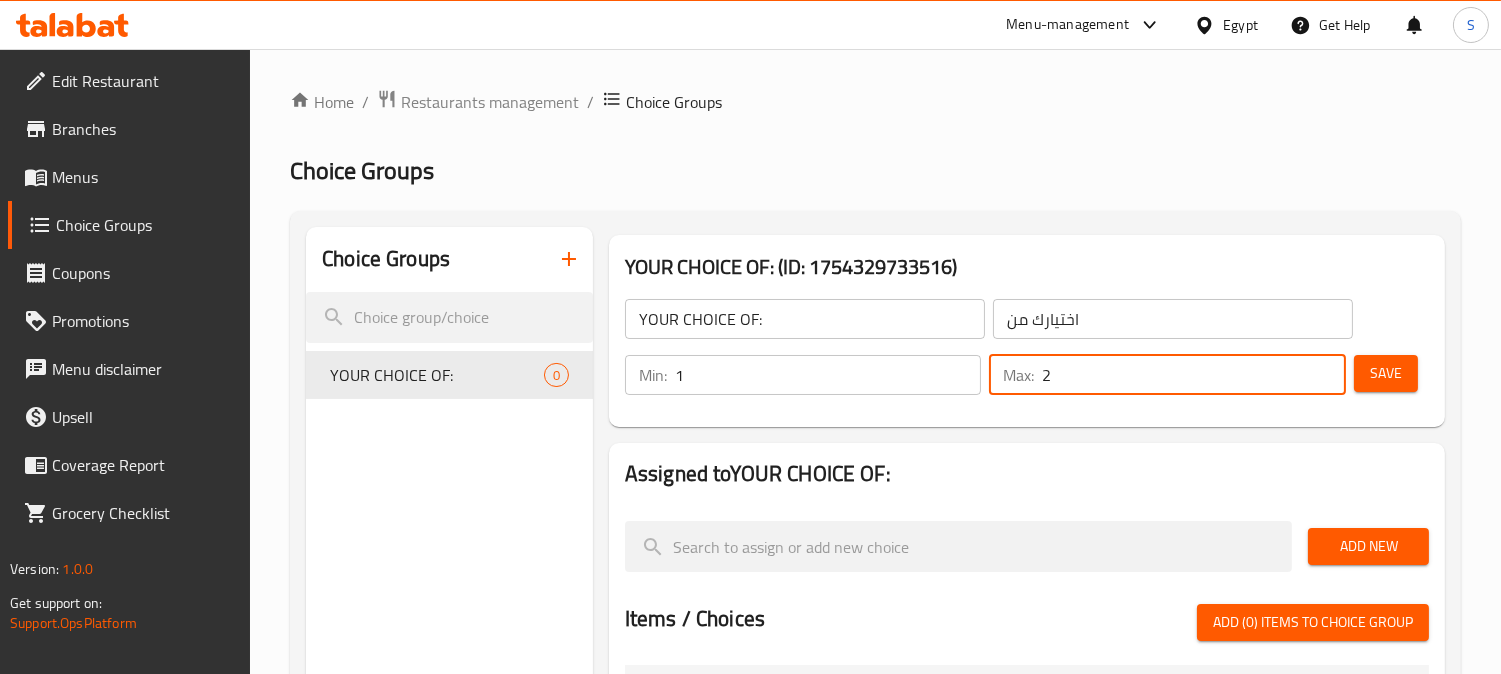 click on "2" at bounding box center (1194, 375) 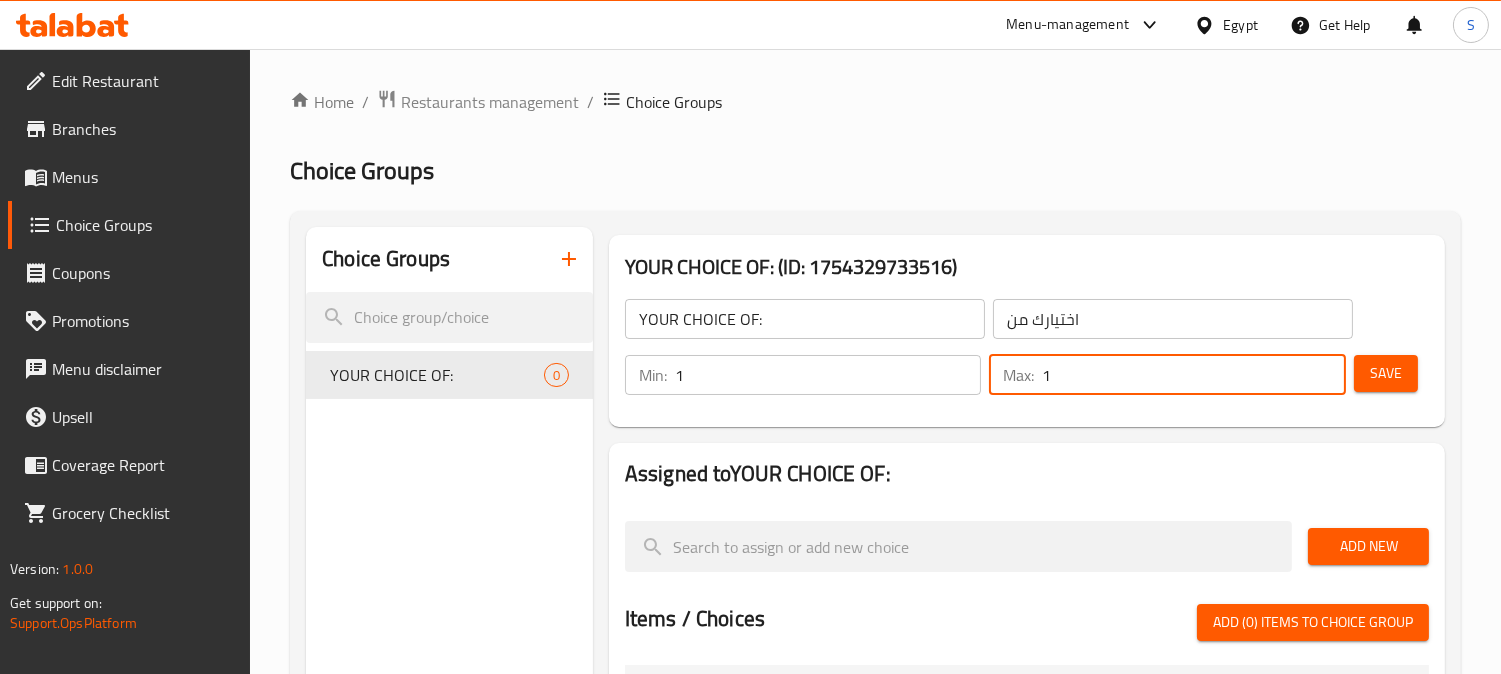 type on "1" 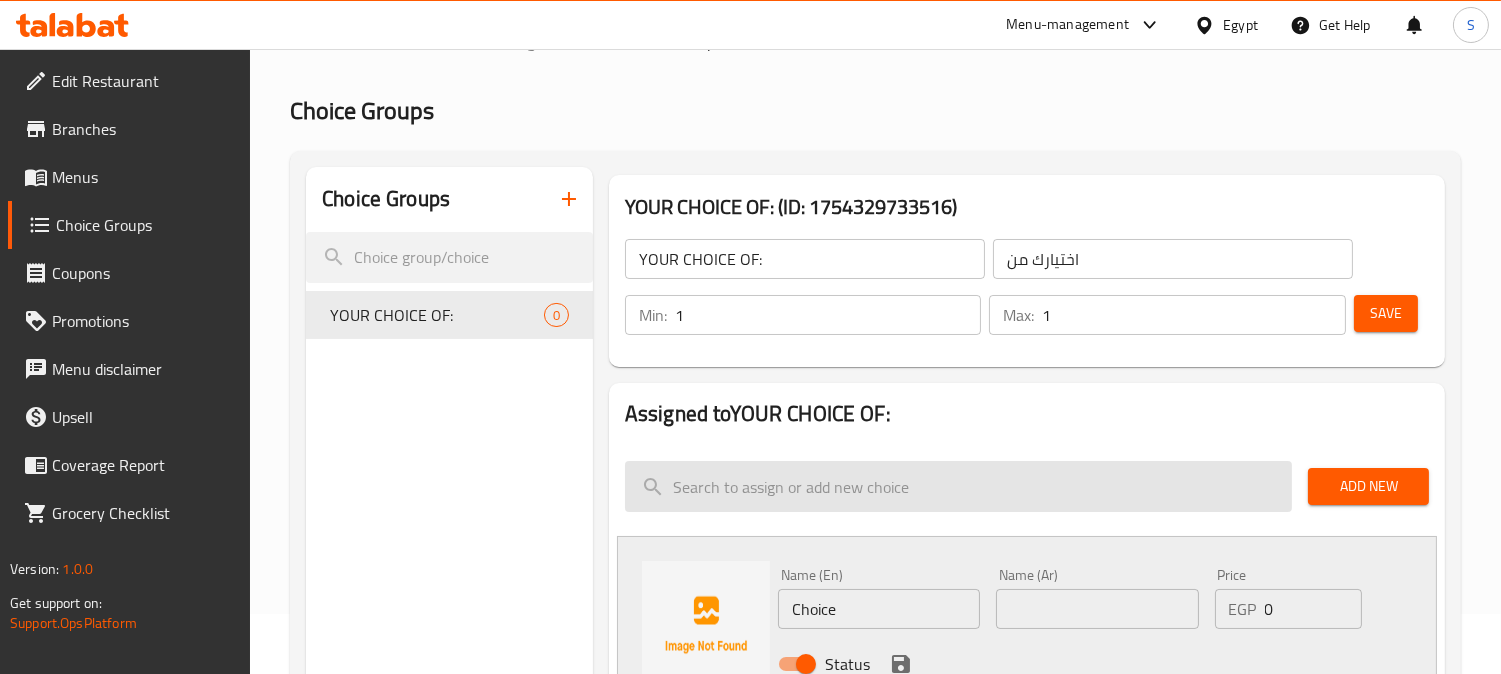 scroll, scrollTop: 111, scrollLeft: 0, axis: vertical 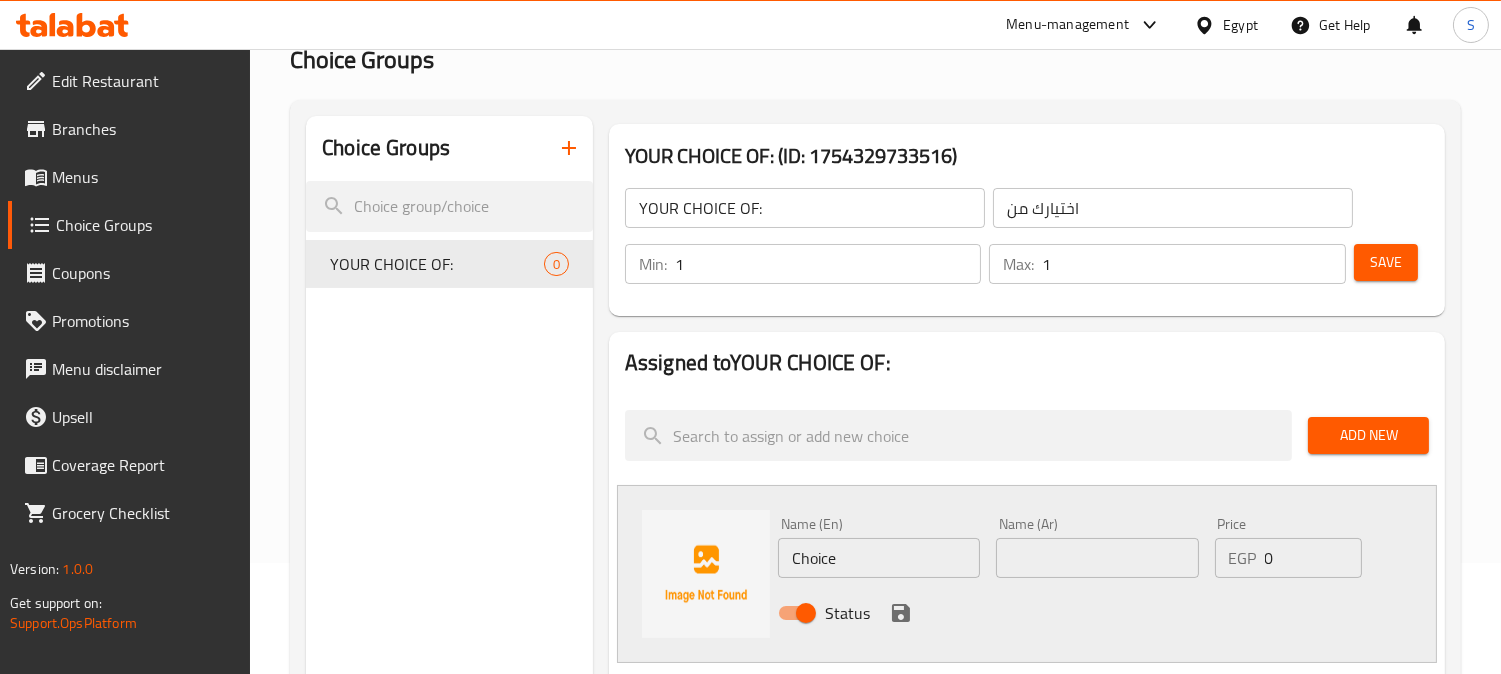click on "Choice" at bounding box center [879, 558] 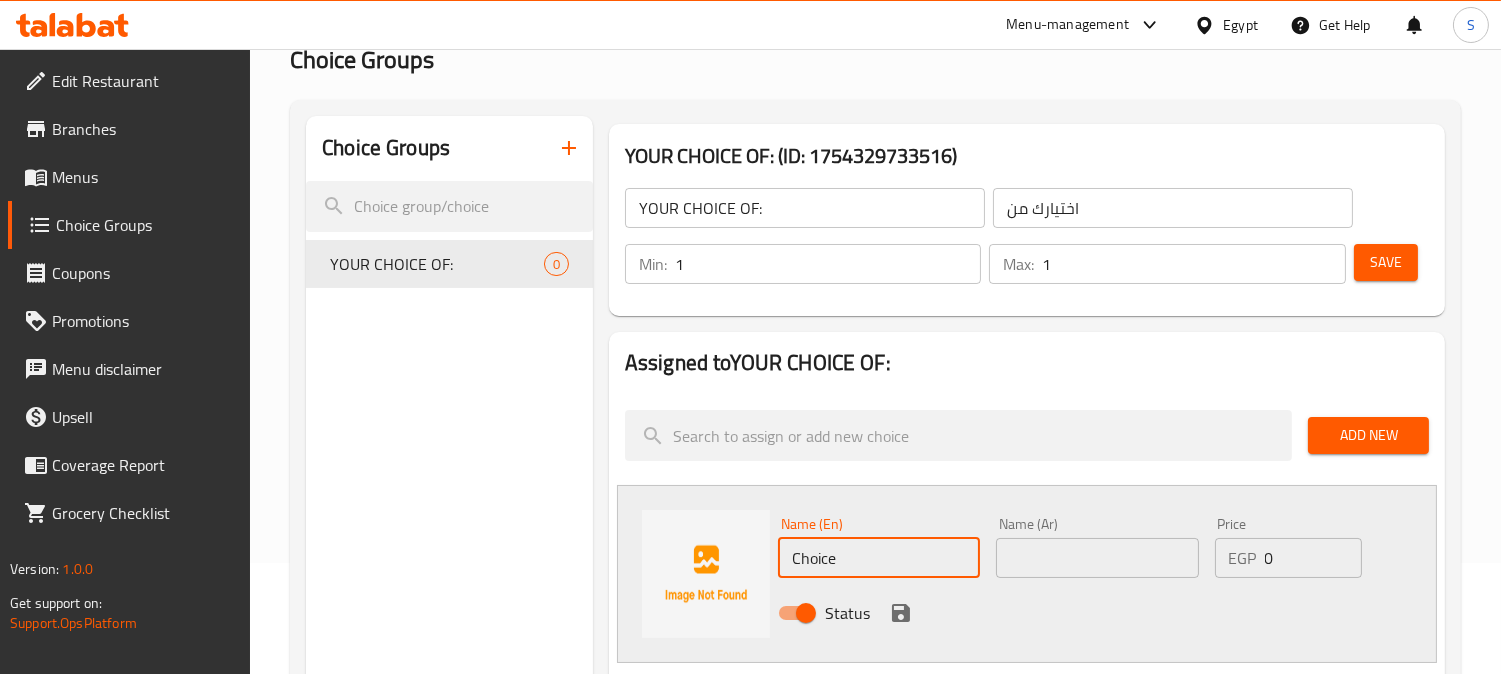 click on "Choice" at bounding box center (879, 558) 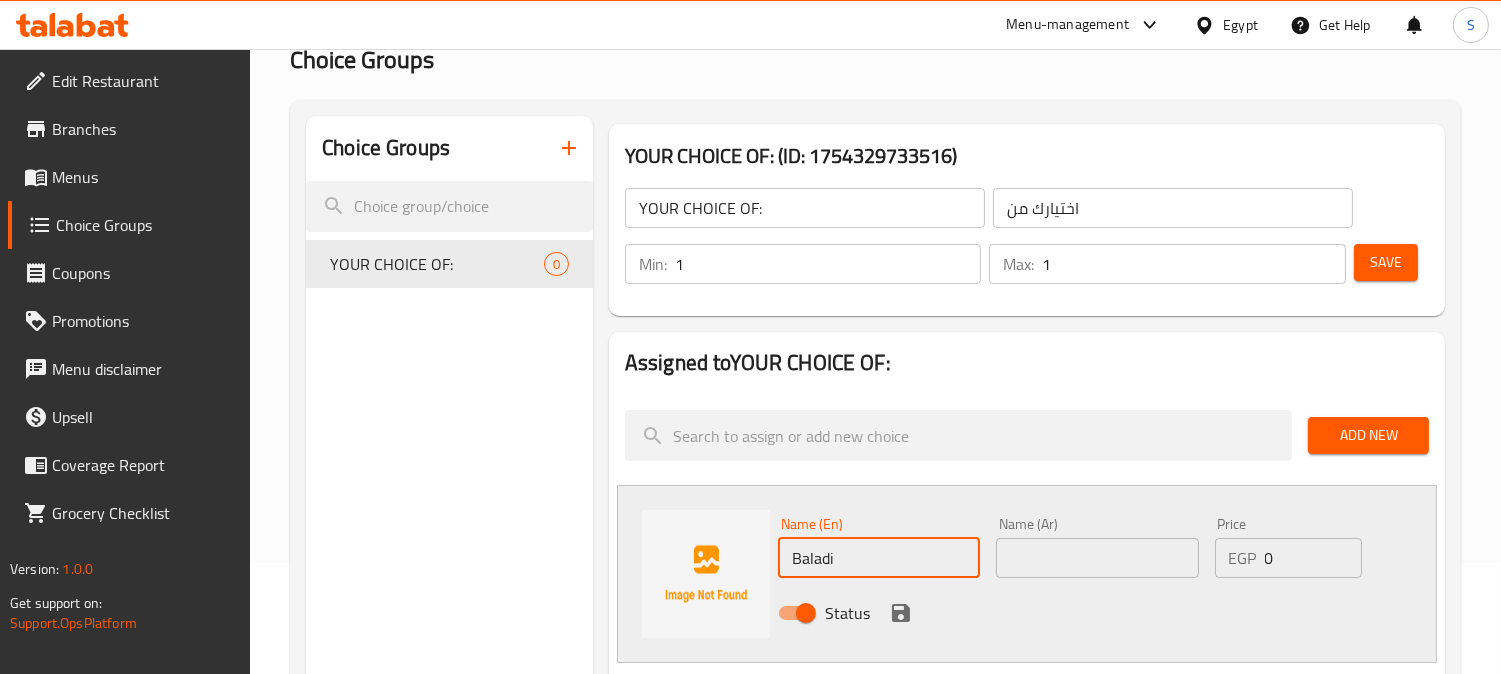 type on "Baladi" 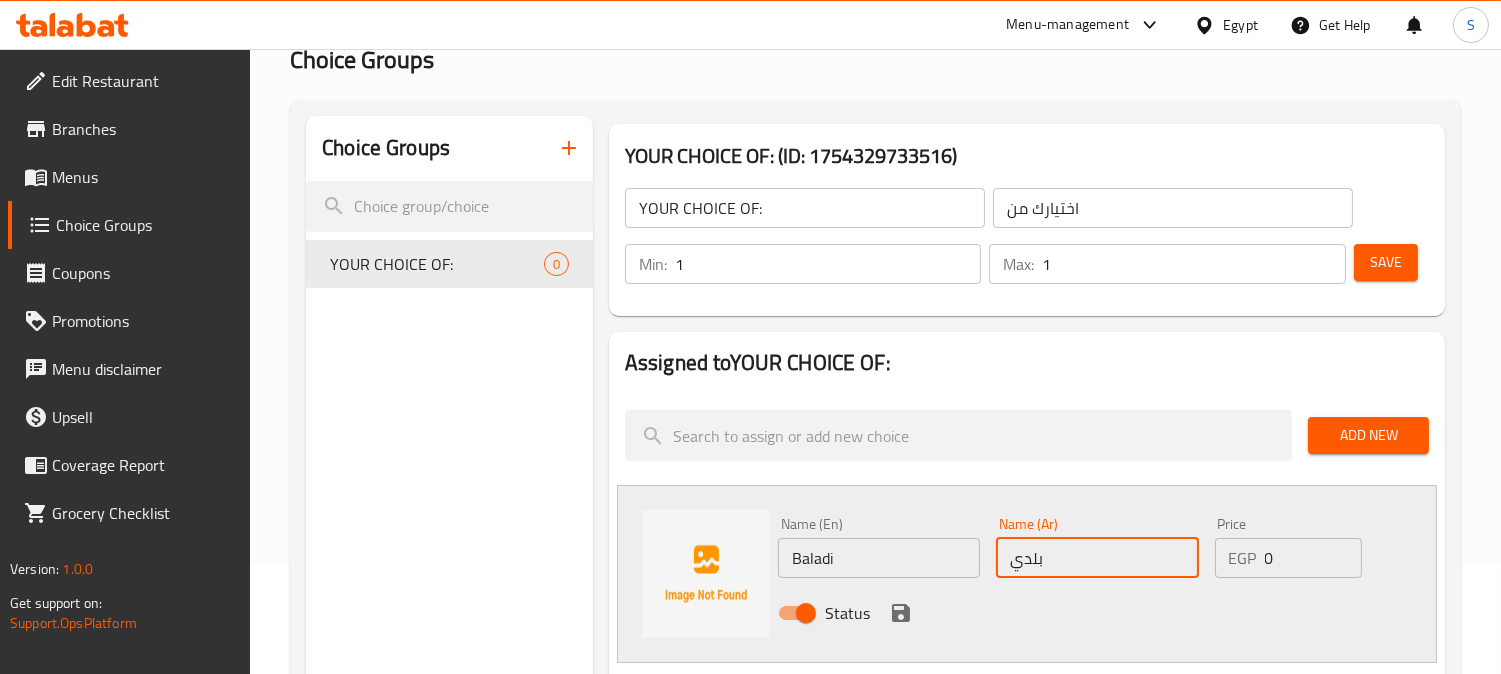 type on "بلدي" 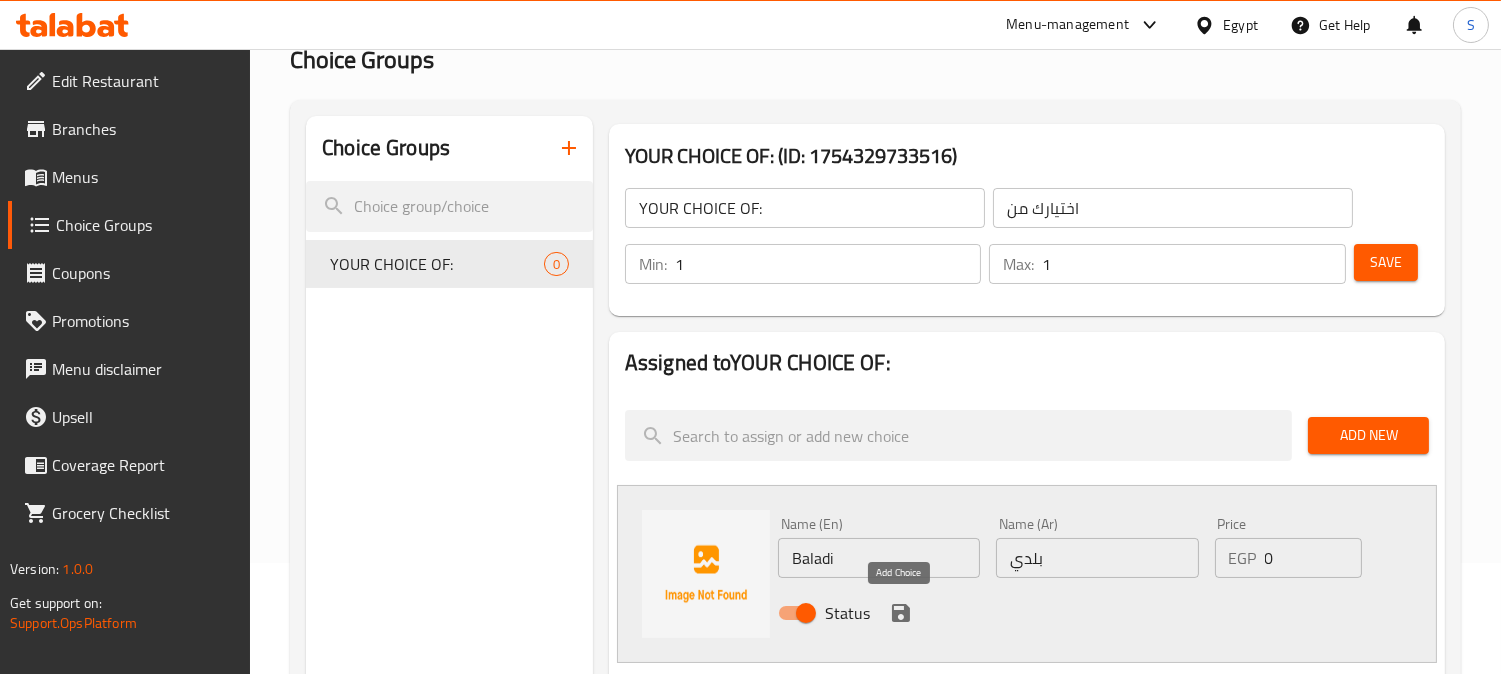 click 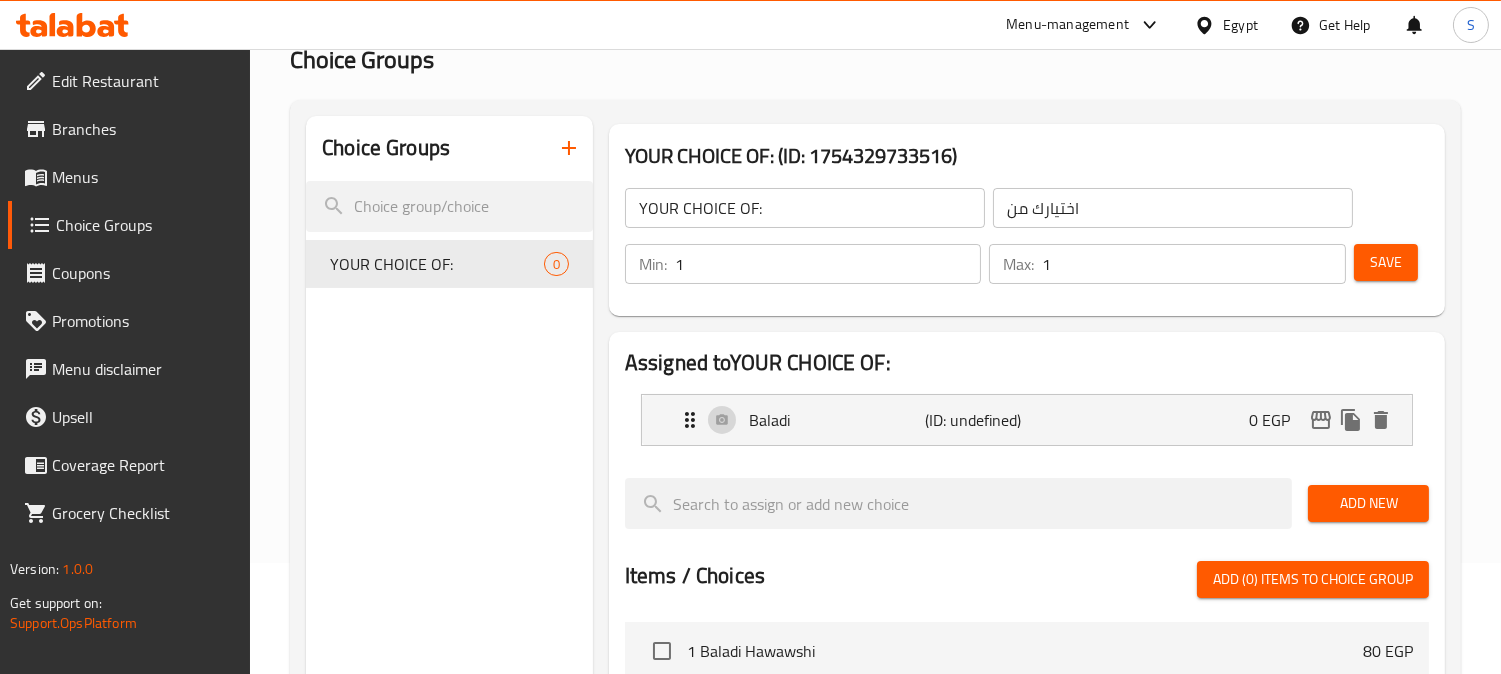 click on "Add New" at bounding box center (1368, 503) 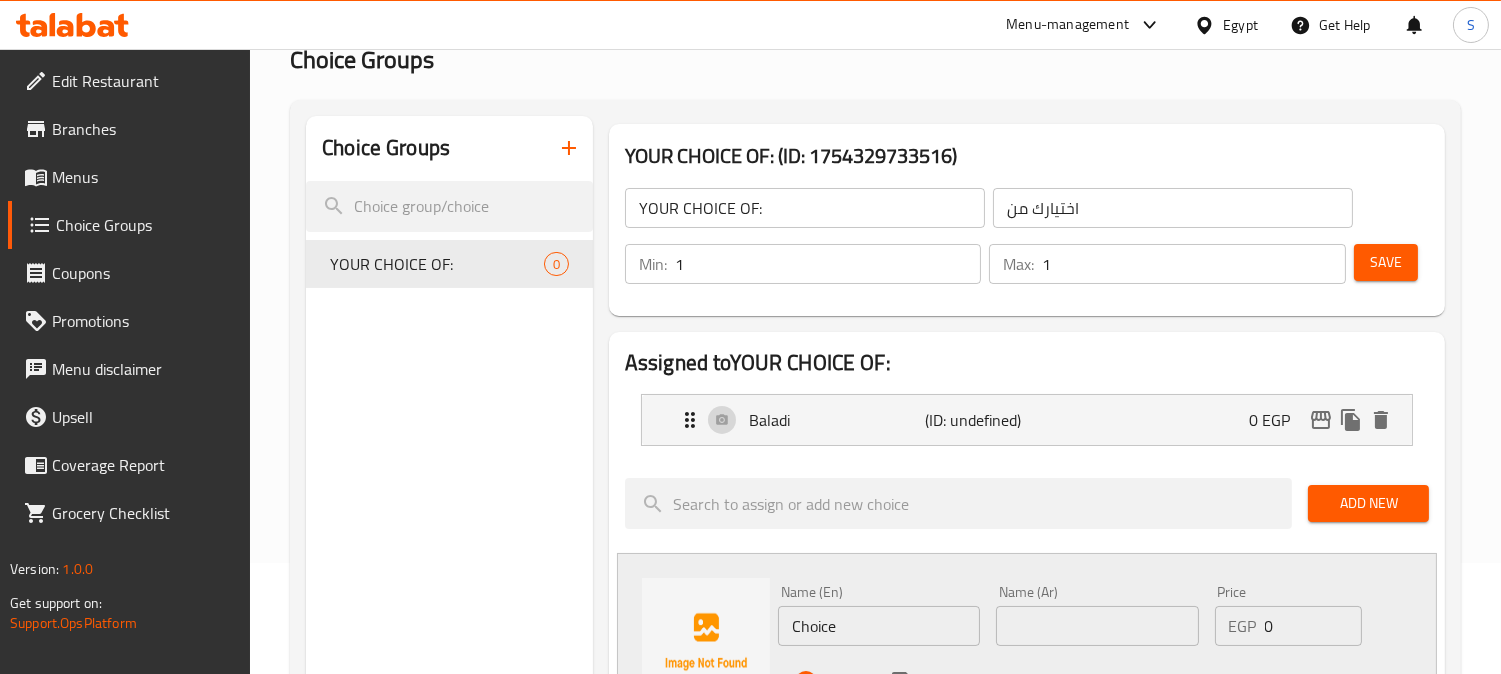 click on "Choice" at bounding box center (879, 626) 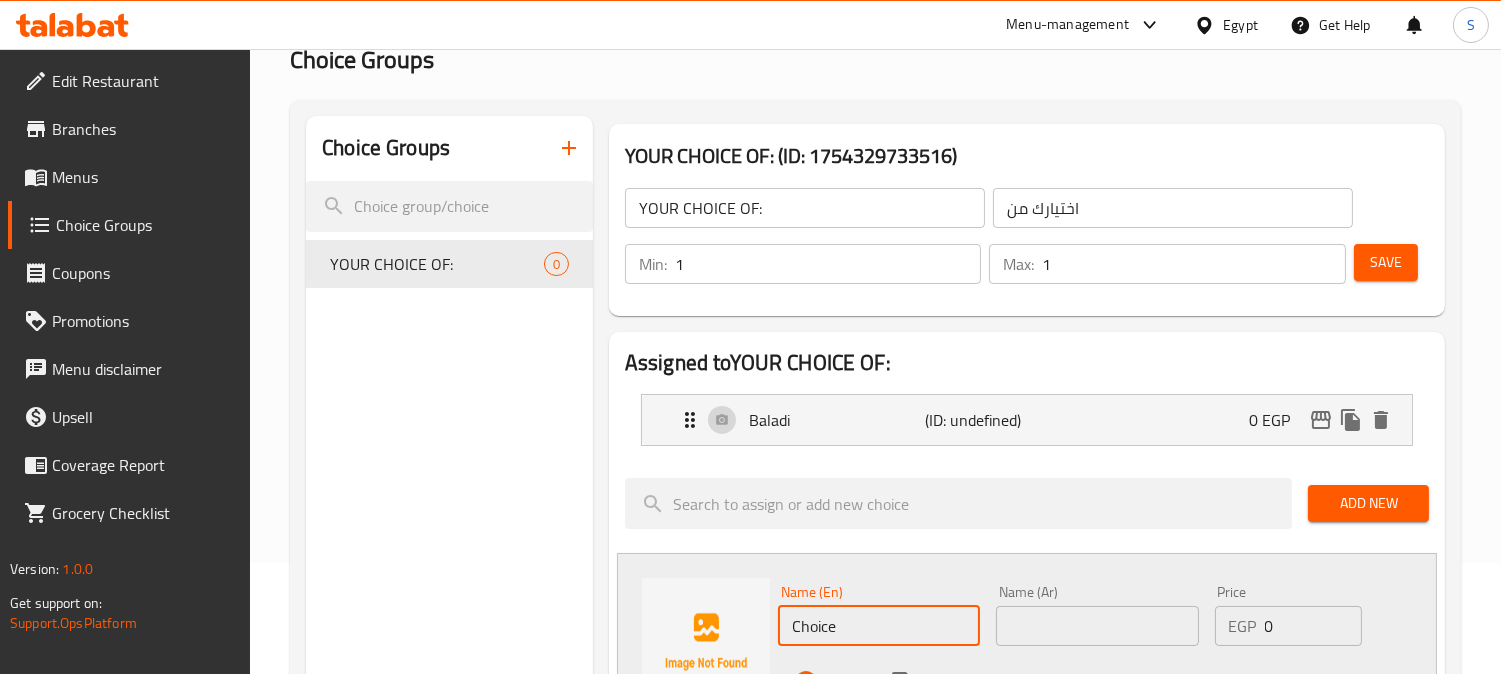 click on "Choice" at bounding box center [879, 626] 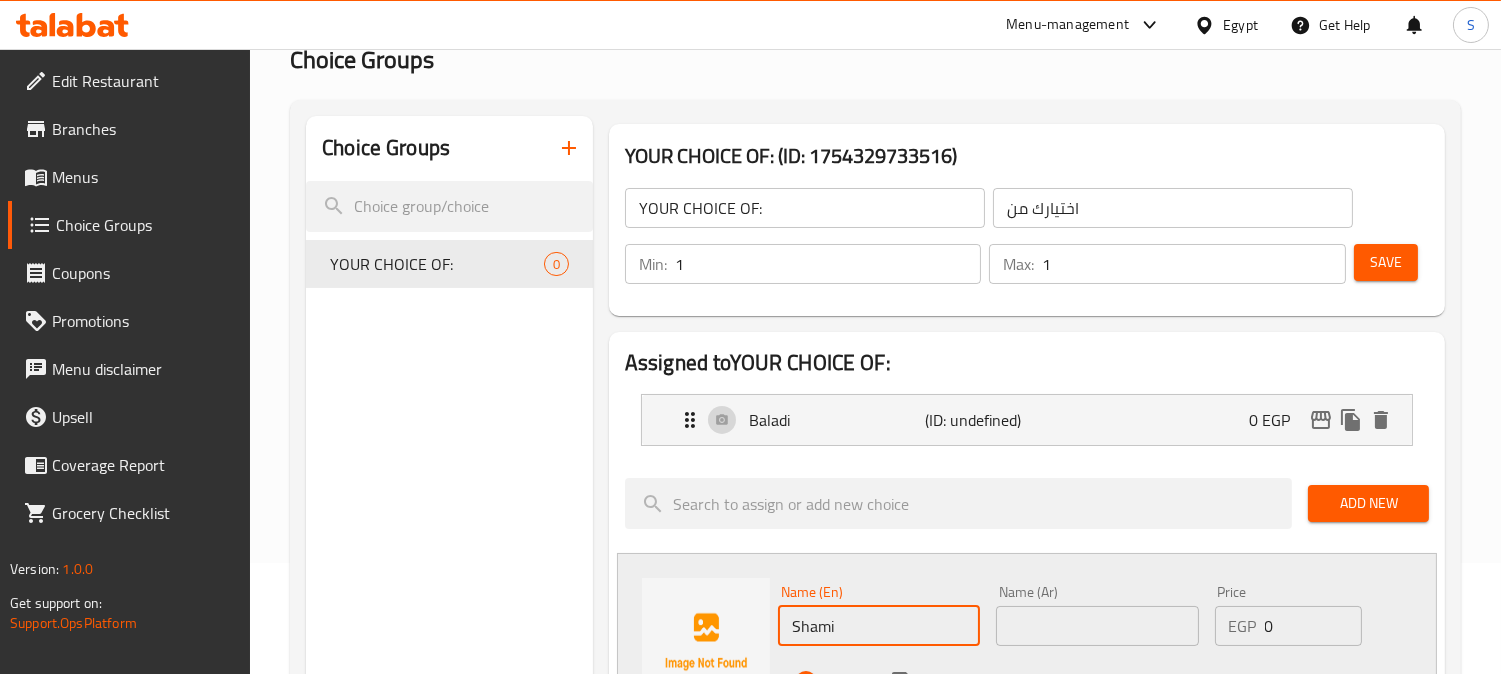 type on "Shami" 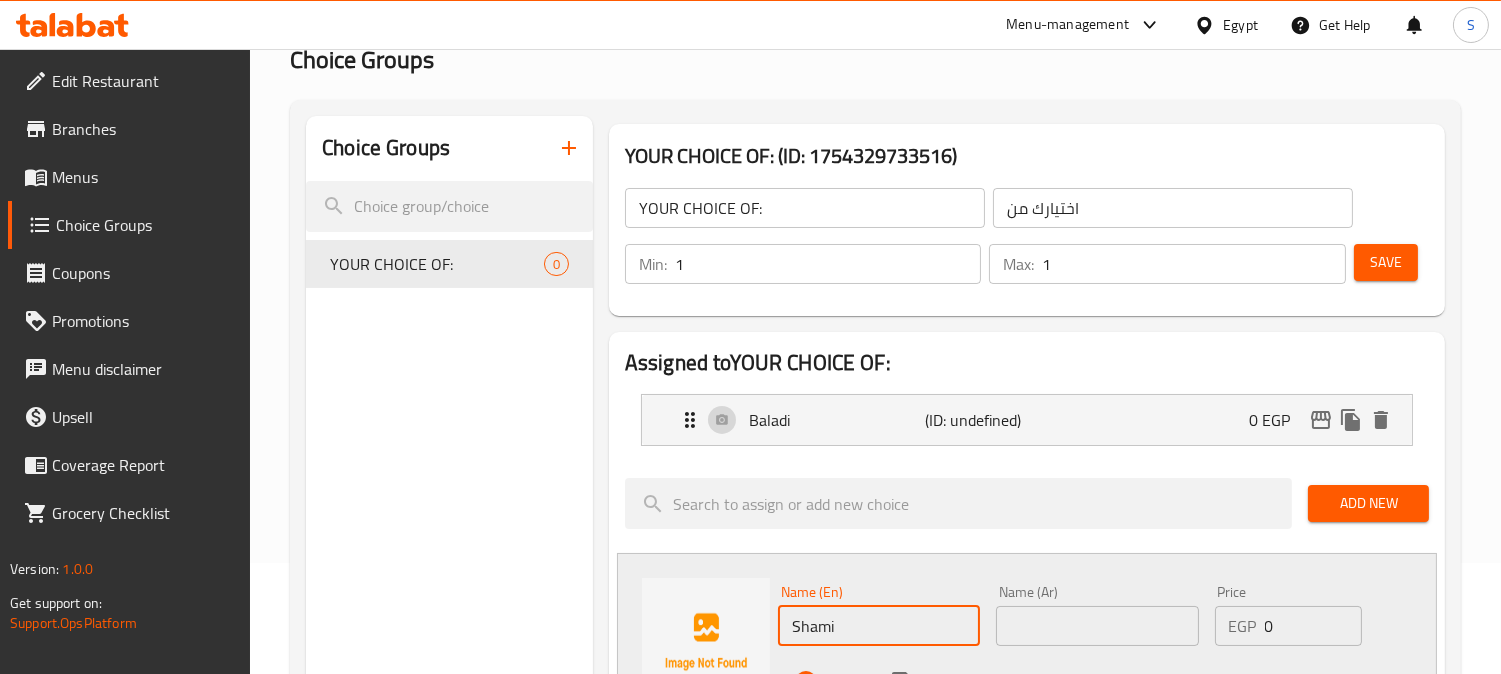 click at bounding box center [1097, 626] 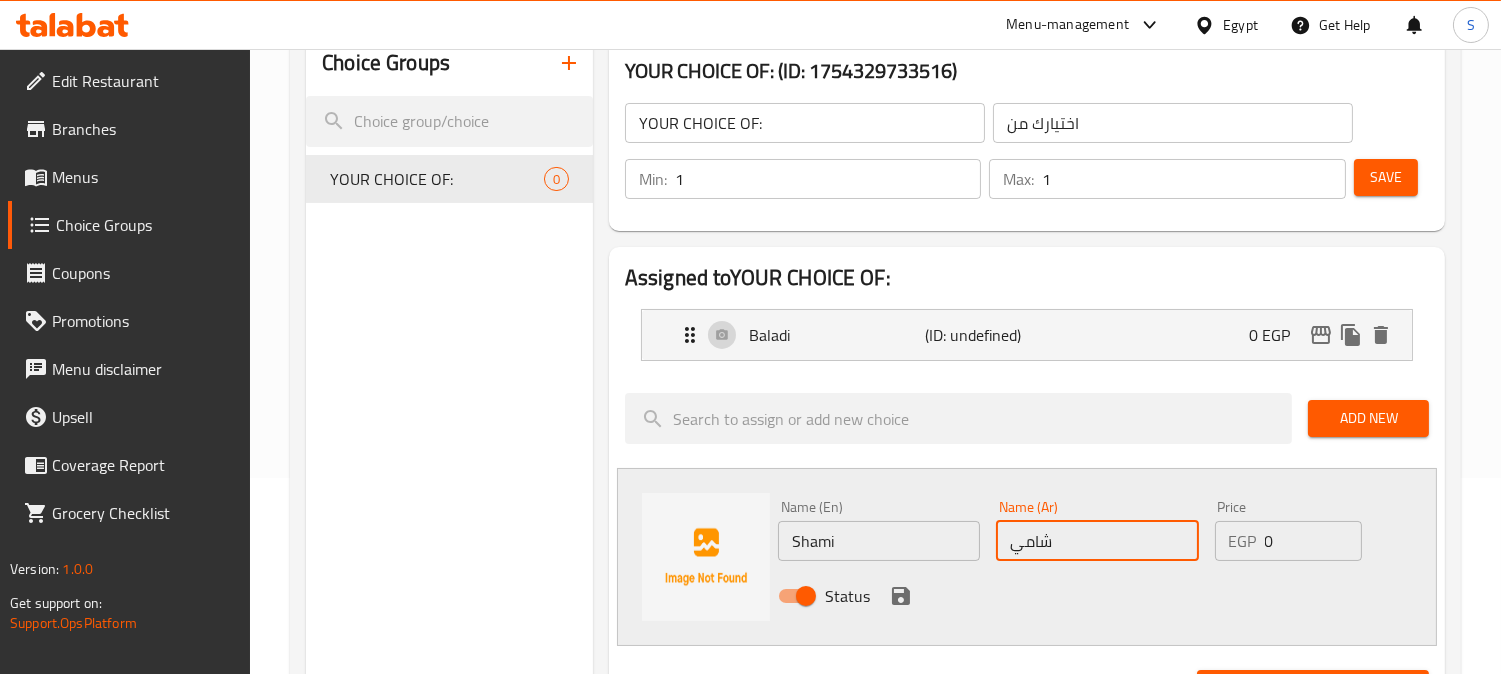 scroll, scrollTop: 333, scrollLeft: 0, axis: vertical 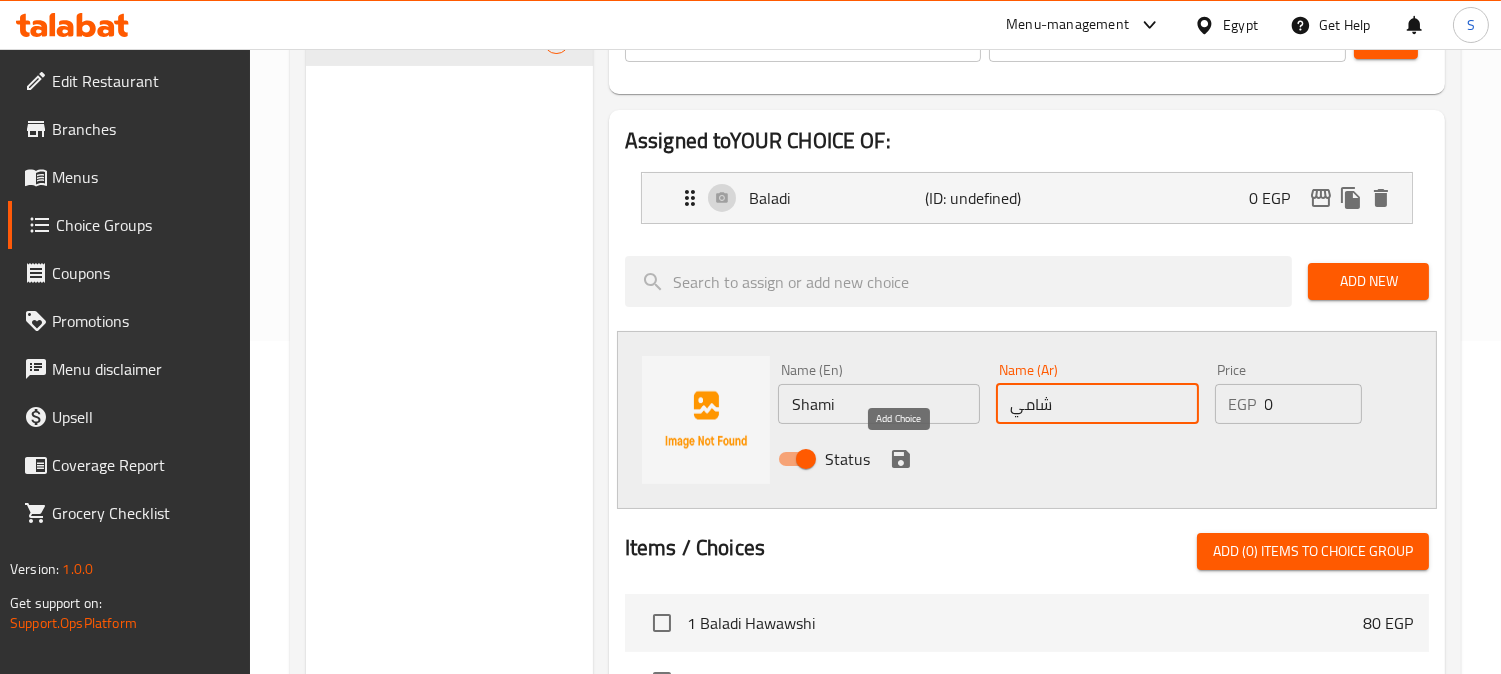 type on "شامي" 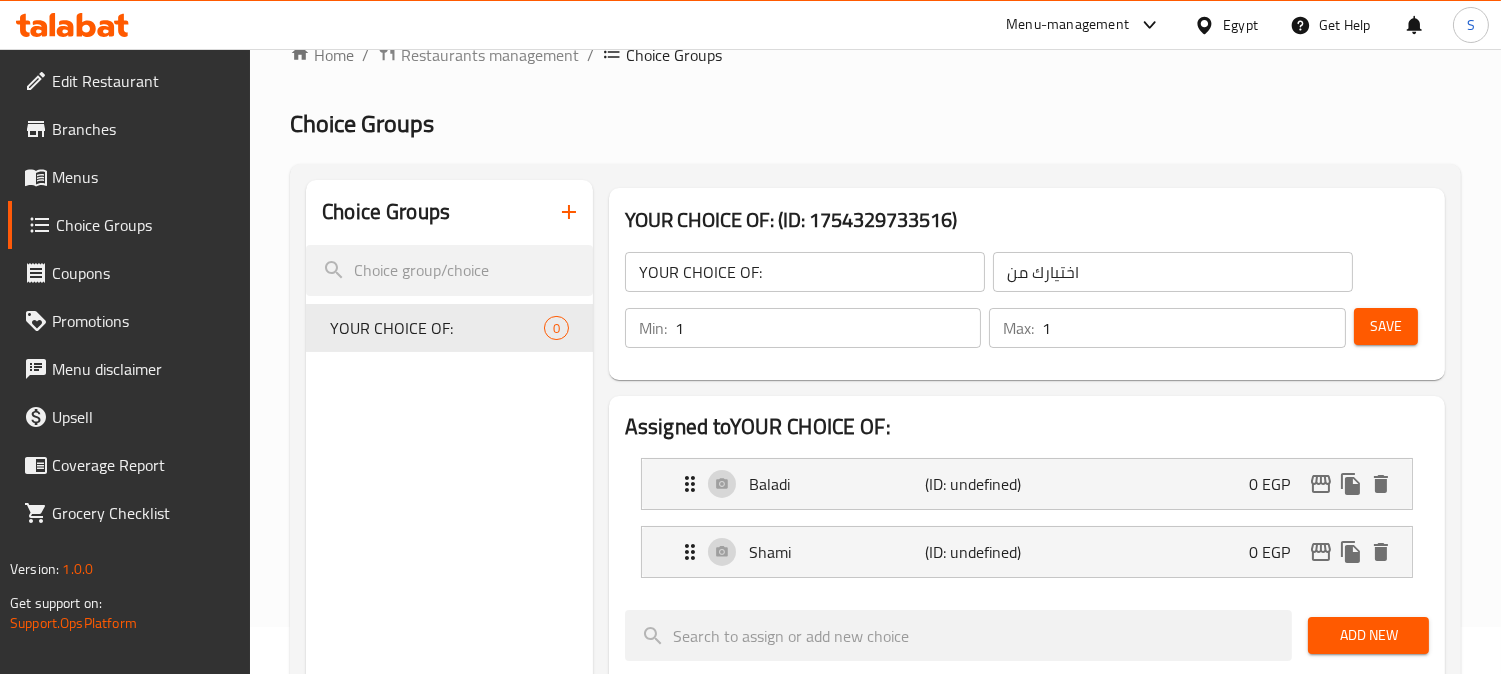 scroll, scrollTop: 0, scrollLeft: 0, axis: both 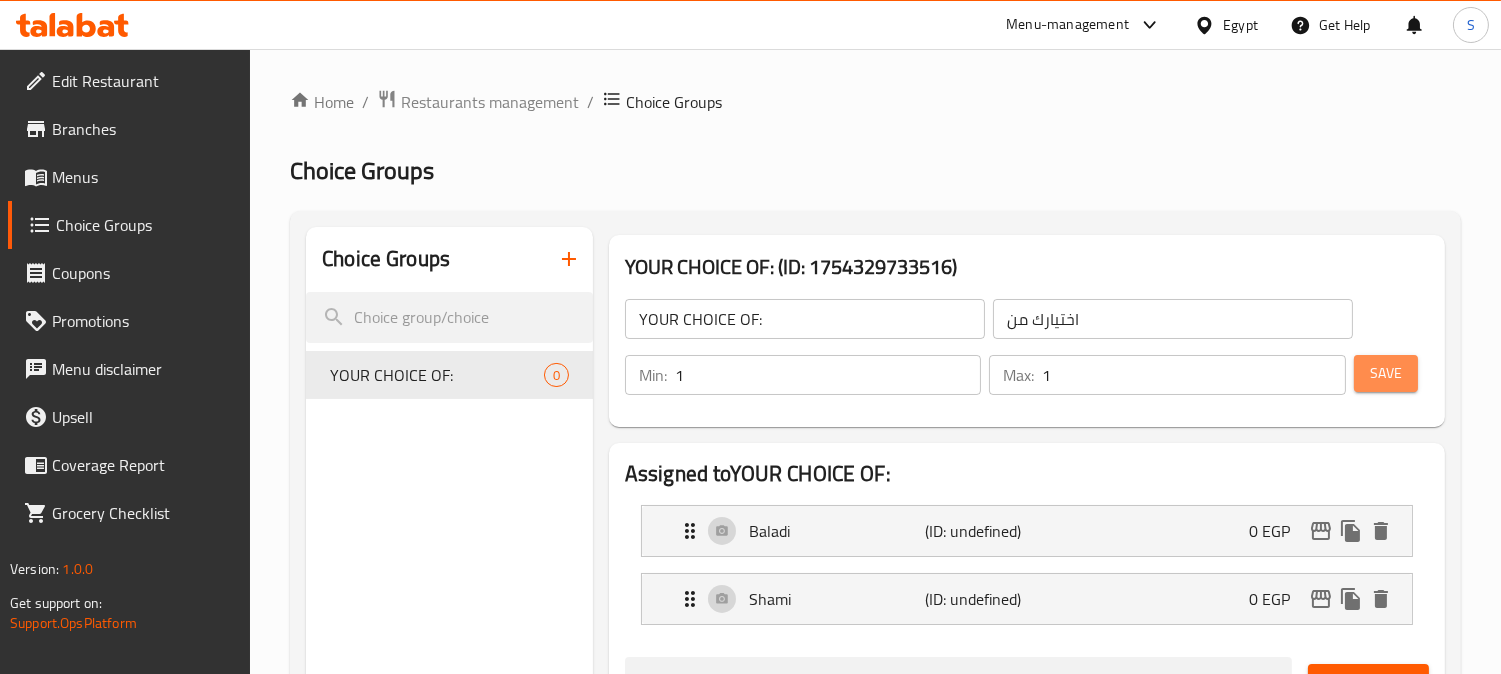 click on "Save" at bounding box center (1386, 373) 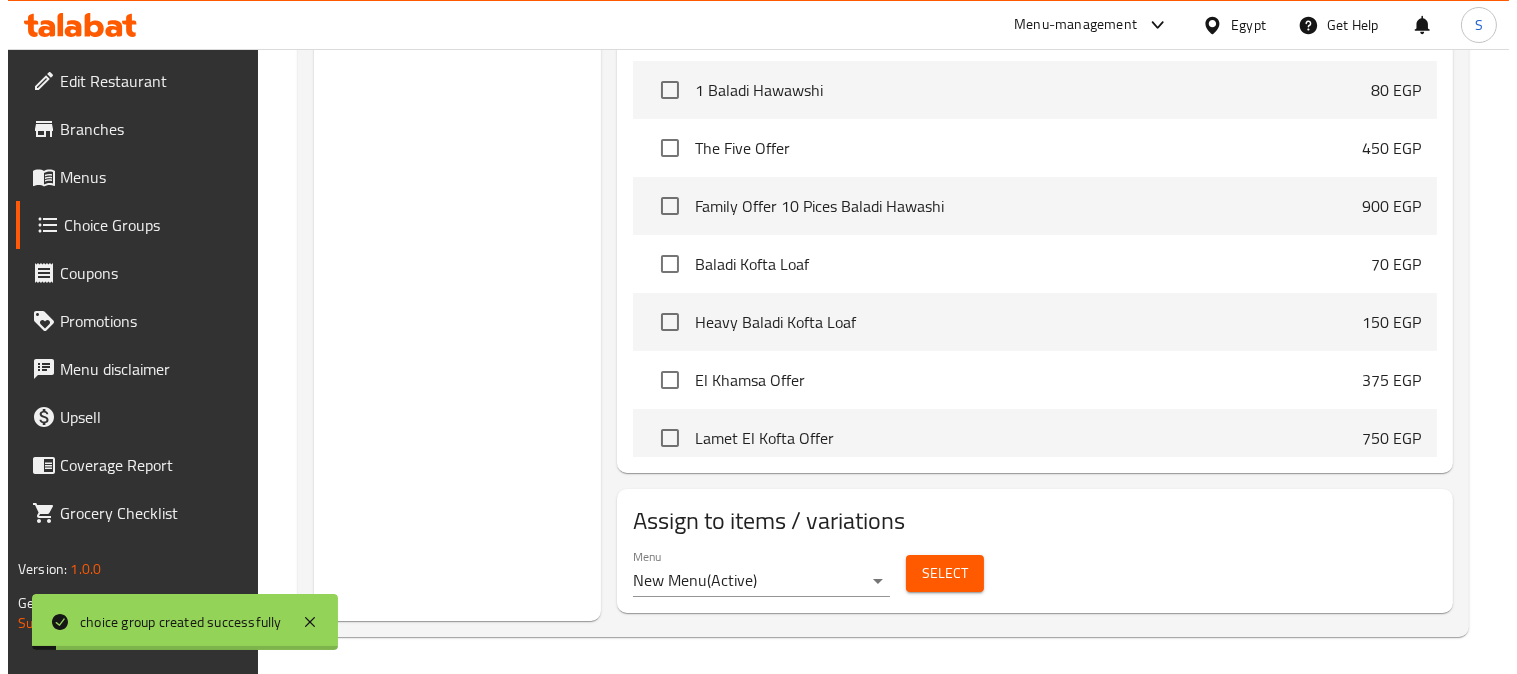 scroll, scrollTop: 743, scrollLeft: 0, axis: vertical 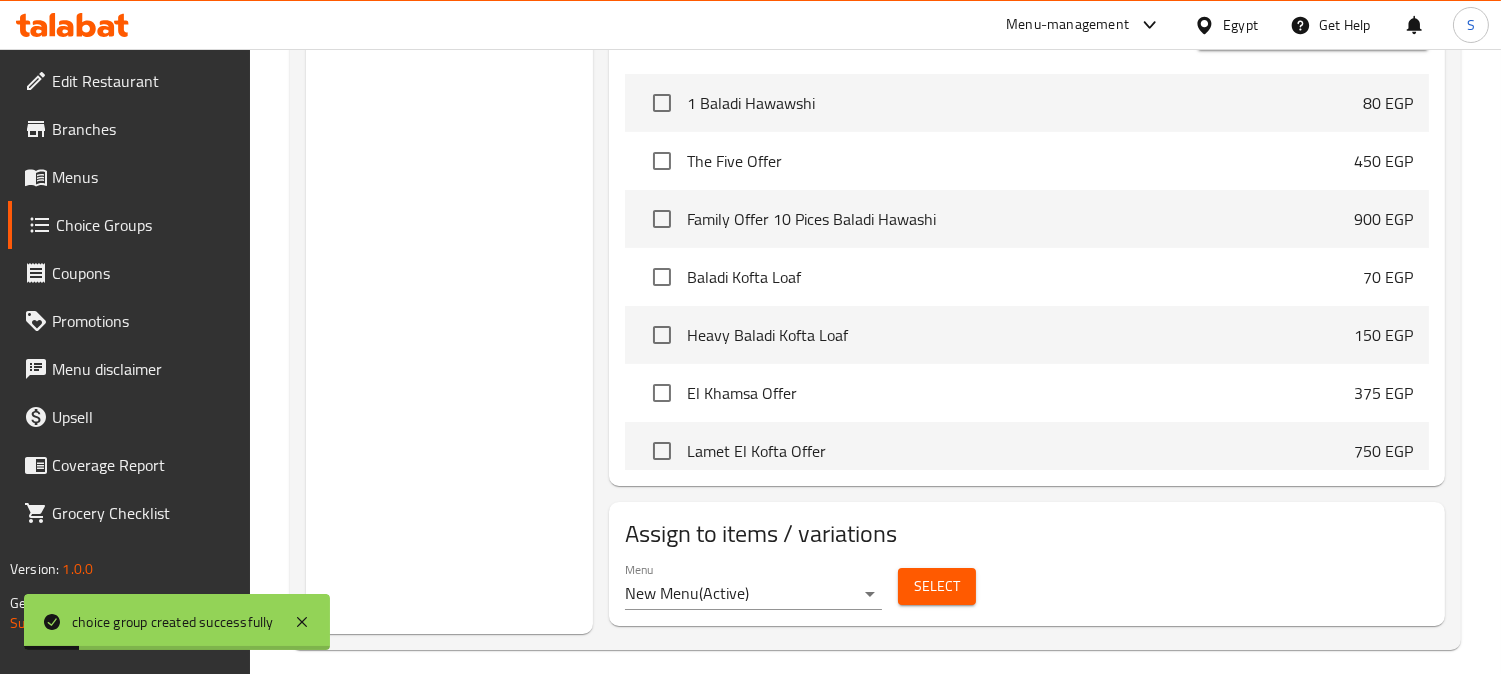 click on "Select" at bounding box center (937, 586) 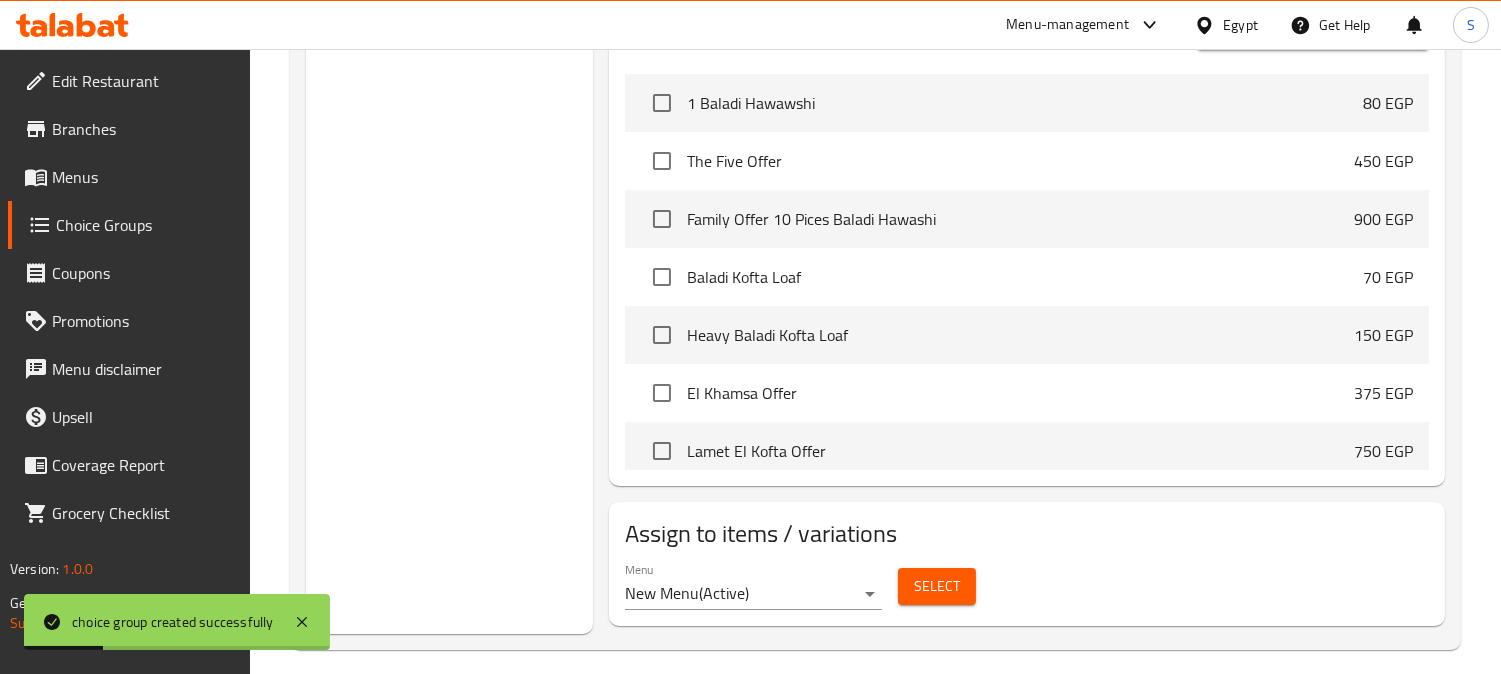 click on "Select" at bounding box center (937, 586) 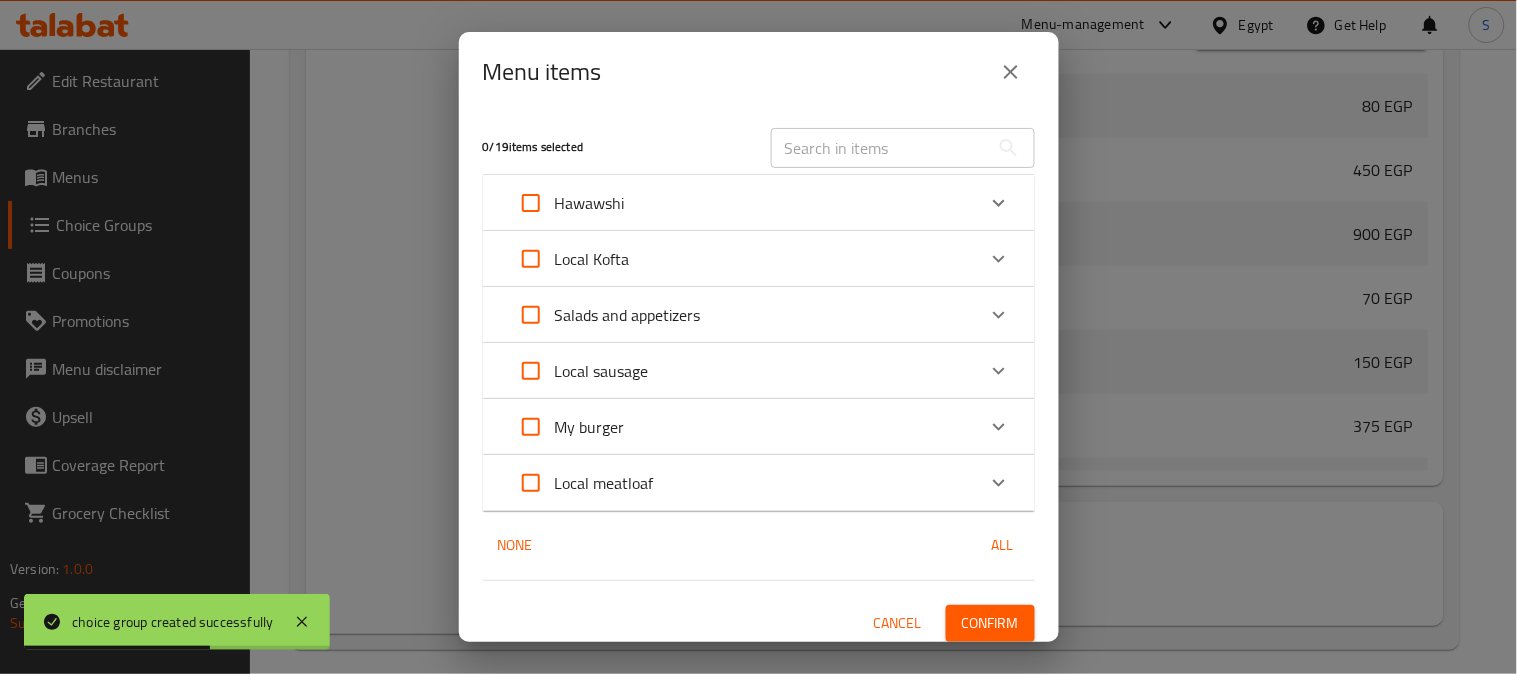click on "Local sausage" at bounding box center (741, 371) 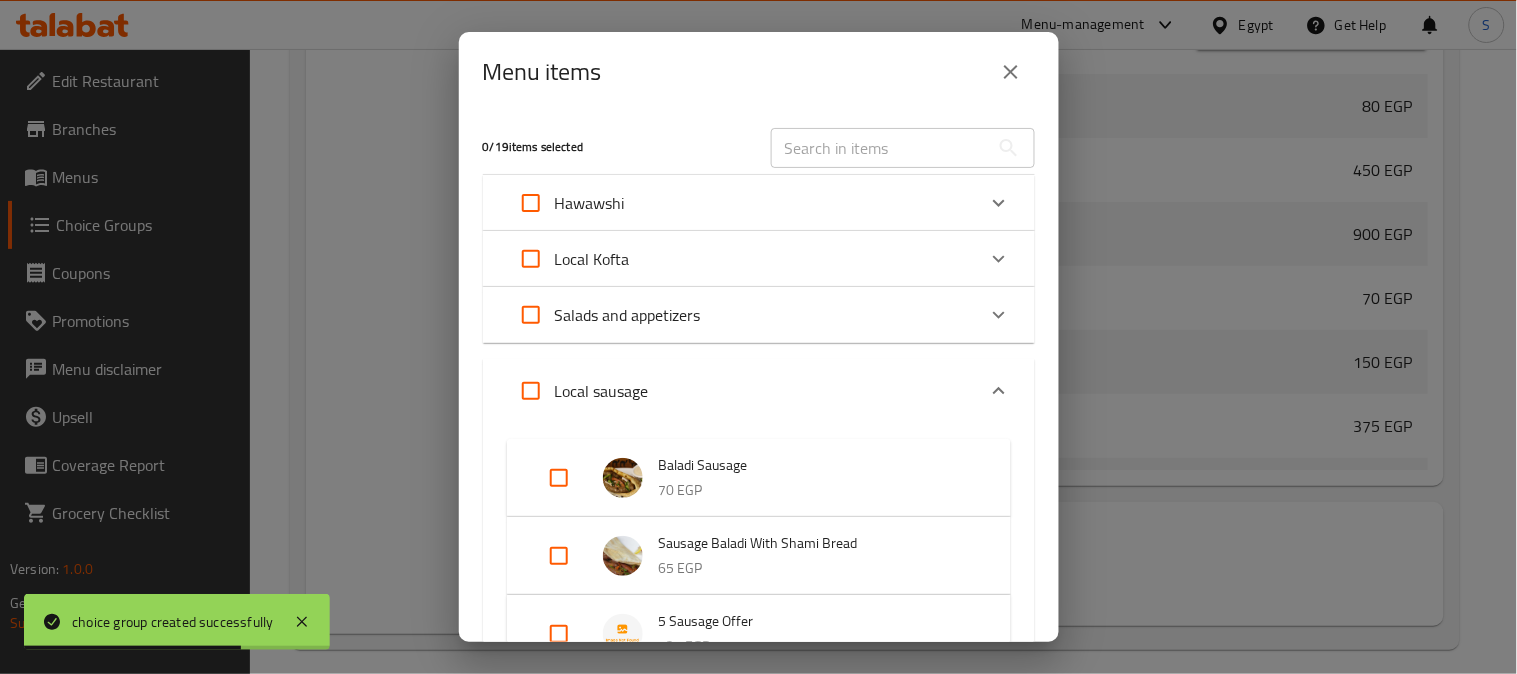 scroll, scrollTop: 111, scrollLeft: 0, axis: vertical 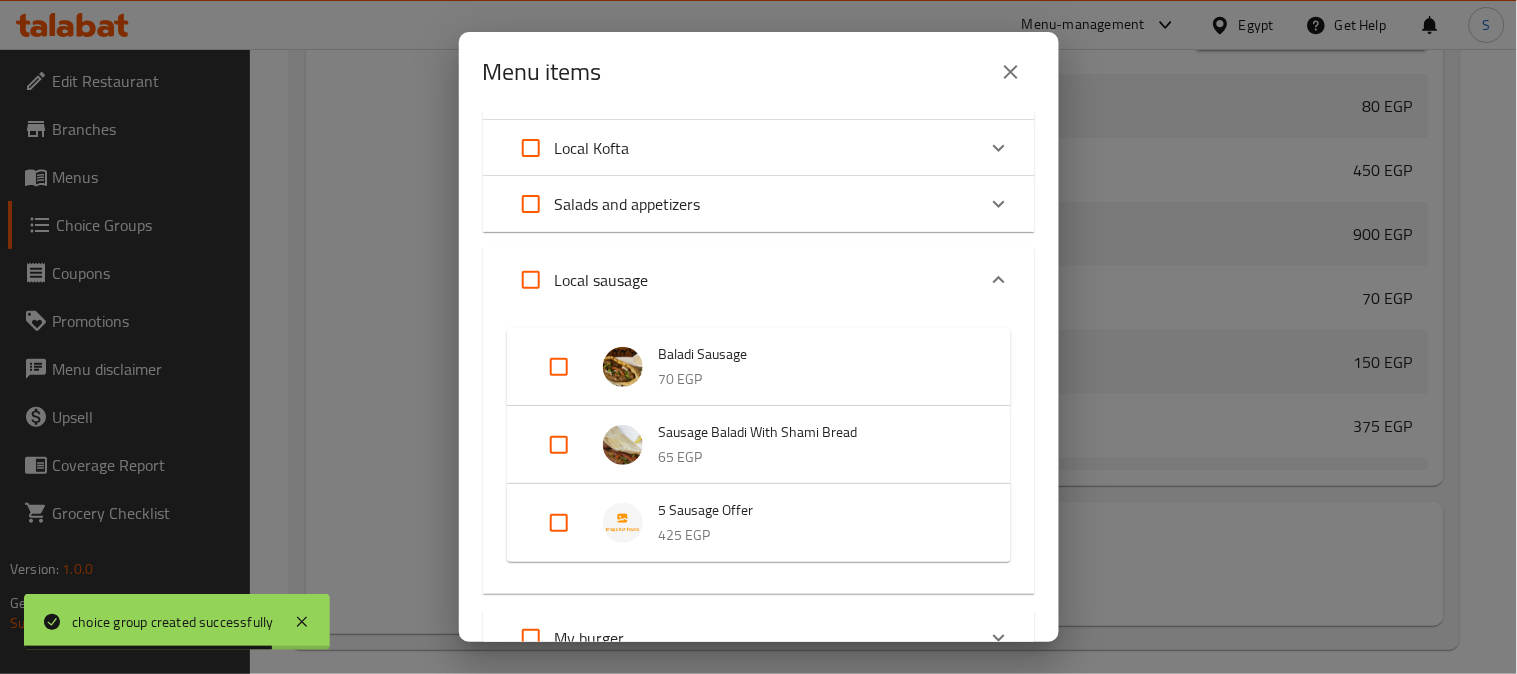 click at bounding box center (559, 523) 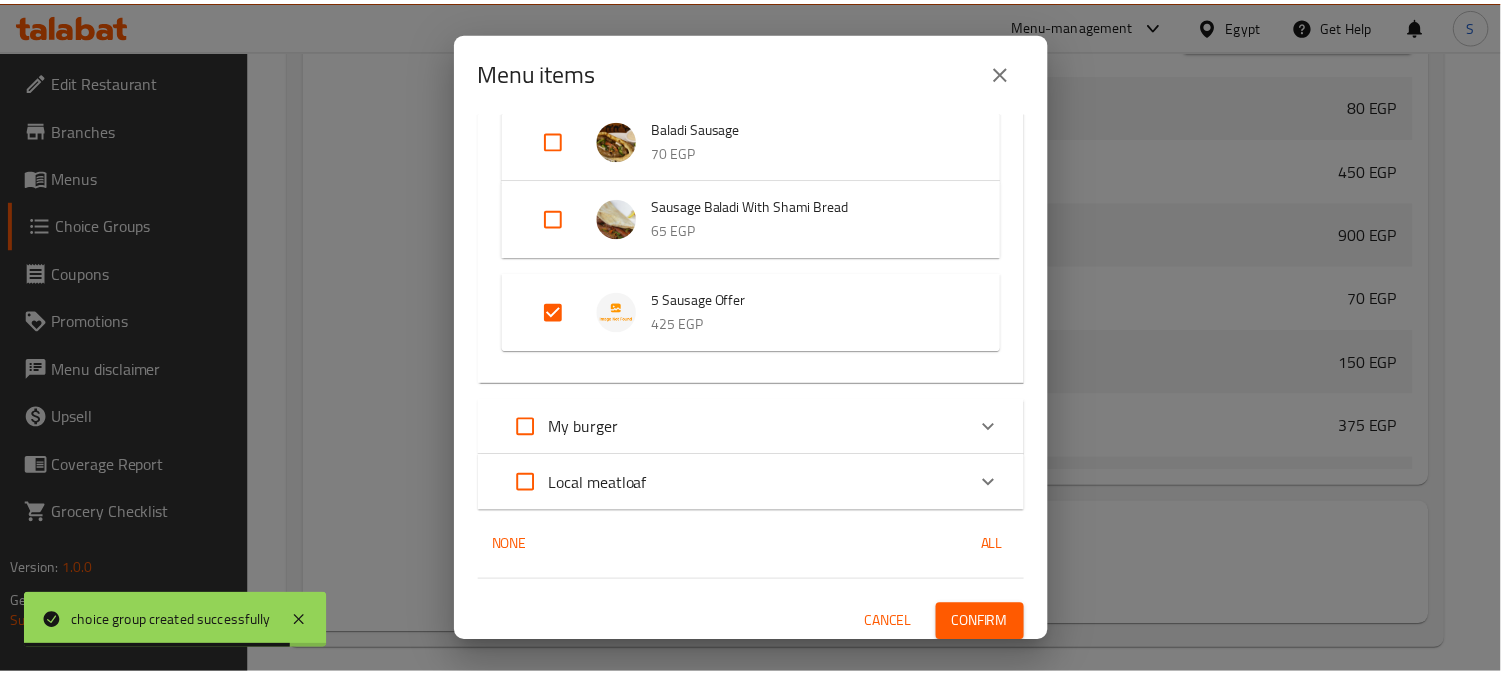 scroll, scrollTop: 345, scrollLeft: 0, axis: vertical 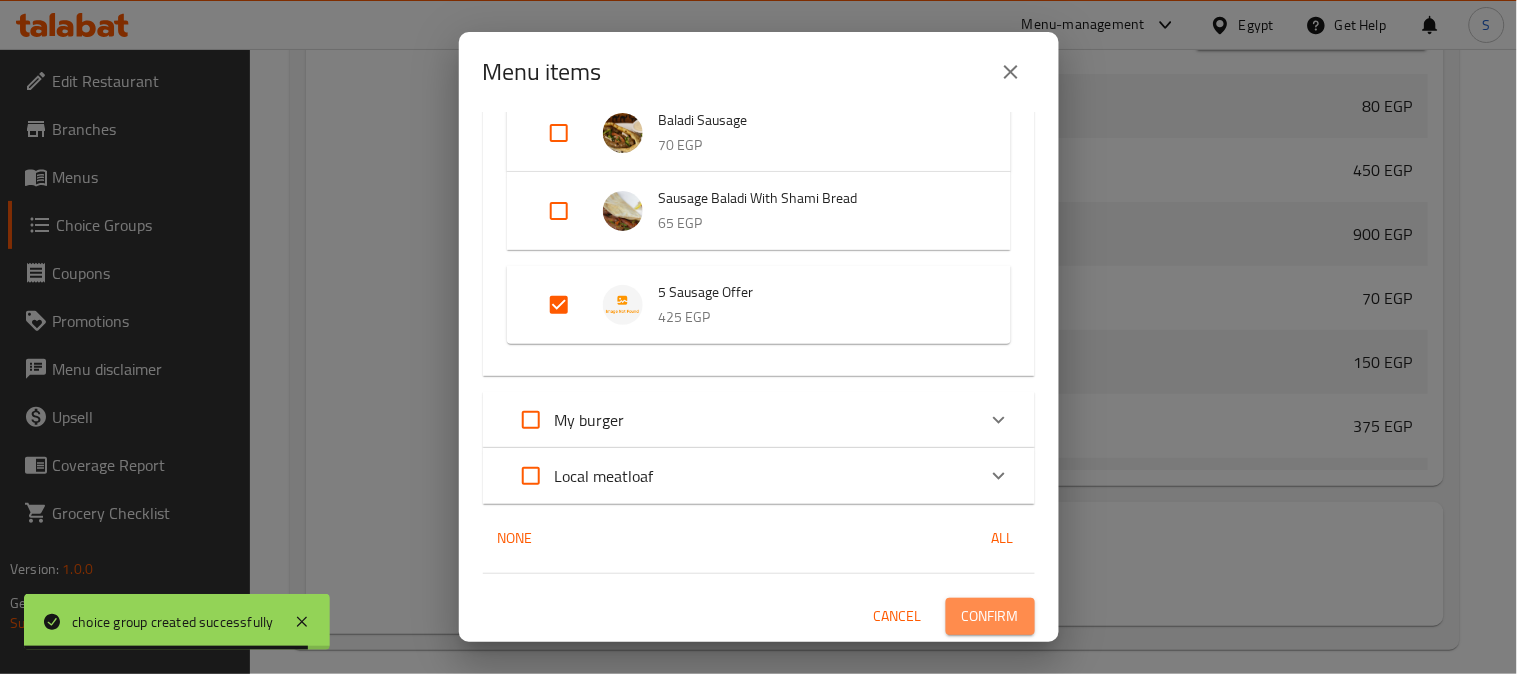 click on "Confirm" at bounding box center [990, 616] 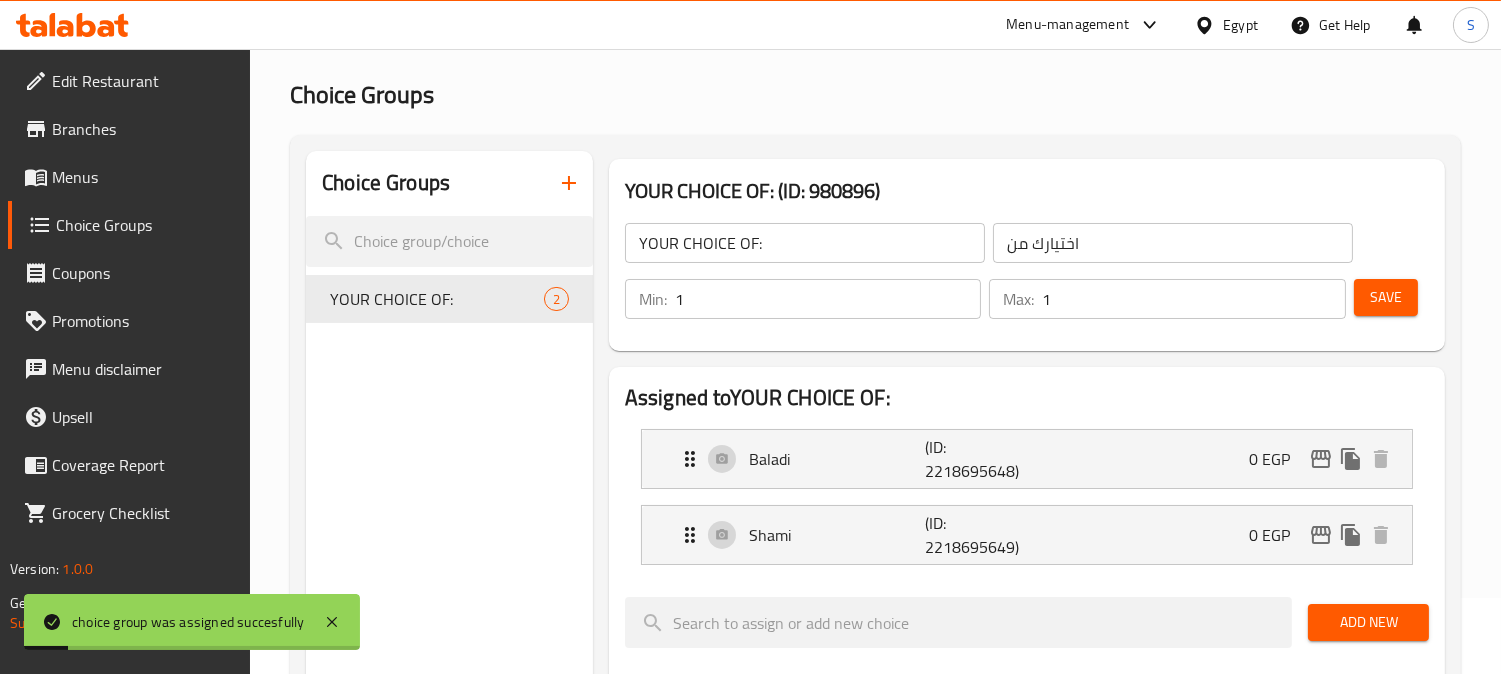 scroll, scrollTop: 0, scrollLeft: 0, axis: both 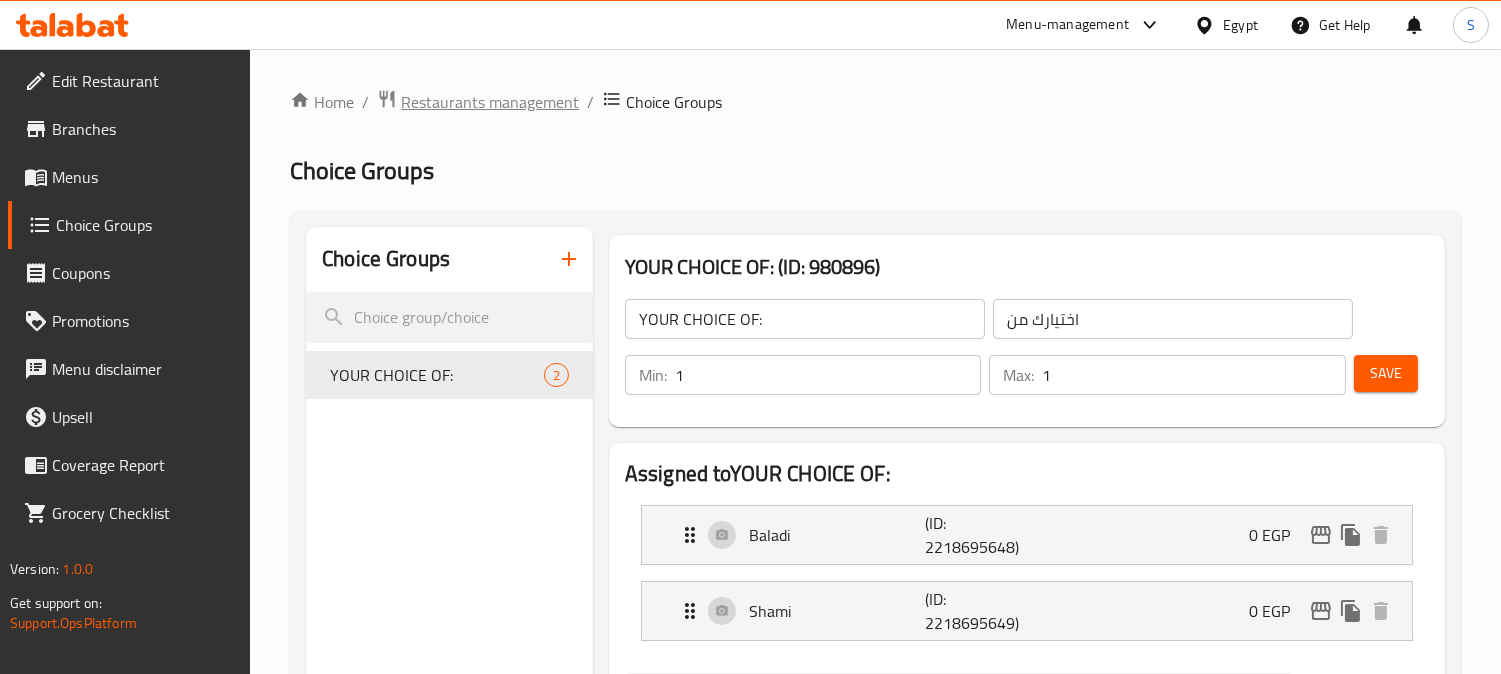 click on "Restaurants management" at bounding box center (490, 102) 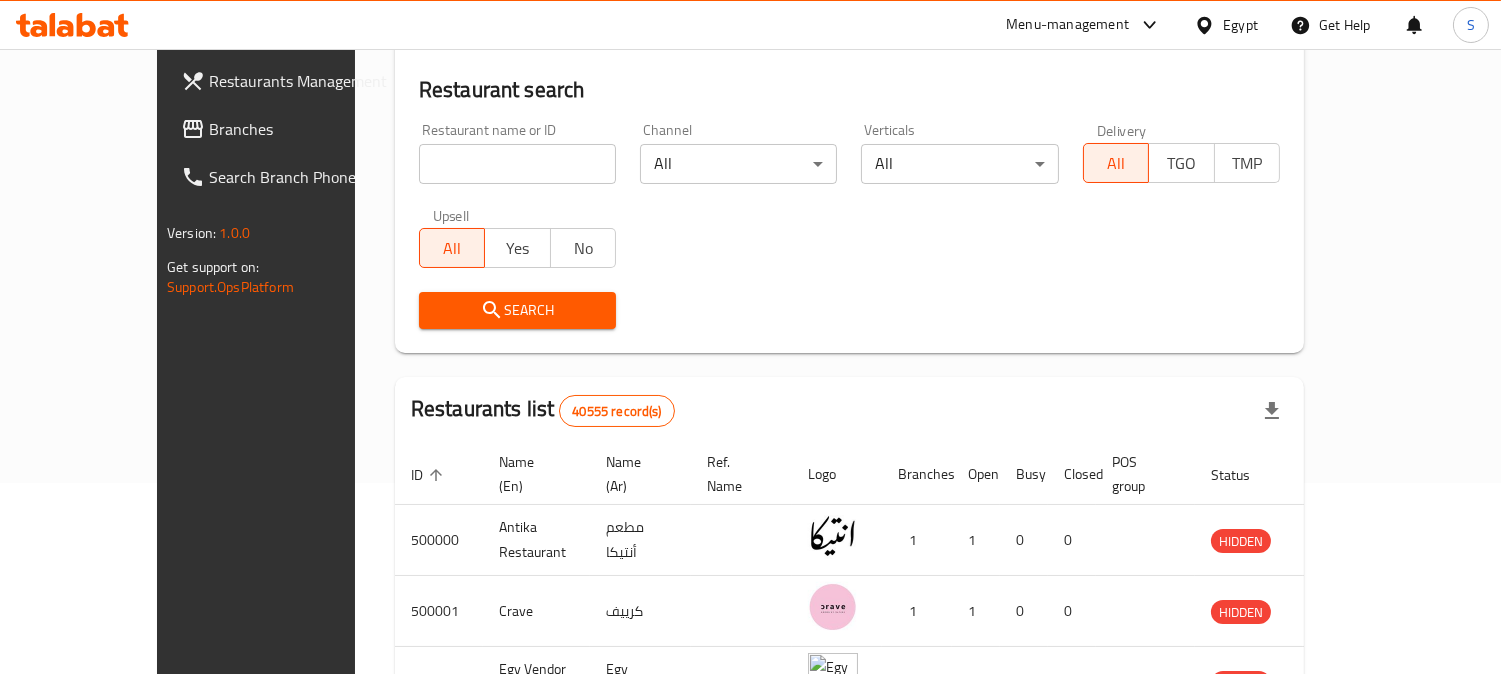 scroll, scrollTop: 0, scrollLeft: 0, axis: both 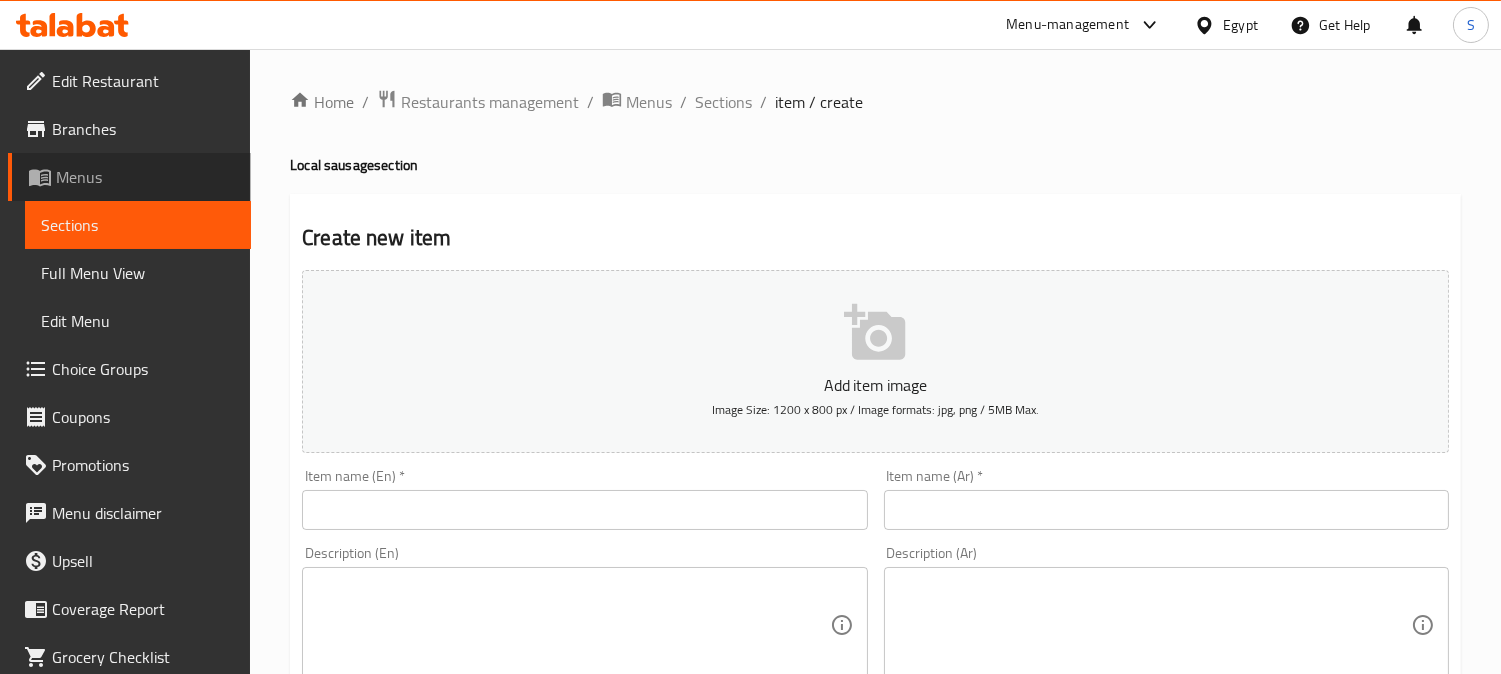 click on "Menus" at bounding box center [145, 177] 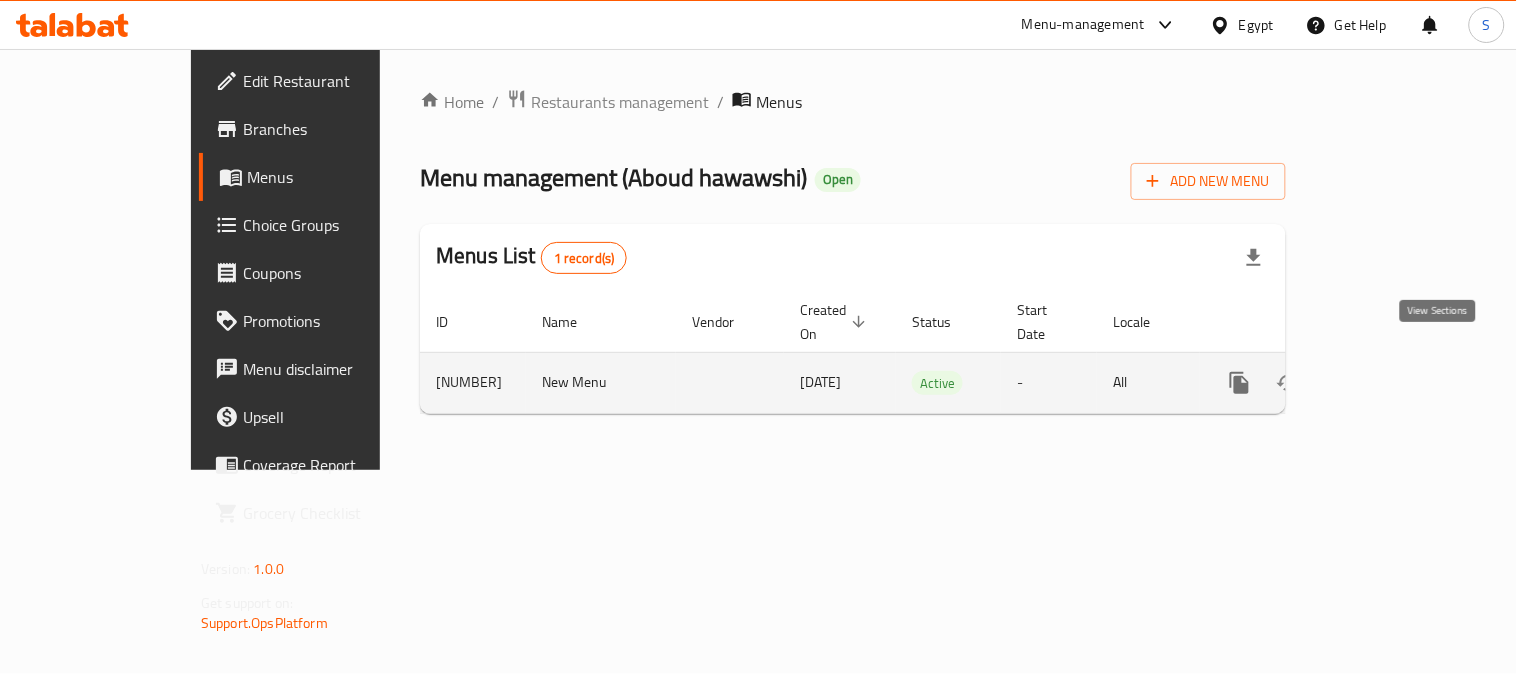 click 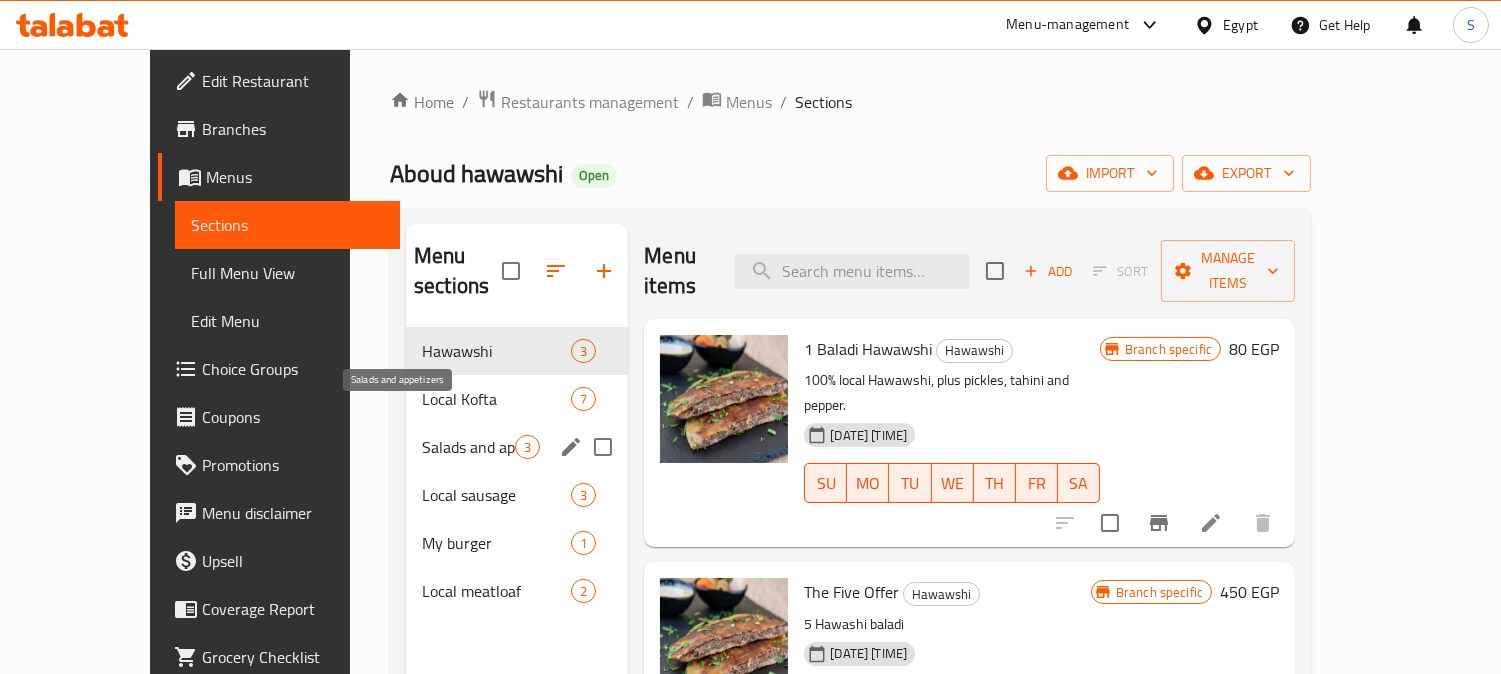click on "Salads and appetizers" at bounding box center [468, 447] 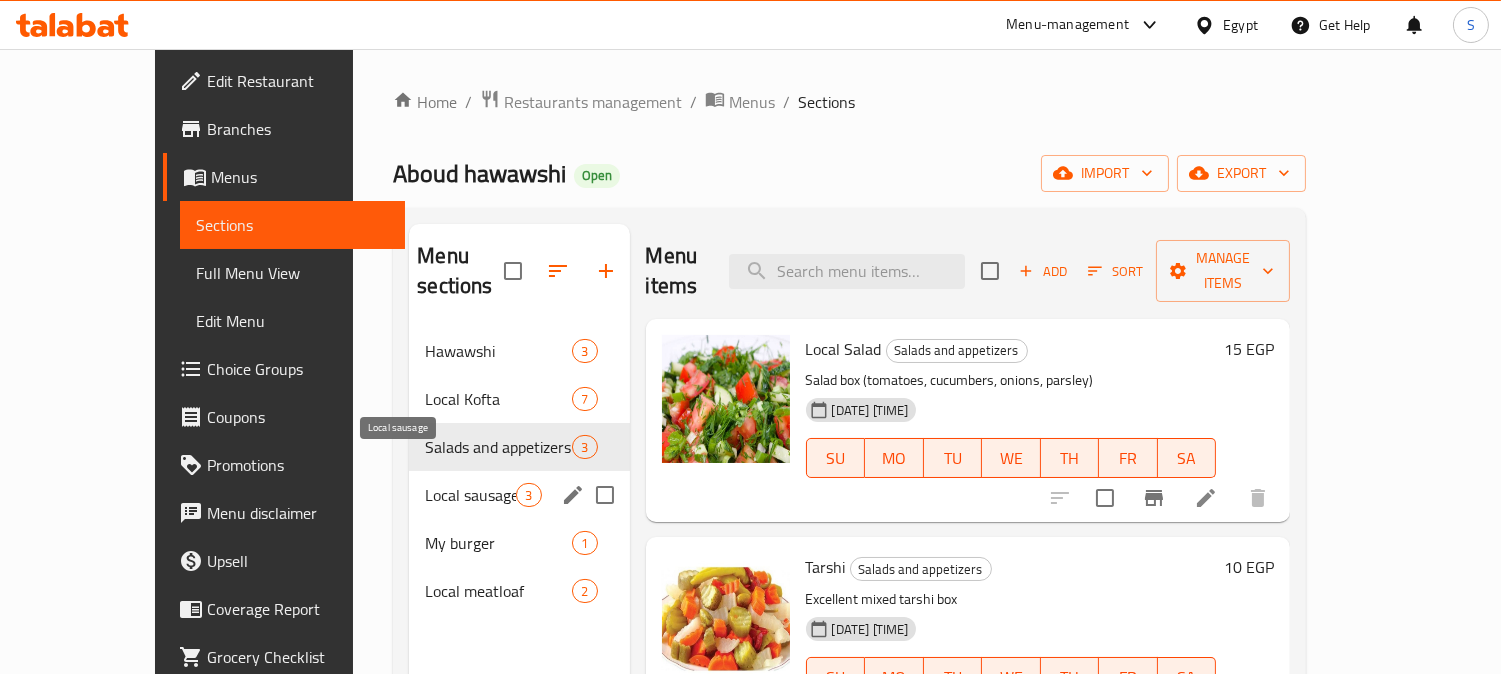 click on "Local sausage" at bounding box center (470, 495) 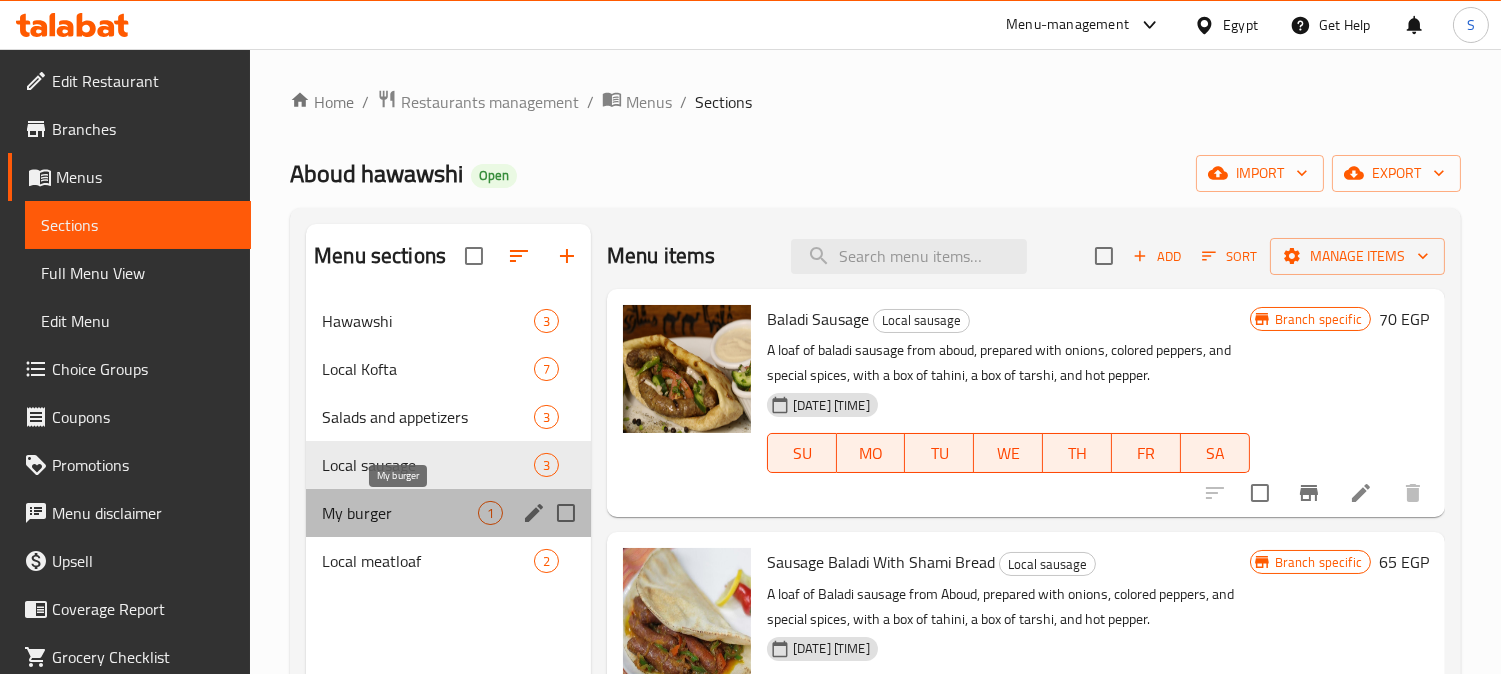 click on "My burger" at bounding box center [400, 513] 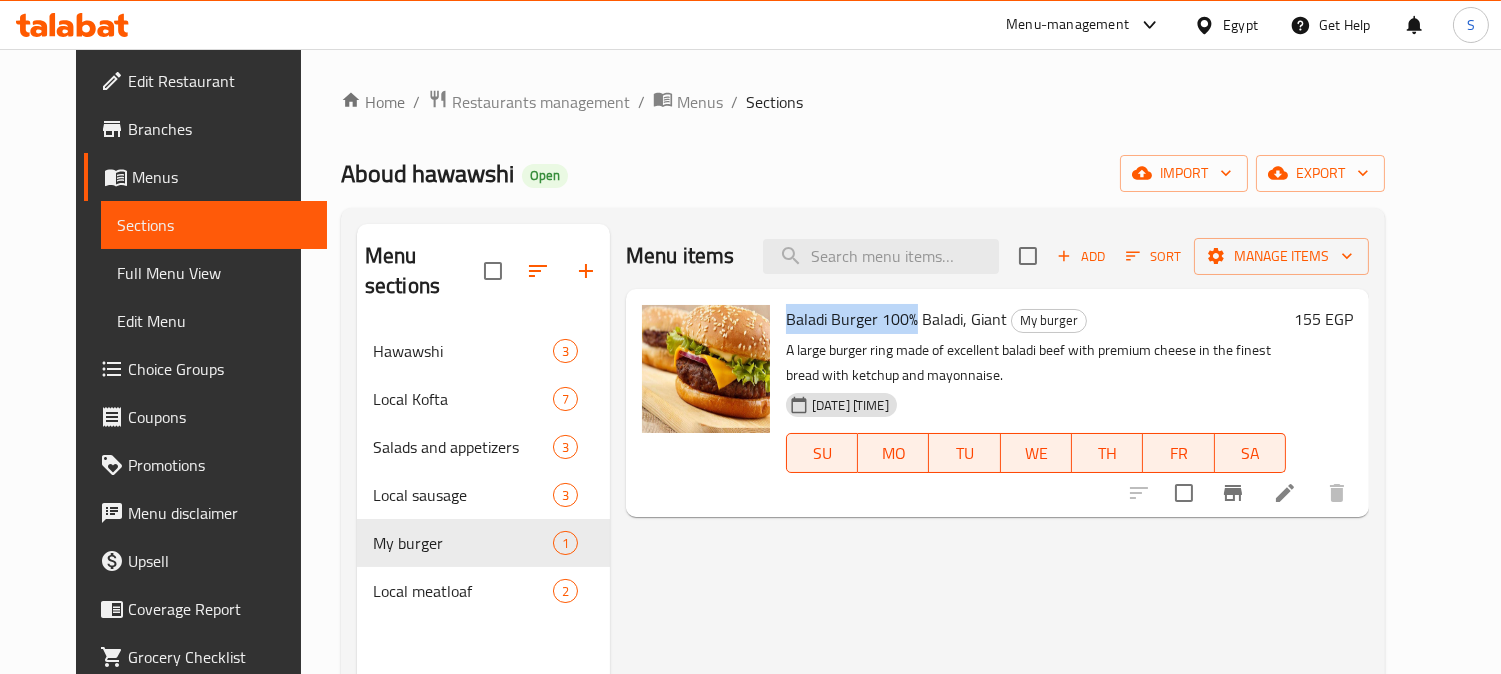 drag, startPoint x: 768, startPoint y: 323, endPoint x: 895, endPoint y: 325, distance: 127.01575 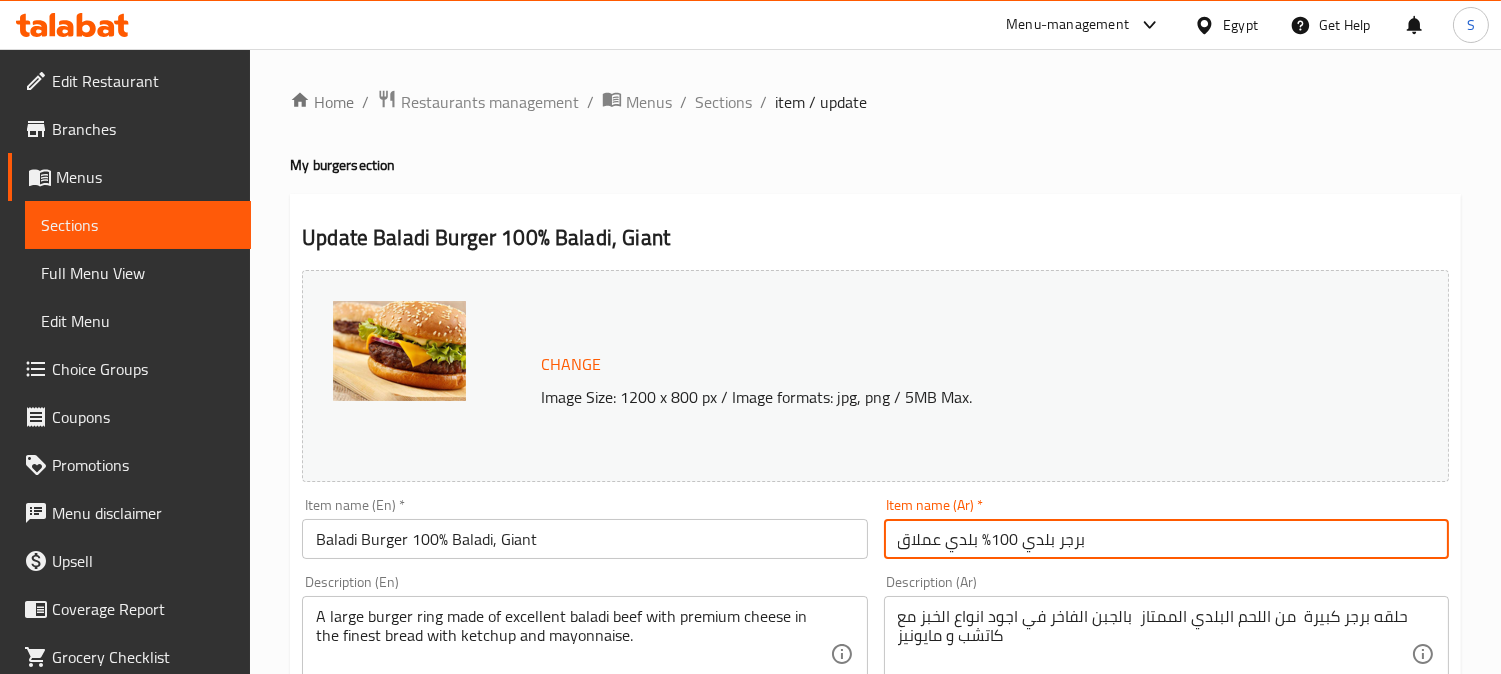 click on "برجر بلدي 100% بلدي عملاق" at bounding box center [1166, 539] 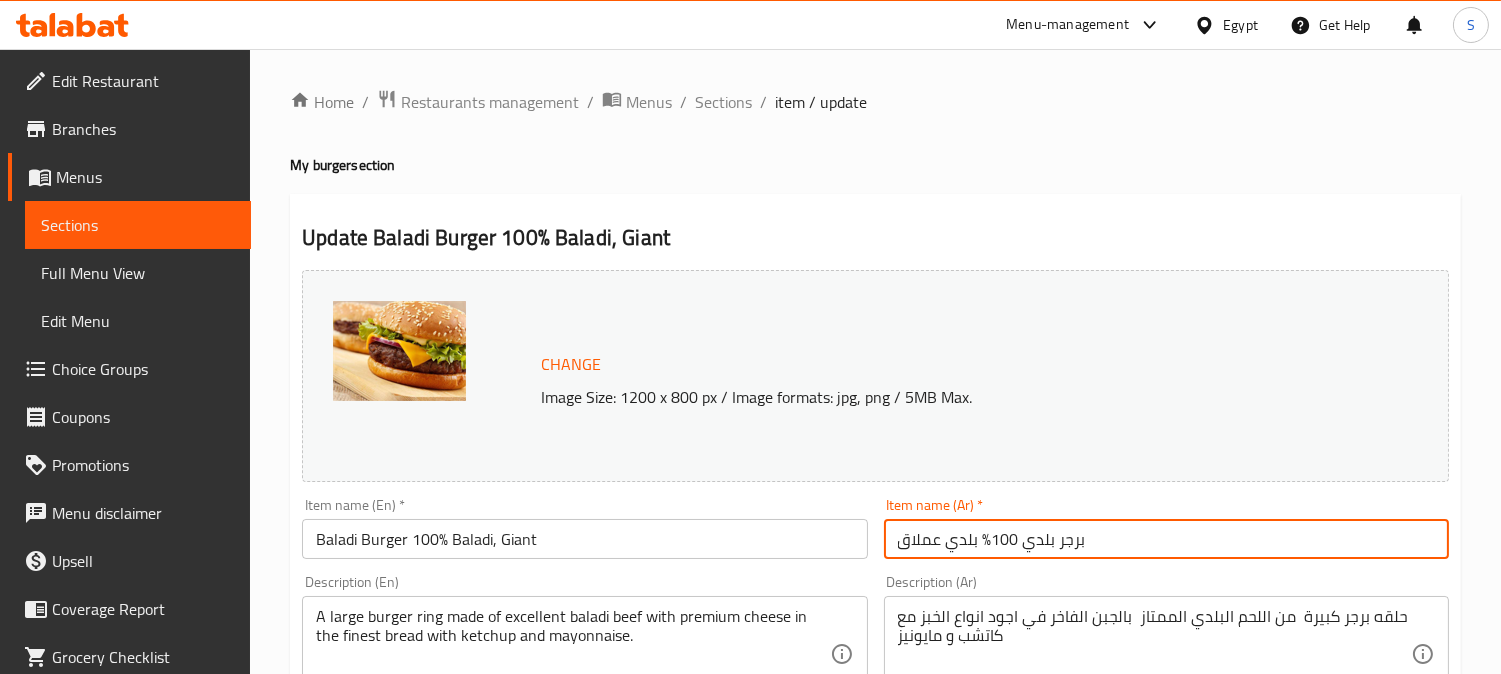 drag, startPoint x: 1082, startPoint y: 541, endPoint x: 948, endPoint y: 540, distance: 134.00374 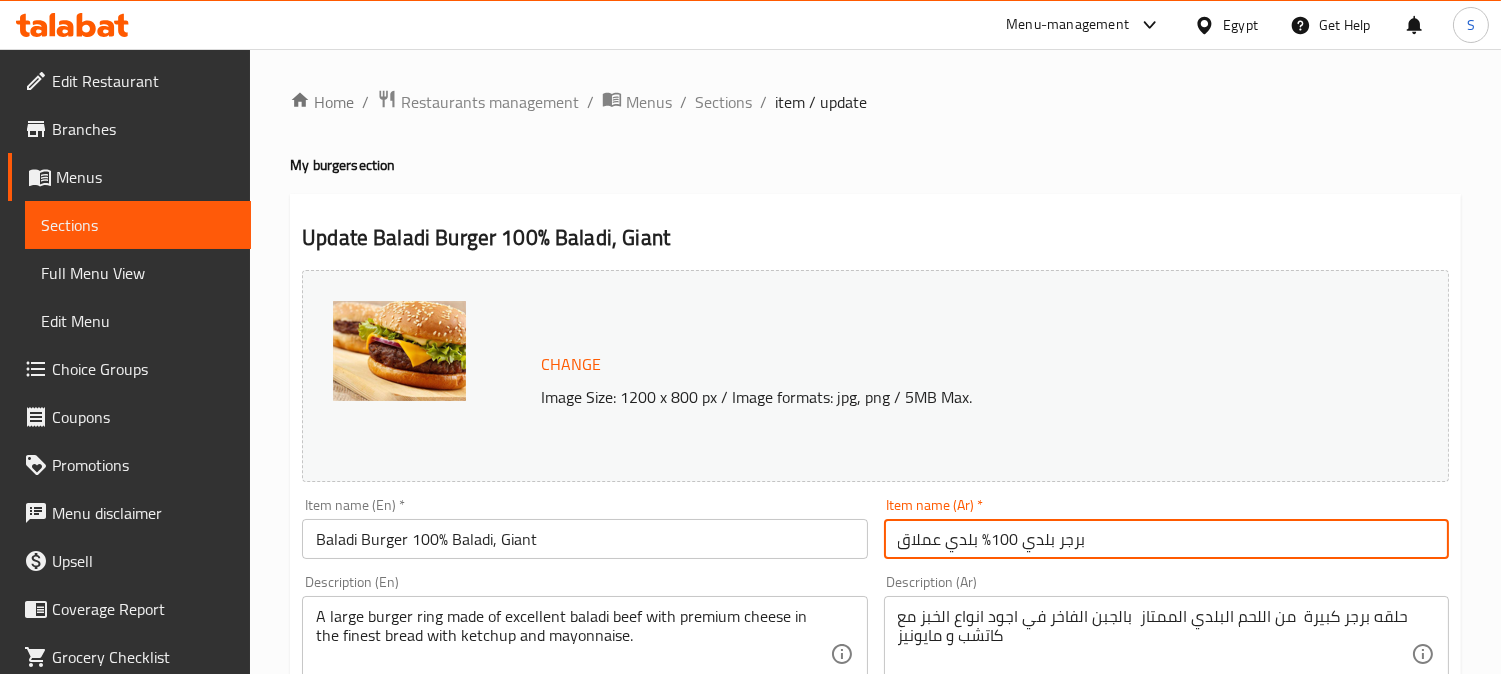 click on "برجر بلدي 100% بلدي عملاق" at bounding box center [1166, 539] 